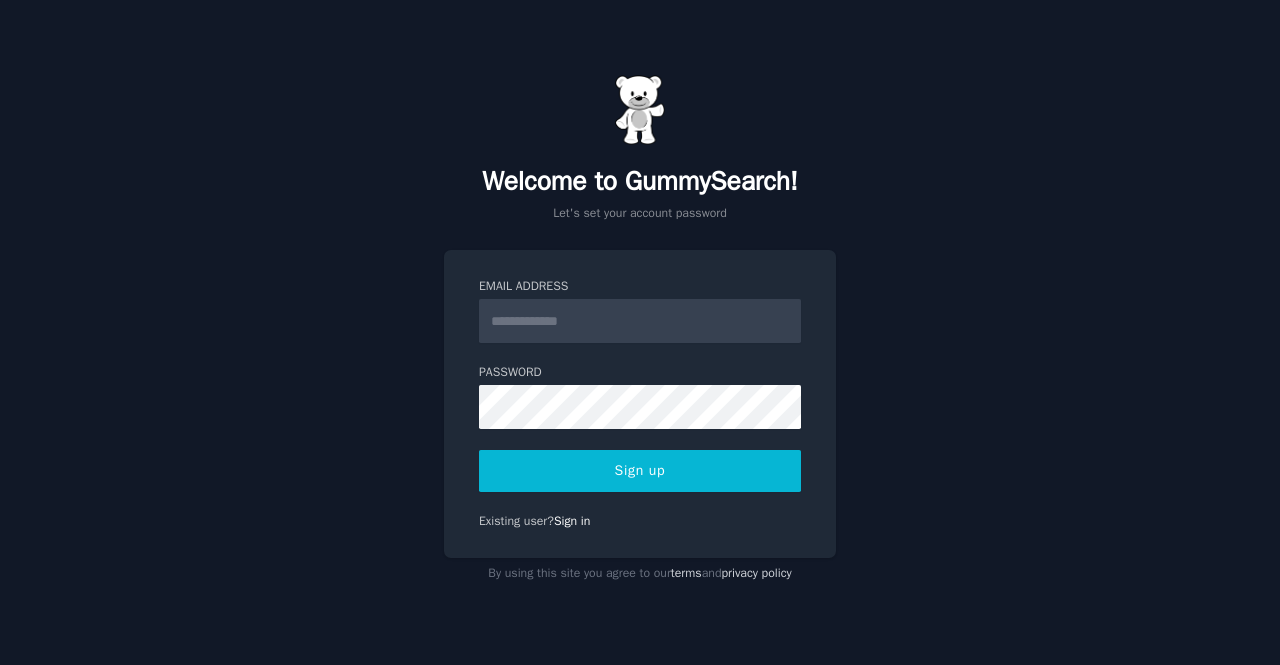 scroll, scrollTop: 0, scrollLeft: 0, axis: both 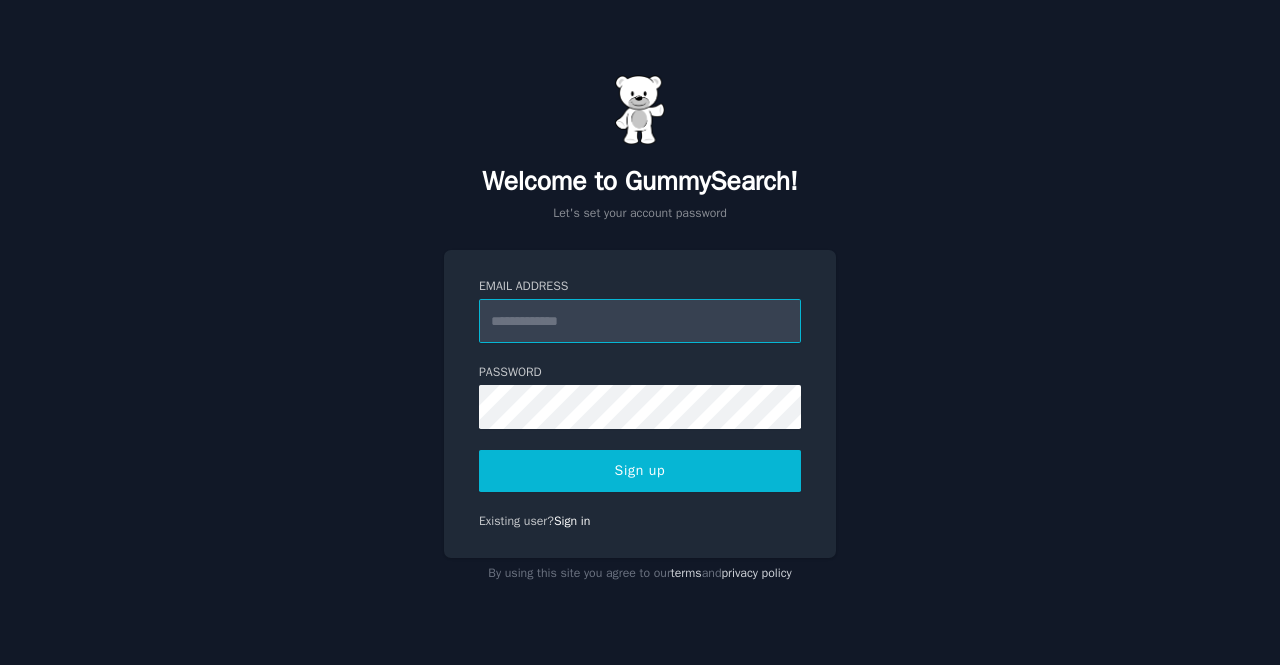 click on "Email Address" at bounding box center [640, 321] 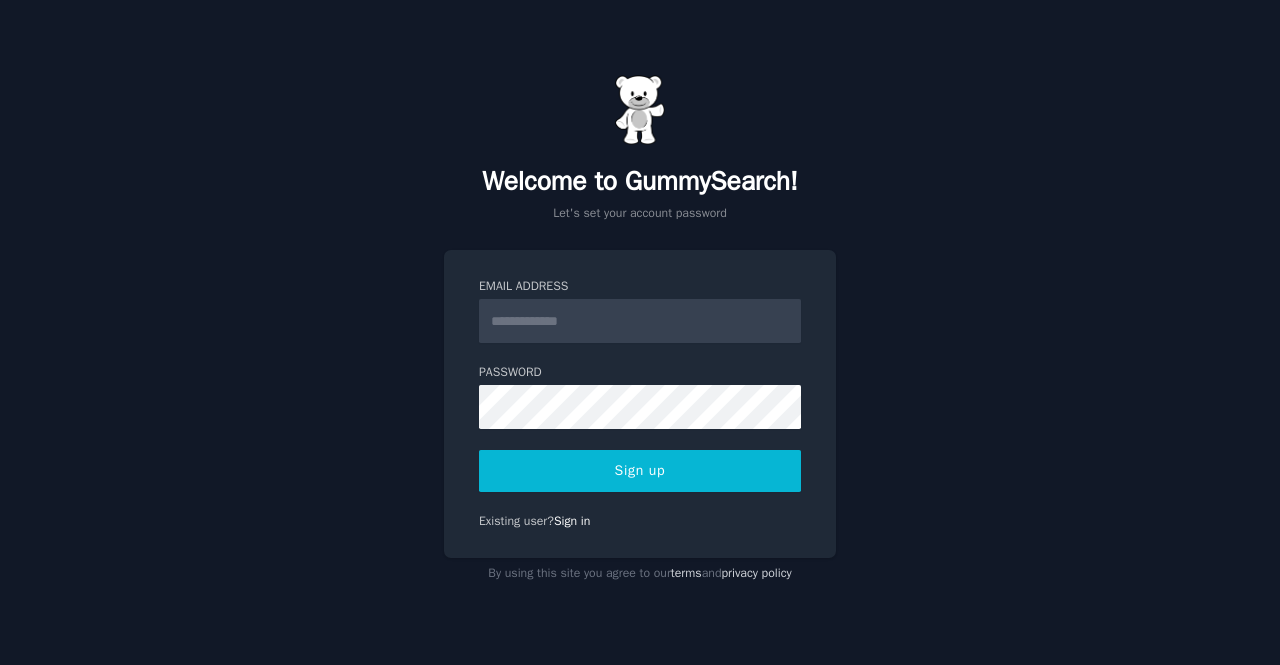 click on "Welcome to GummySearch! Let's set your account password Email Address Password  8 or more characters  Alphanumeric characters  No common passwords  Password can't be similar to email
Sign up Existing user?  Sign in By using this site you agree to our  terms  and  privacy policy" at bounding box center (640, 332) 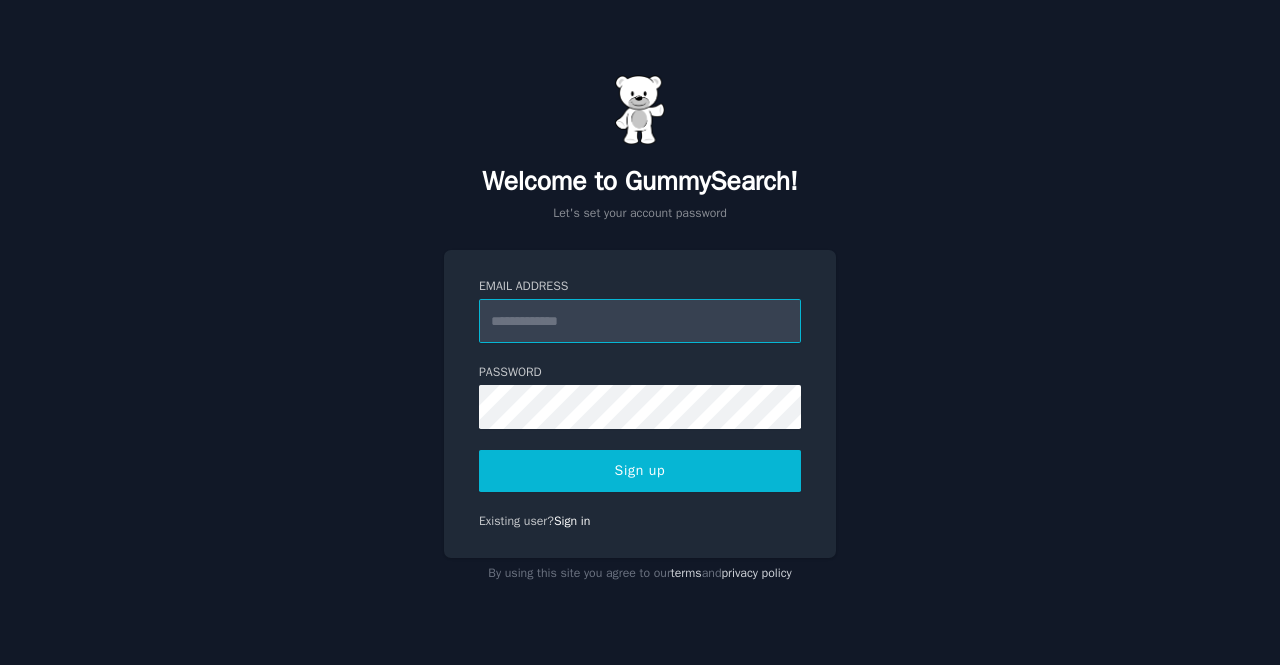 click on "Email Address" at bounding box center [640, 321] 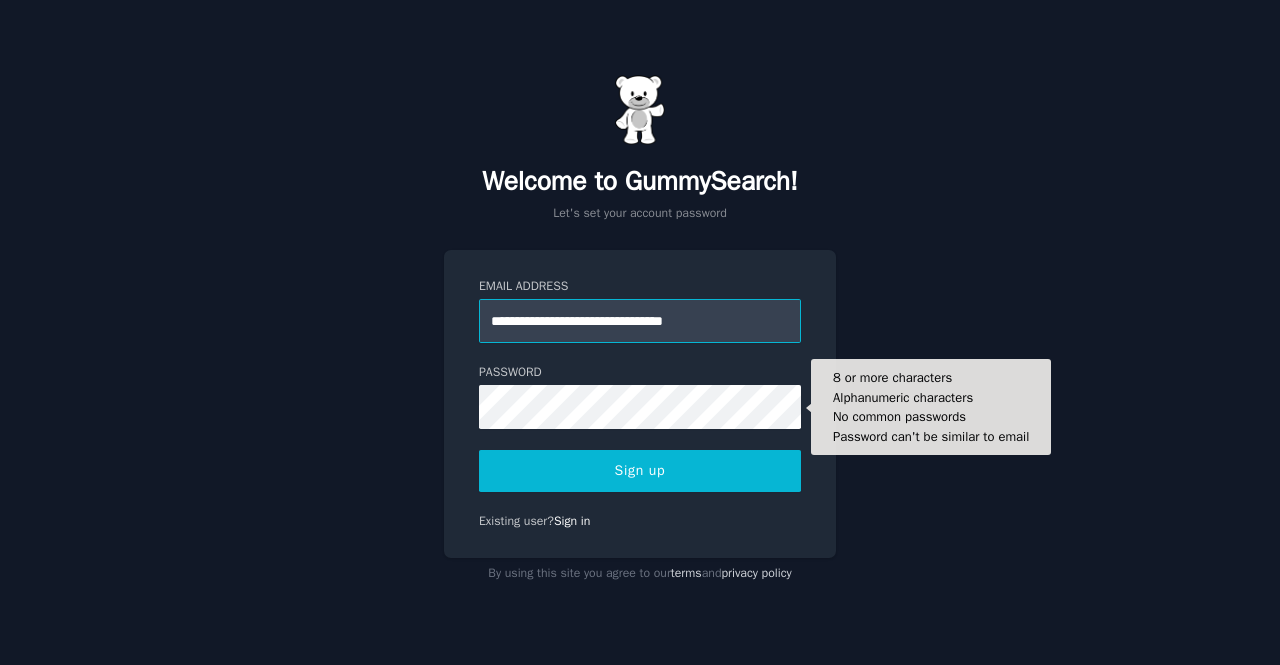 type on "**********" 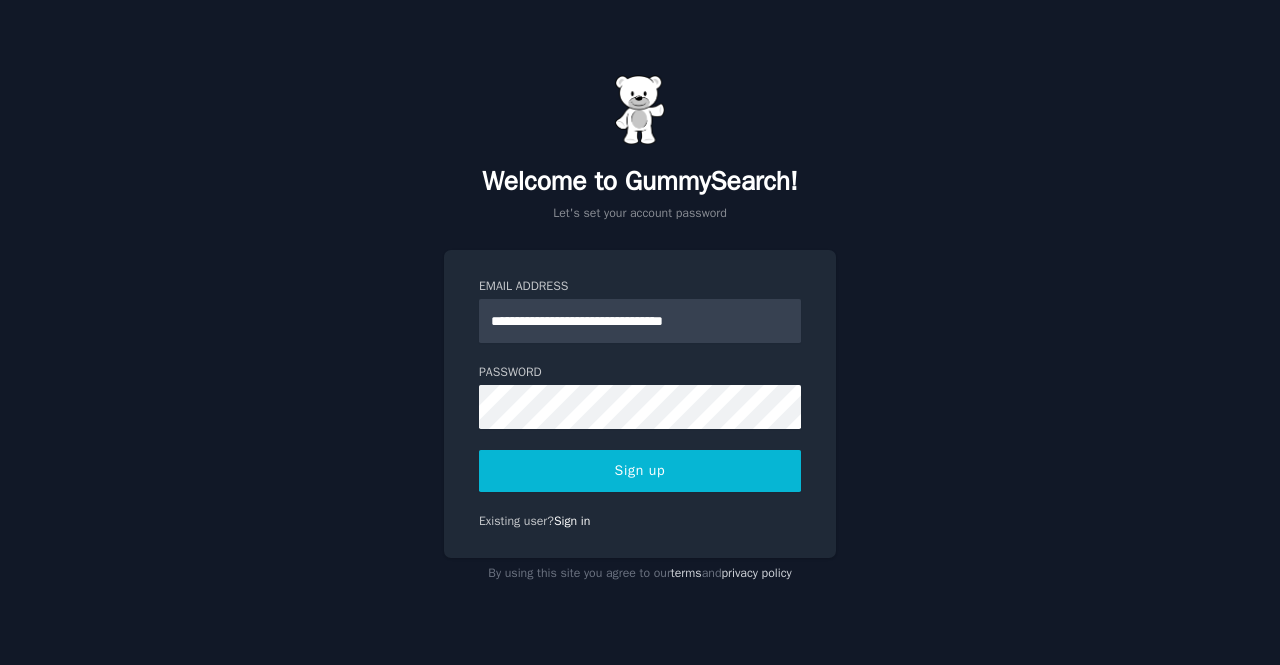 click on "Sign up" at bounding box center (640, 471) 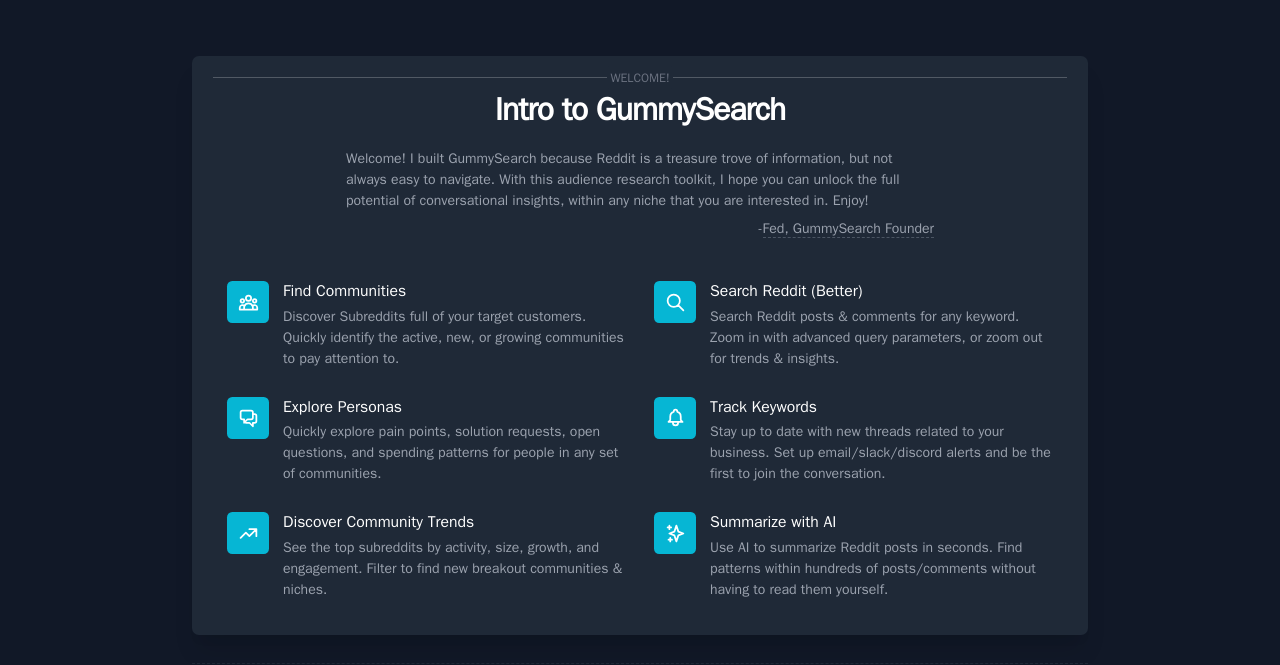 scroll, scrollTop: 0, scrollLeft: 0, axis: both 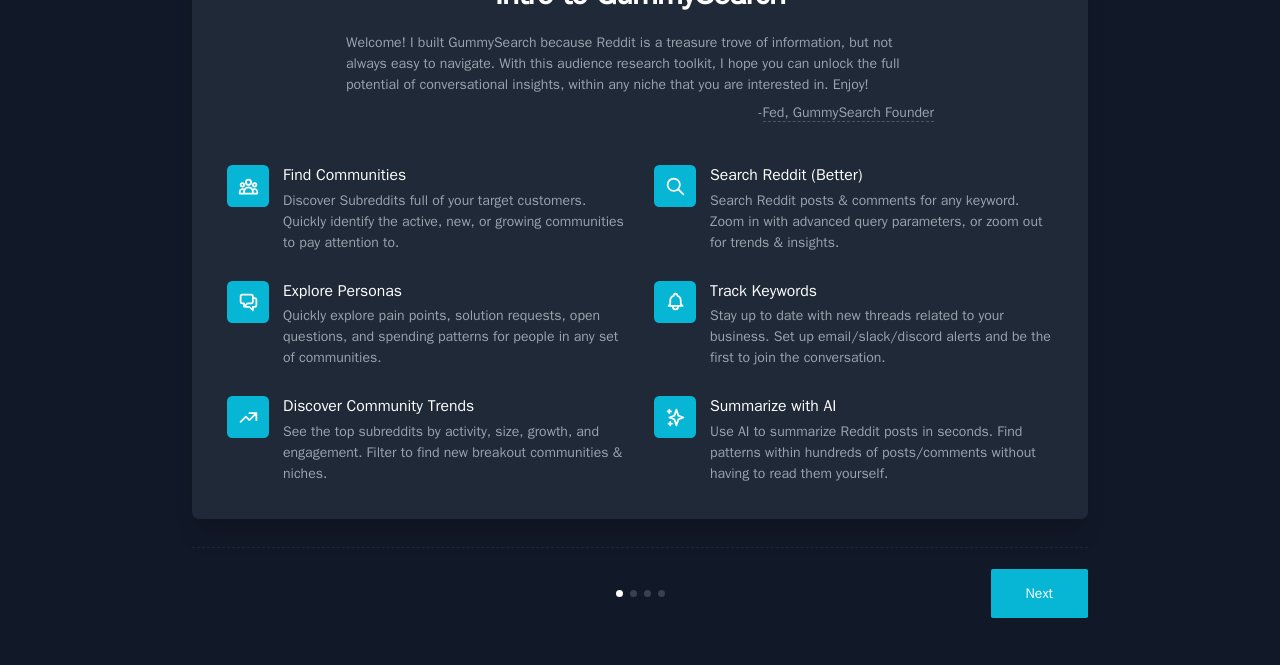 click on "Next" at bounding box center [1039, 593] 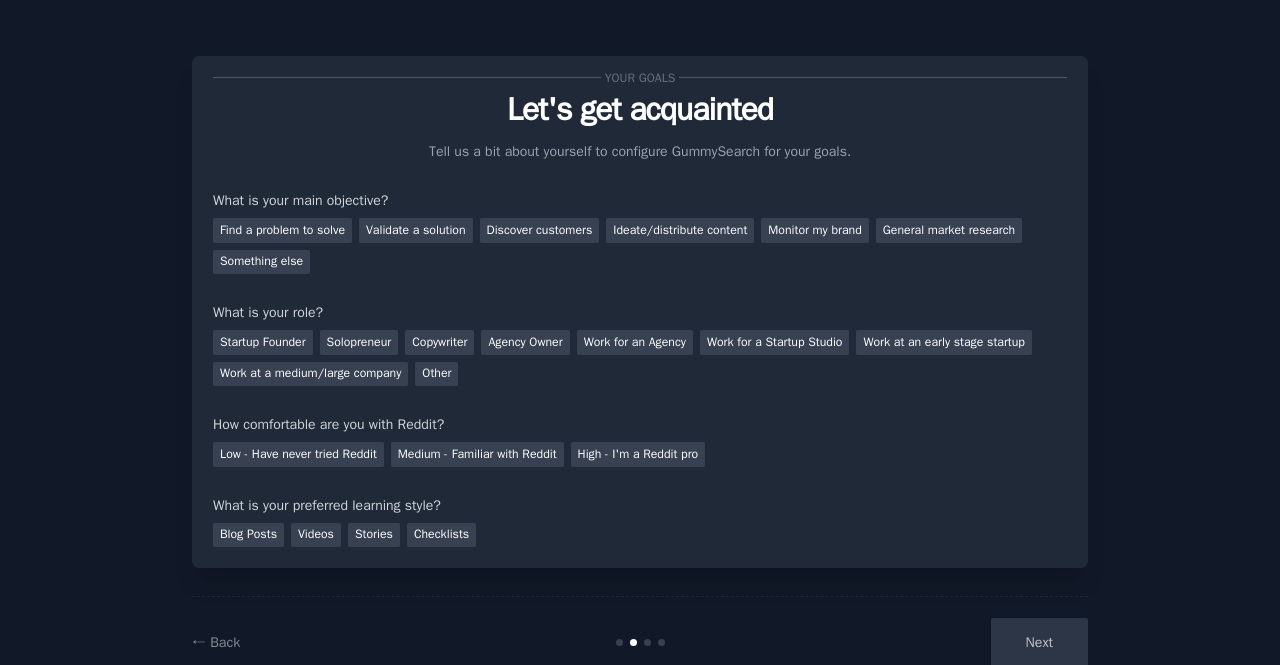 scroll, scrollTop: 2, scrollLeft: 0, axis: vertical 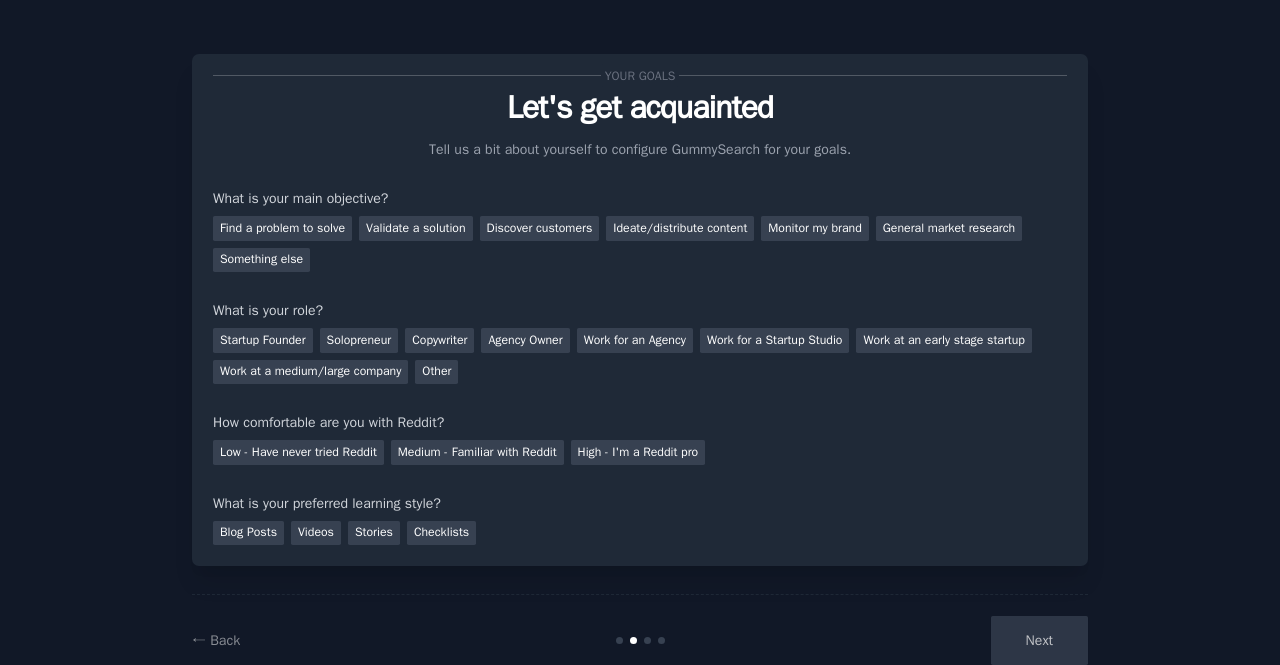 click on "Next" at bounding box center (938, 640) 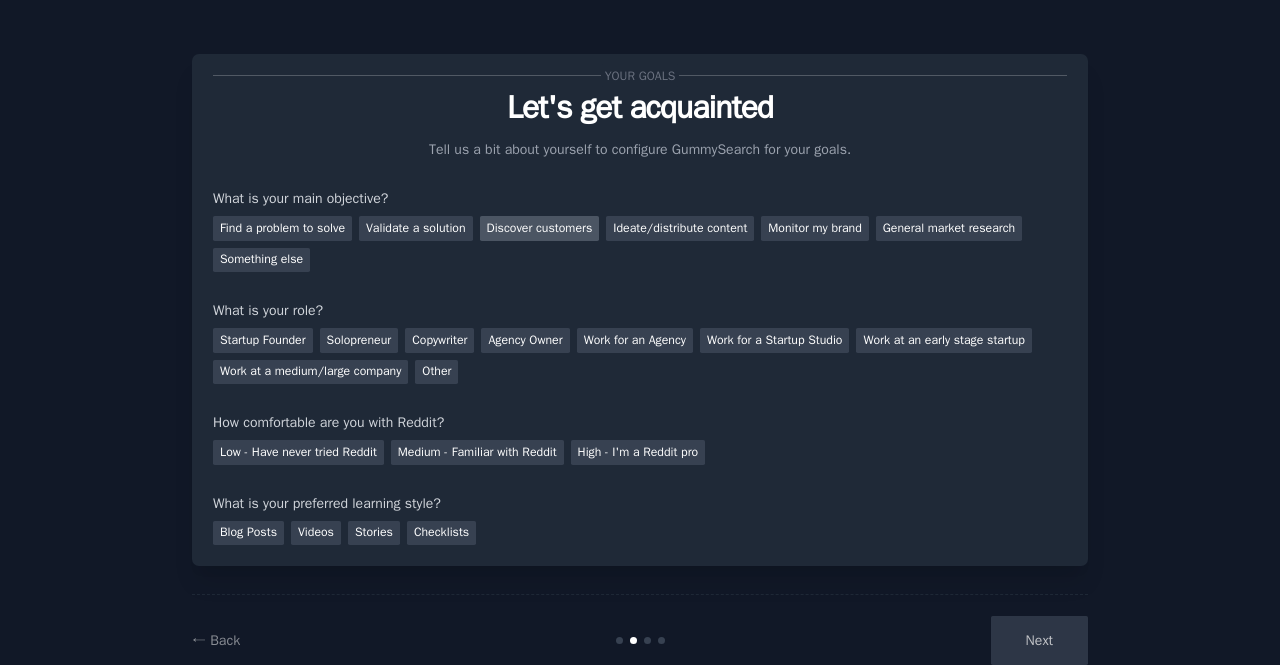 click on "Discover customers" at bounding box center (540, 228) 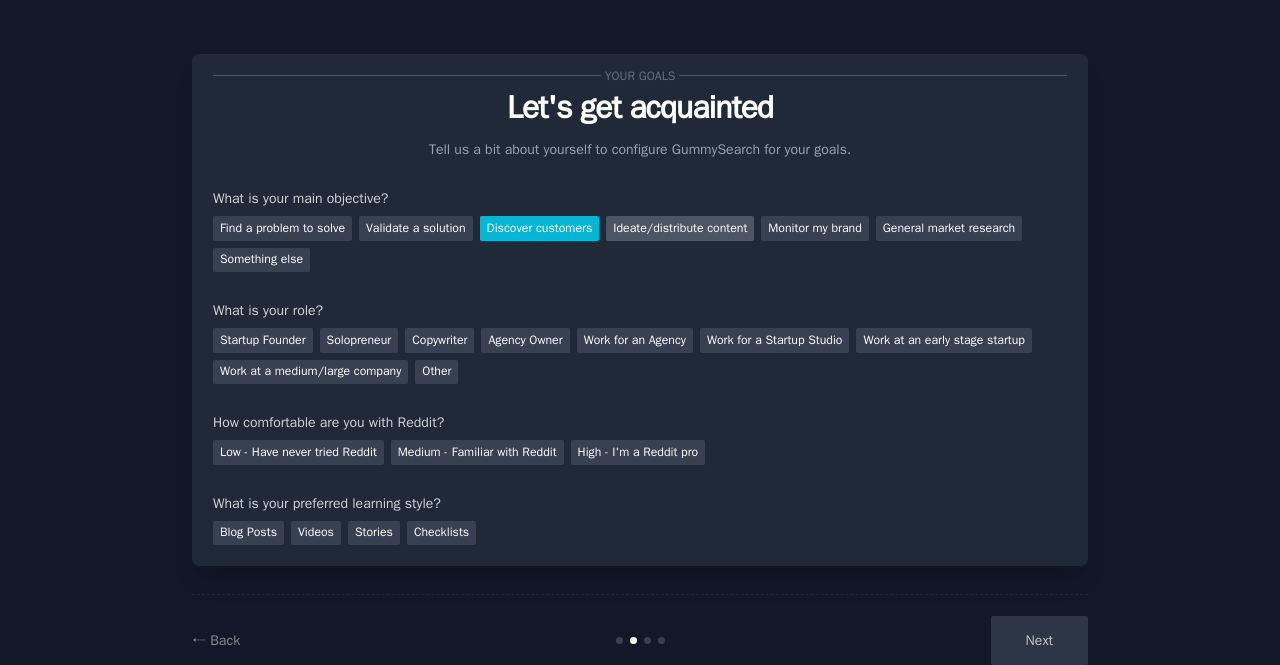 click on "Ideate/distribute content" at bounding box center [680, 228] 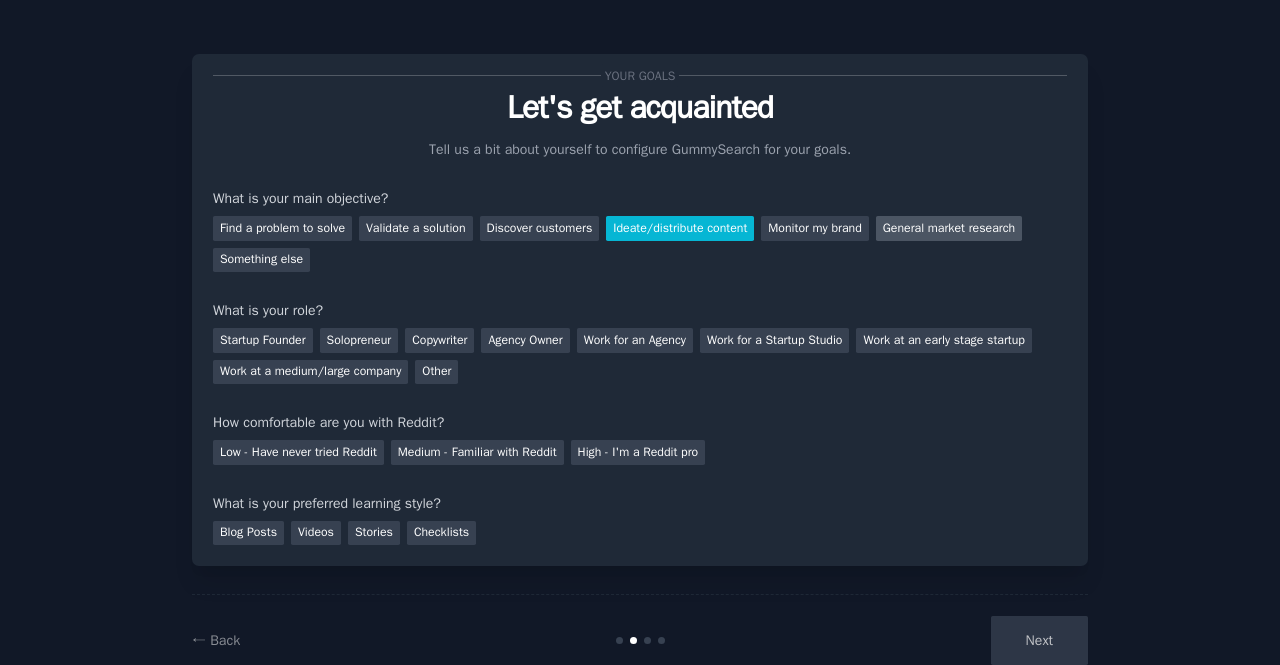 click on "General market research" at bounding box center (949, 228) 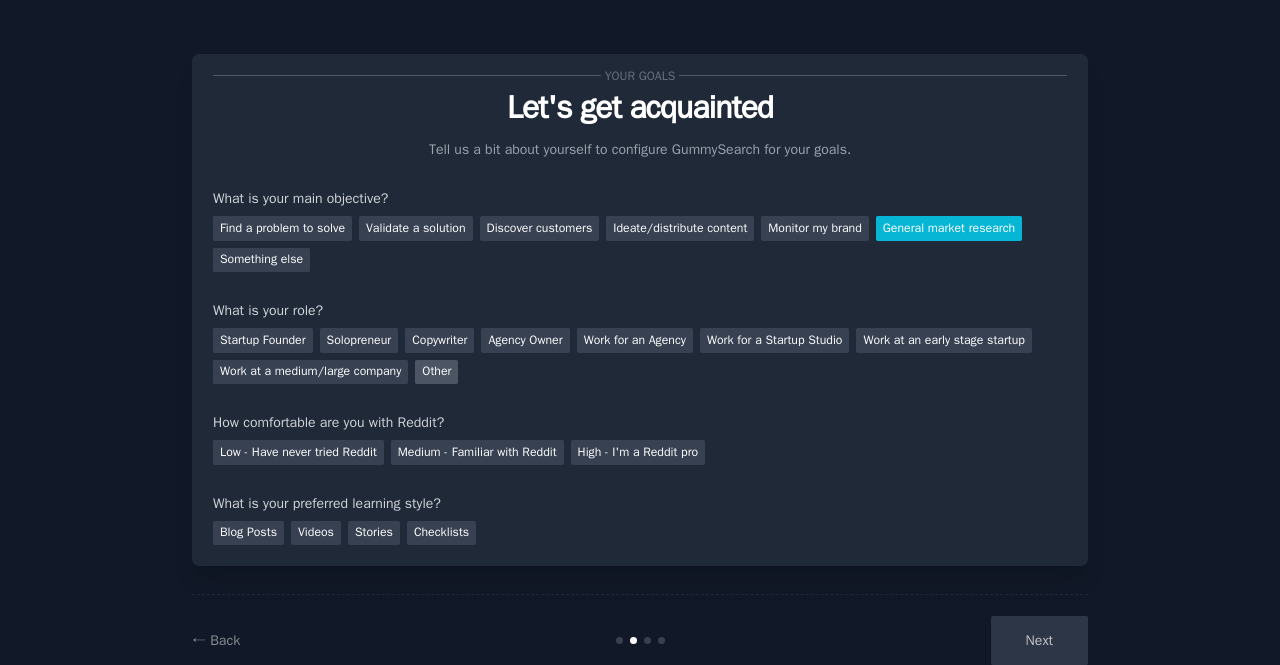 click on "Other" at bounding box center (436, 372) 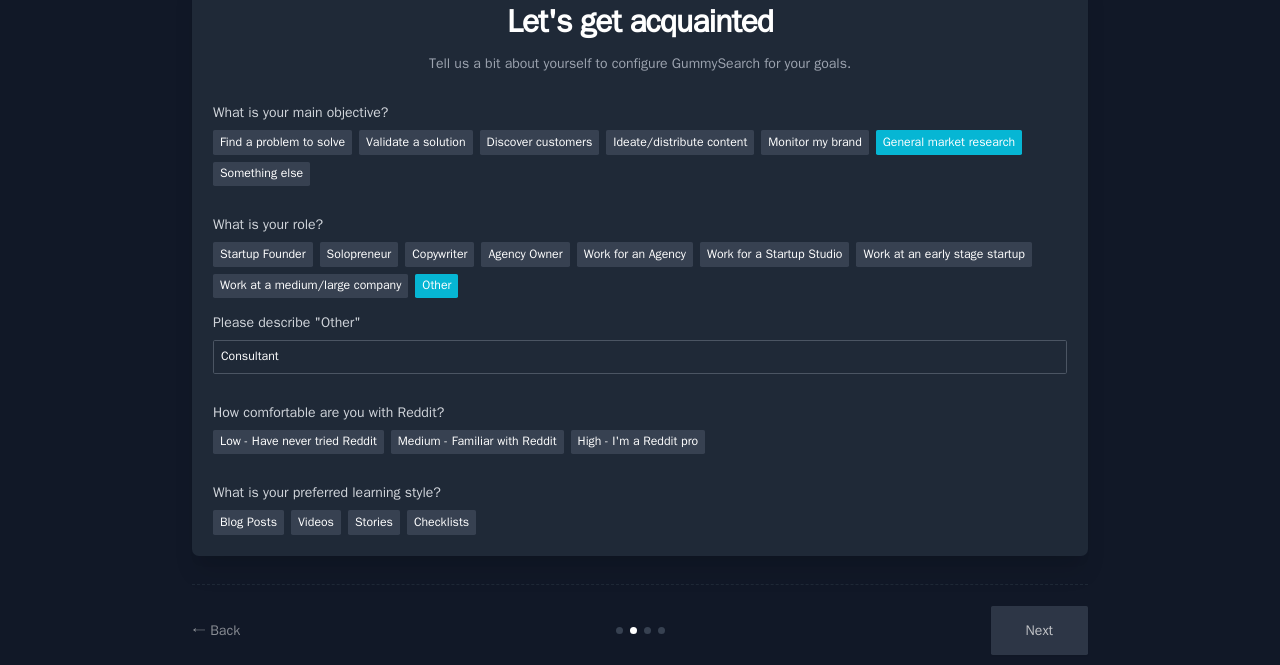scroll, scrollTop: 93, scrollLeft: 0, axis: vertical 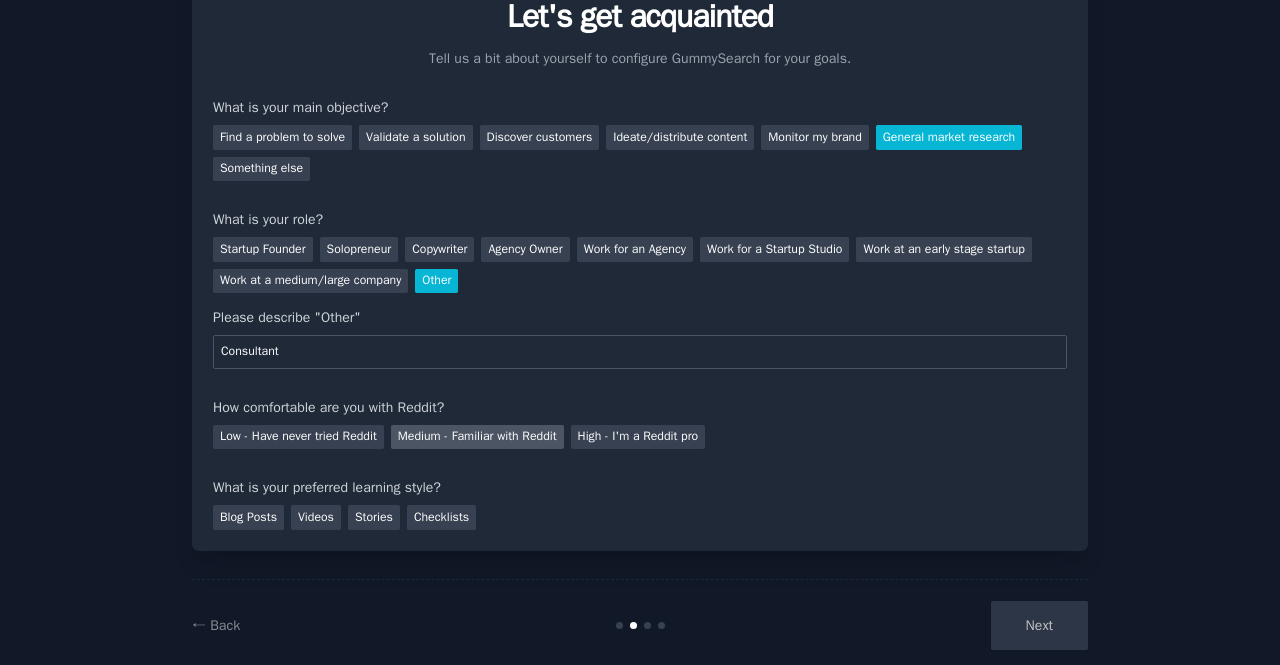 type on "Consultant" 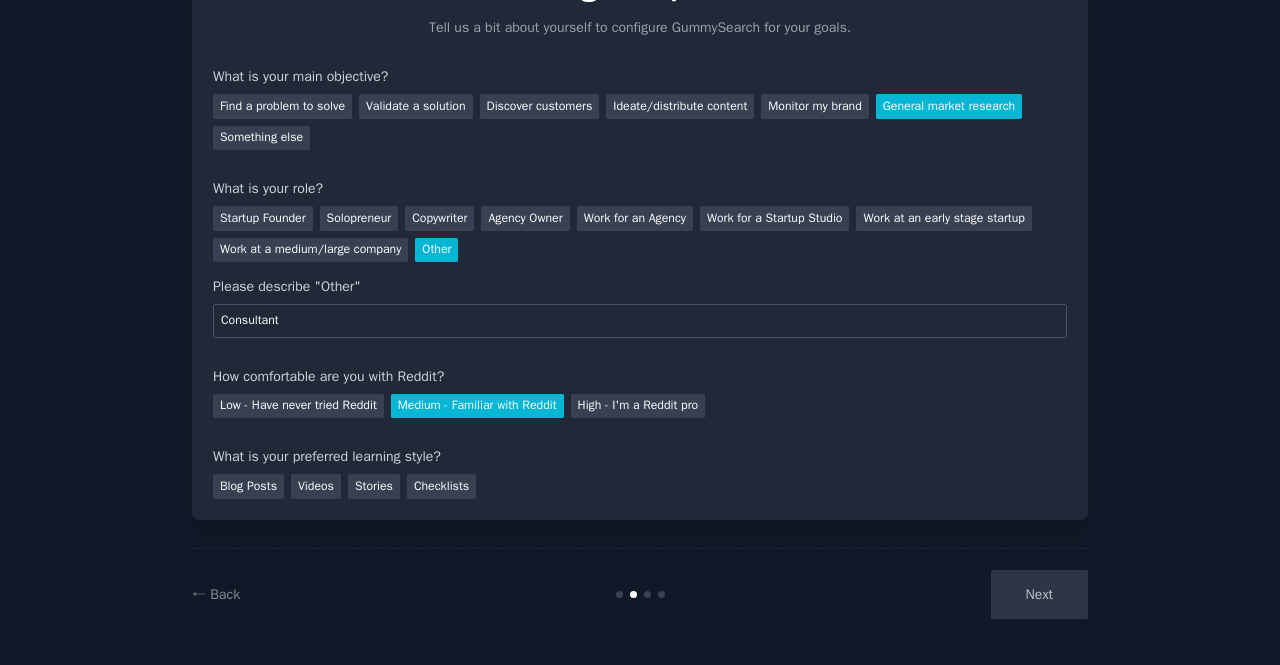 scroll, scrollTop: 124, scrollLeft: 0, axis: vertical 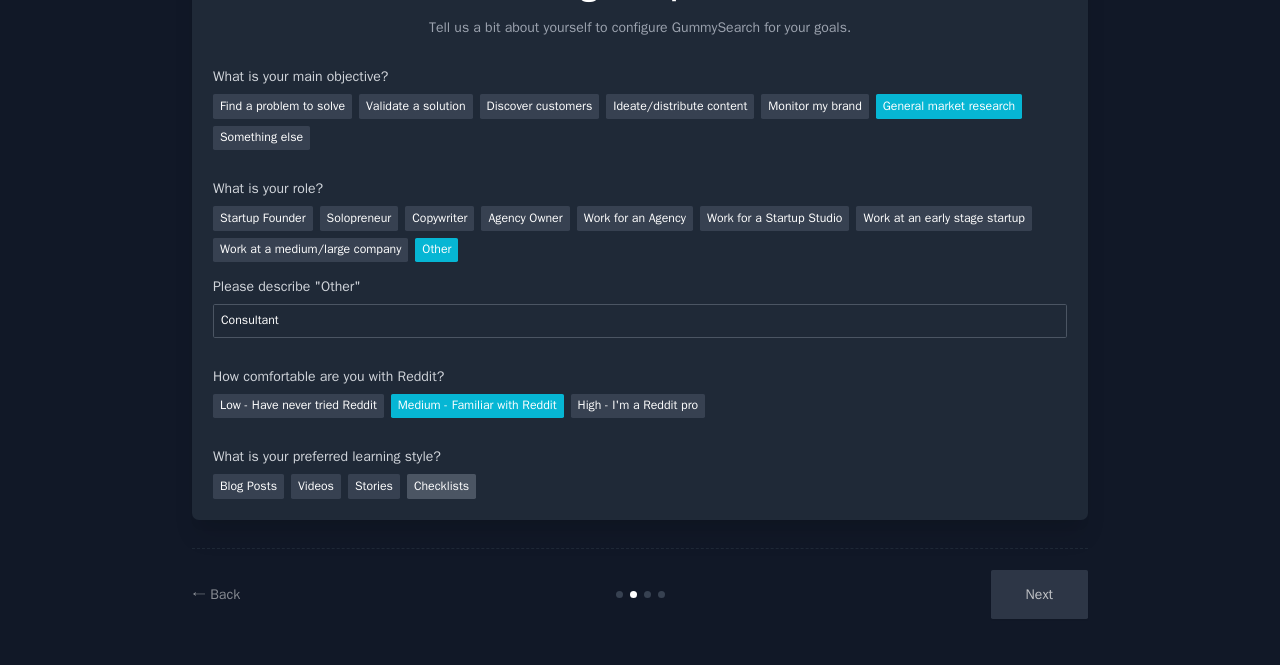click on "Checklists" at bounding box center (441, 486) 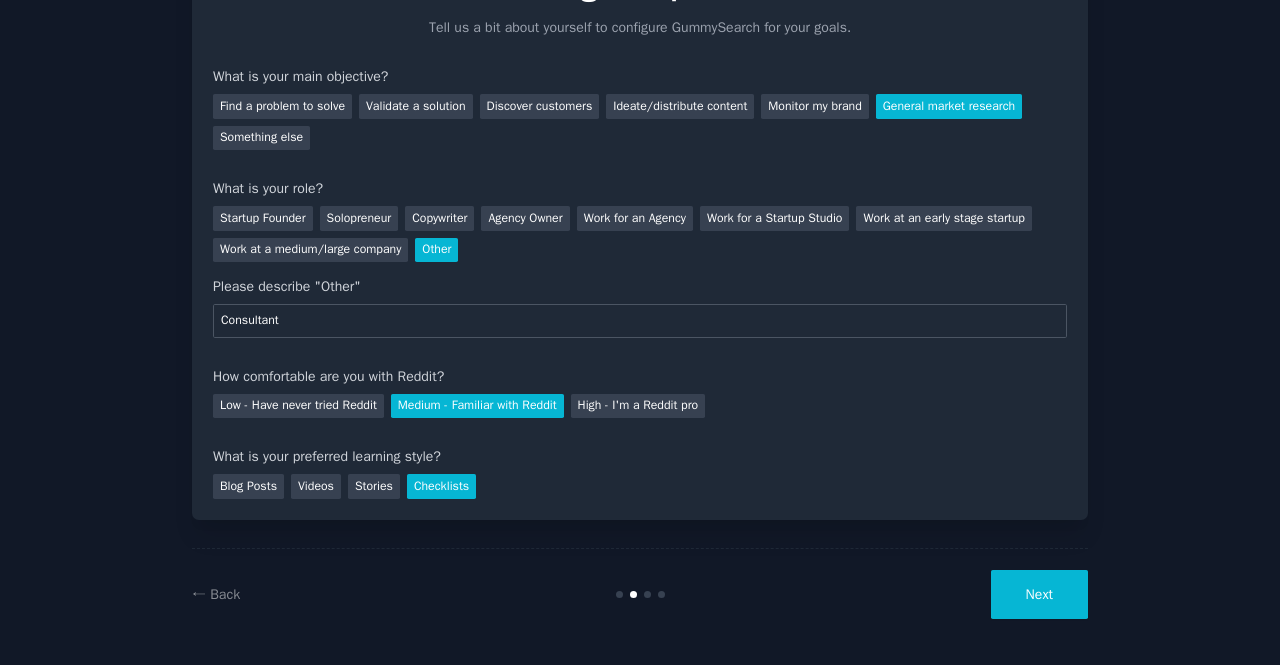 click on "Next" at bounding box center (1039, 594) 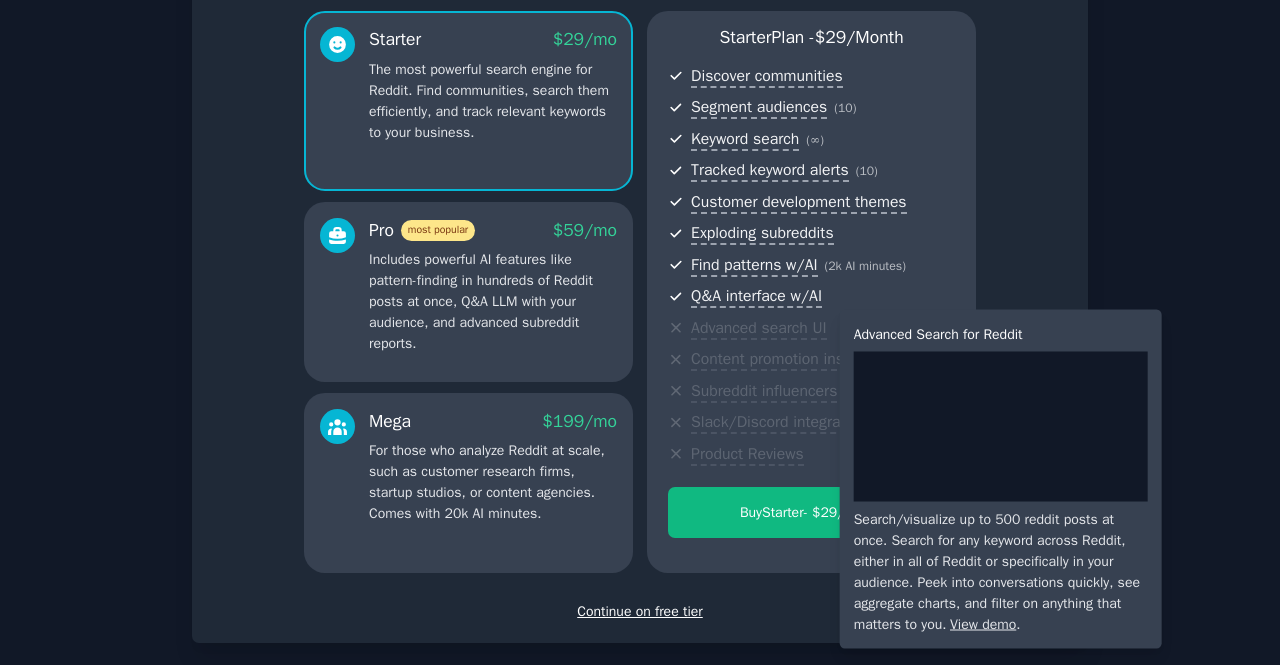 scroll, scrollTop: 168, scrollLeft: 0, axis: vertical 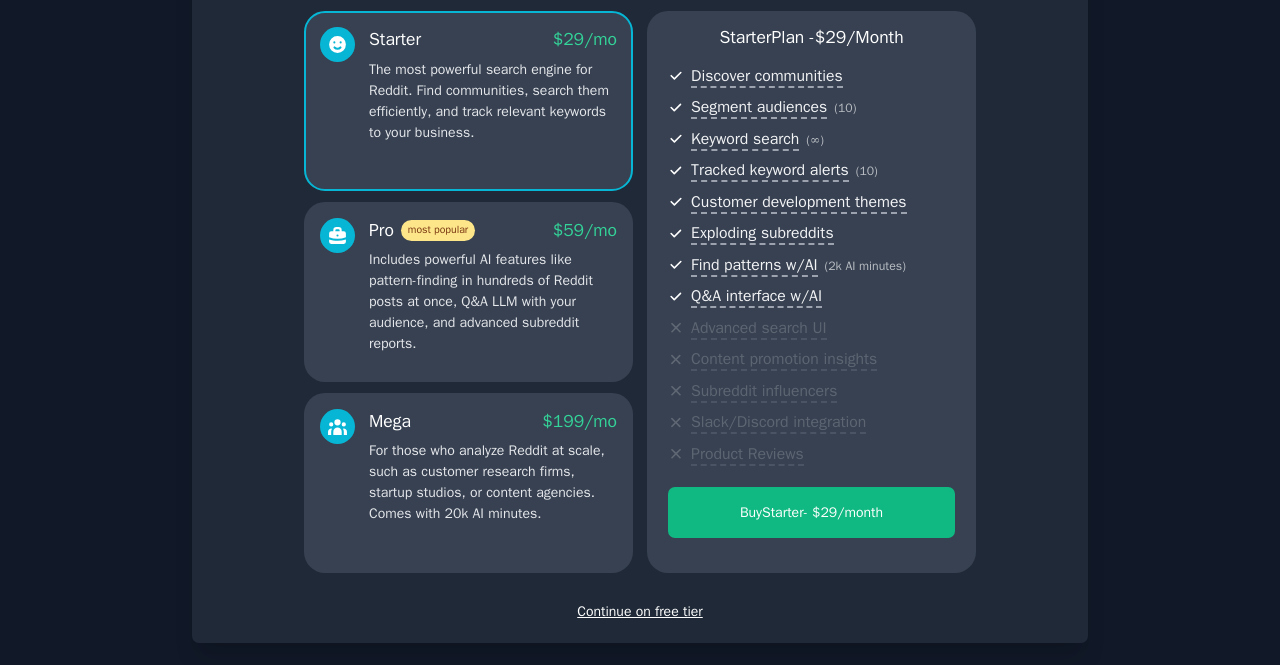 click on "Continue on free tier" at bounding box center (640, 611) 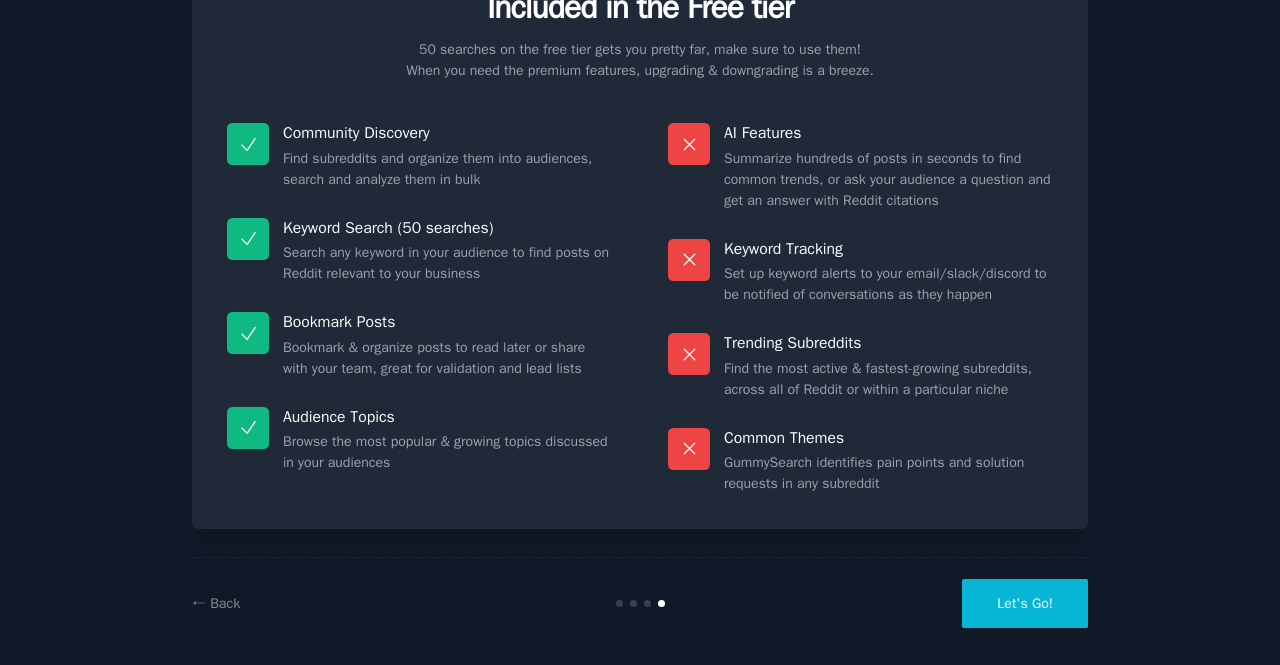 scroll, scrollTop: 113, scrollLeft: 0, axis: vertical 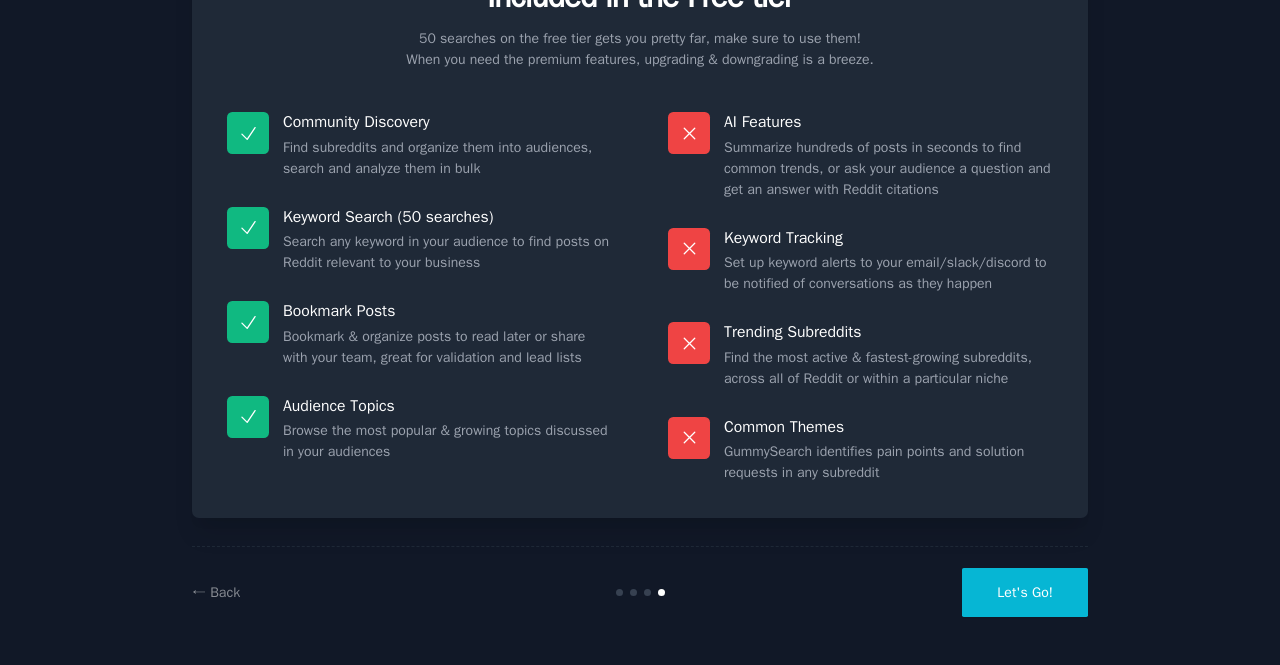click on "Let's Go!" at bounding box center (1025, 592) 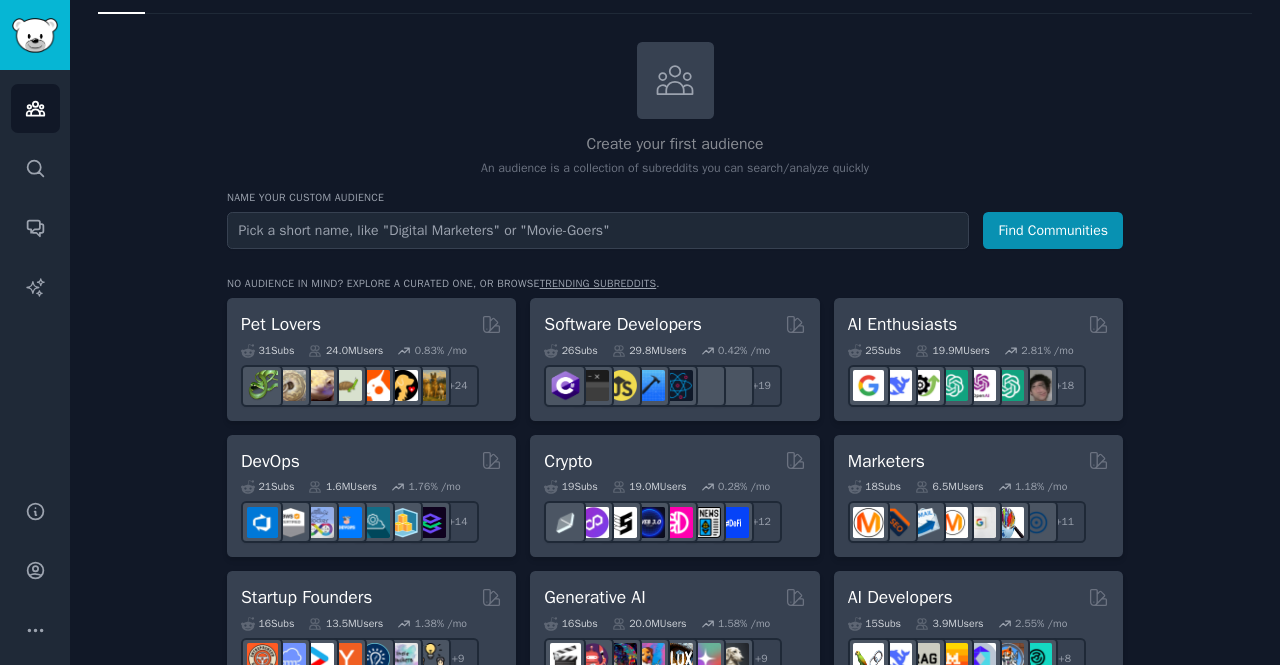 scroll, scrollTop: 0, scrollLeft: 0, axis: both 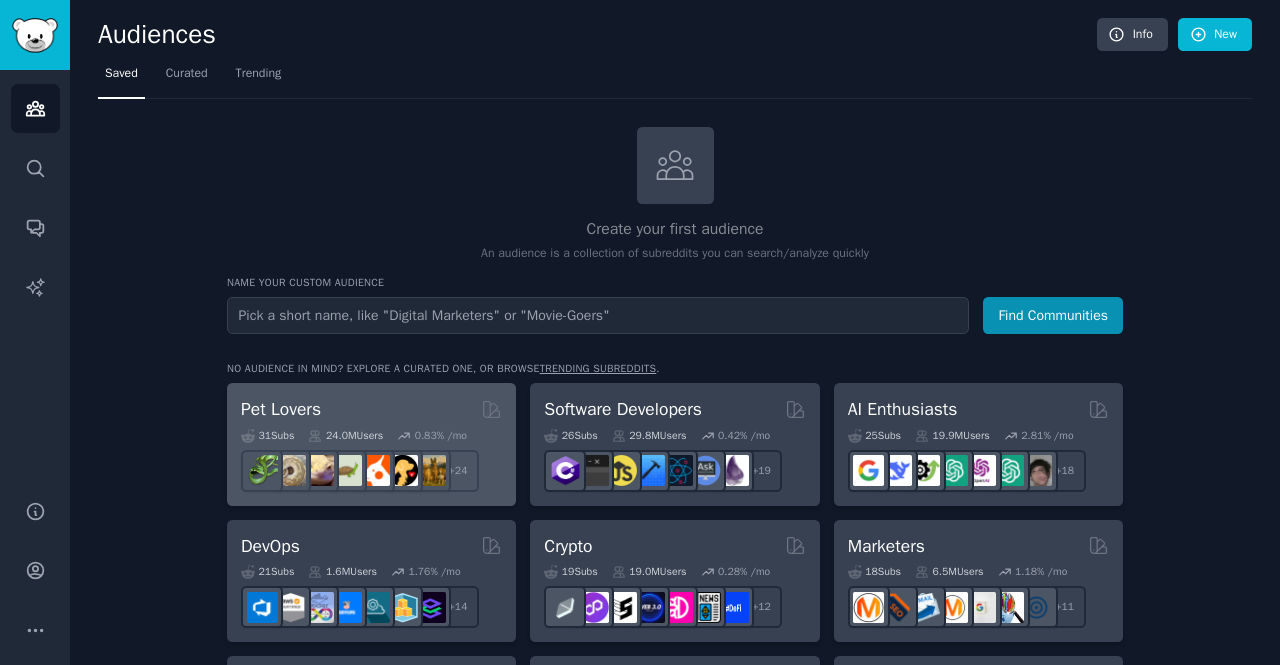click on "Pet Lovers 31  Sub s 24.0M  Users 0.83 % /mo + 24" at bounding box center (371, 444) 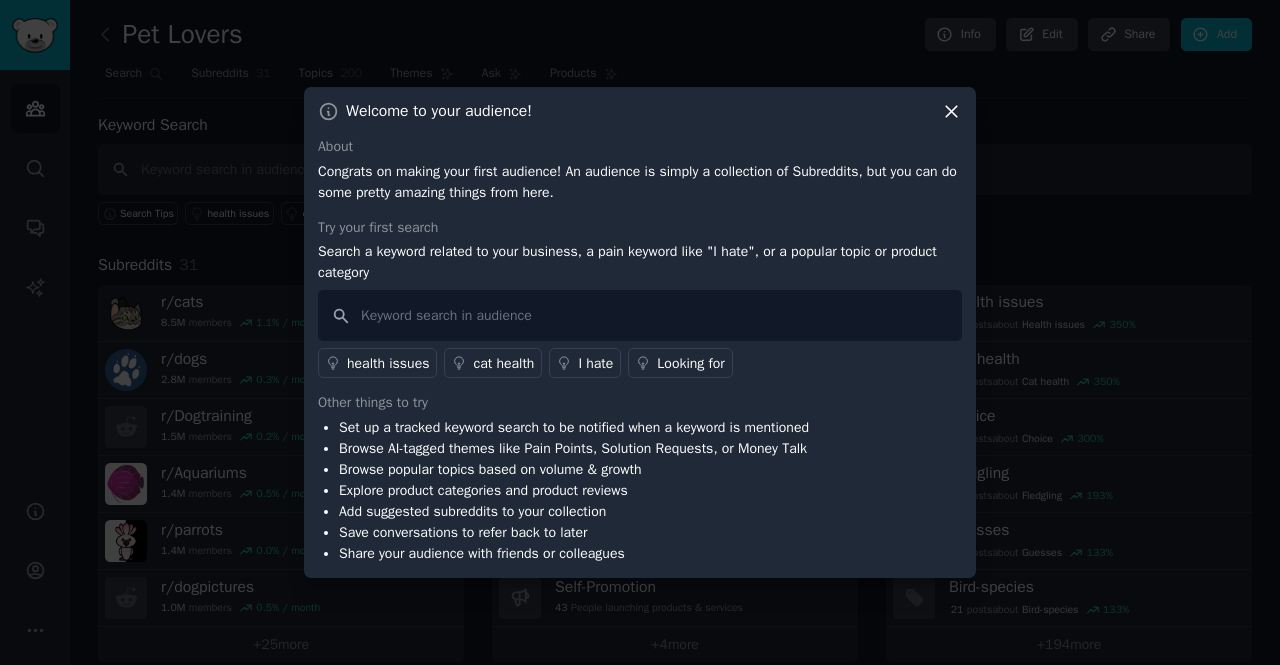 click 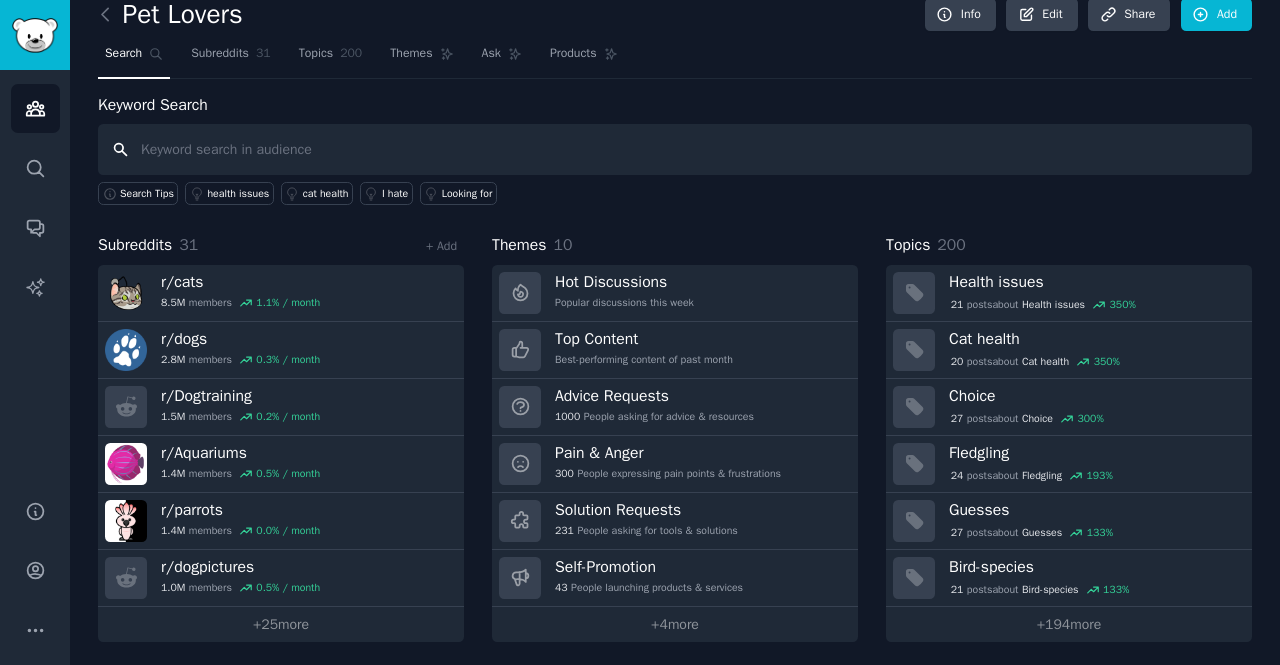 scroll, scrollTop: 0, scrollLeft: 0, axis: both 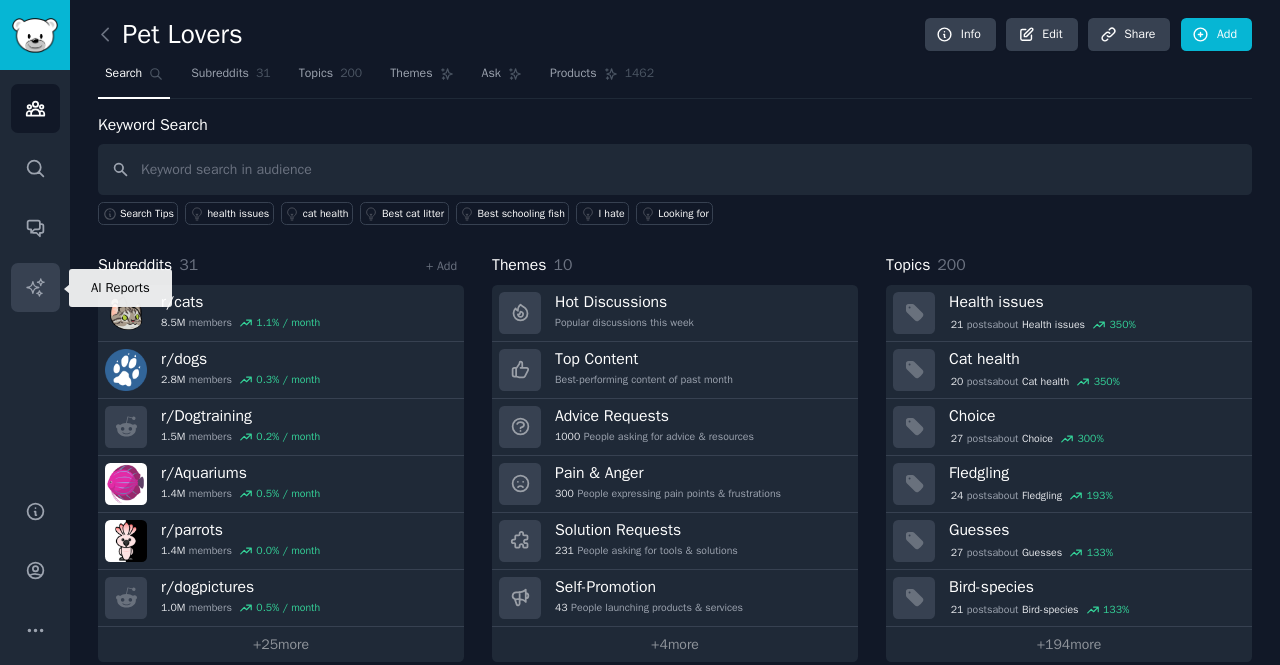 click 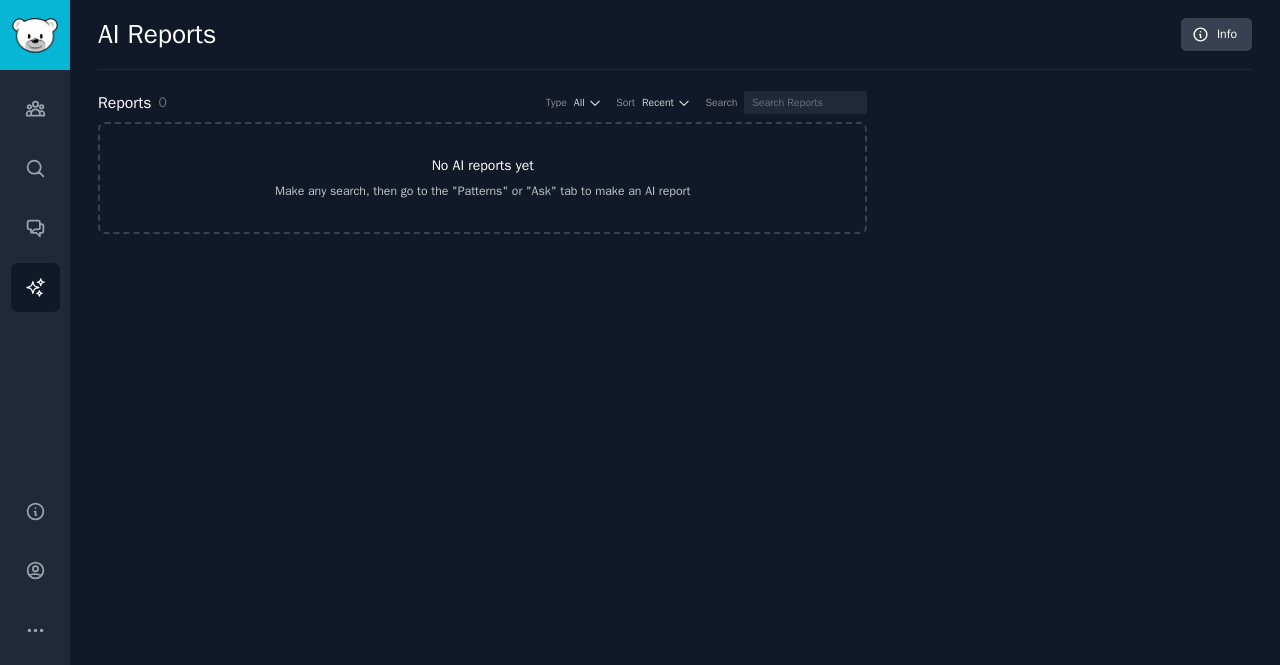 click on "Make any search, then go to the "Patterns" or "Ask" tab to make an AI report" at bounding box center (482, 192) 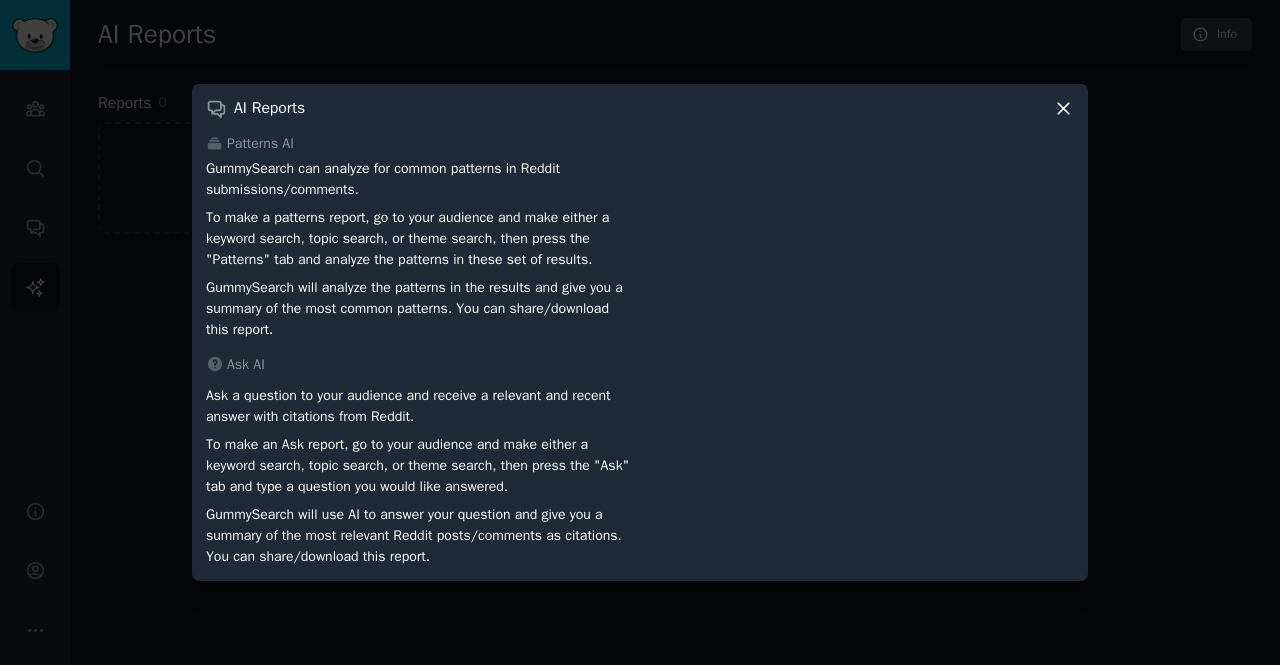 click 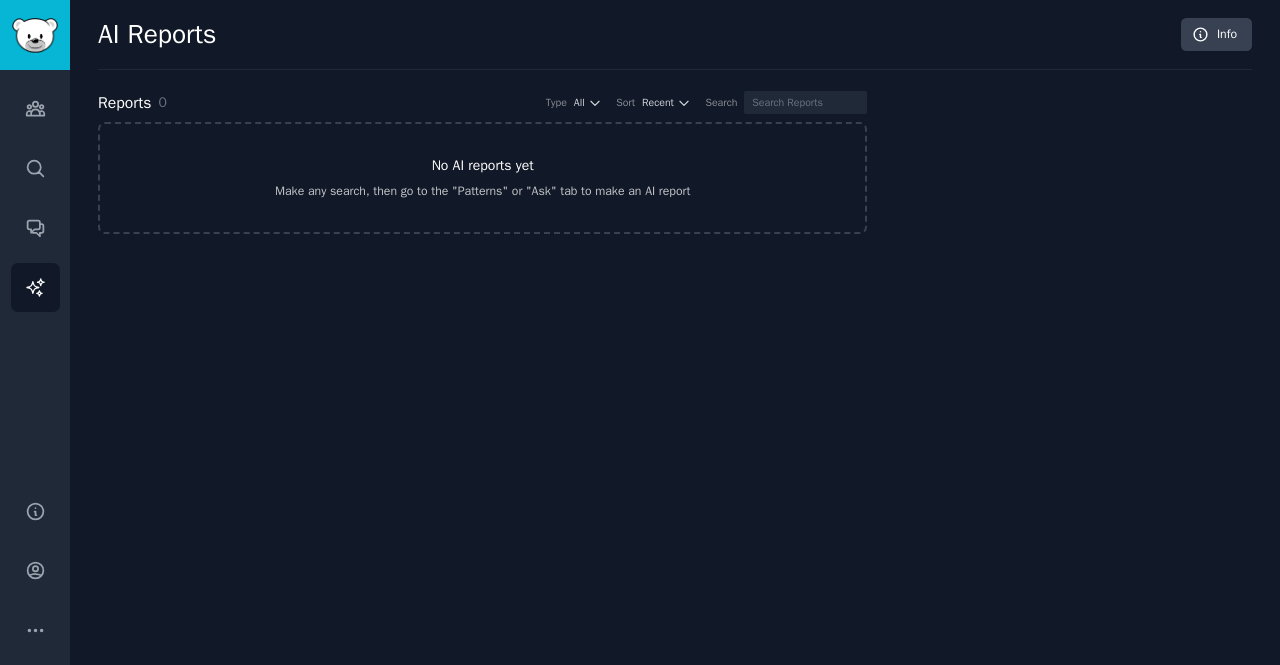 click on "Make any search, then go to the "Patterns" or "Ask" tab to make an AI report" at bounding box center [482, 192] 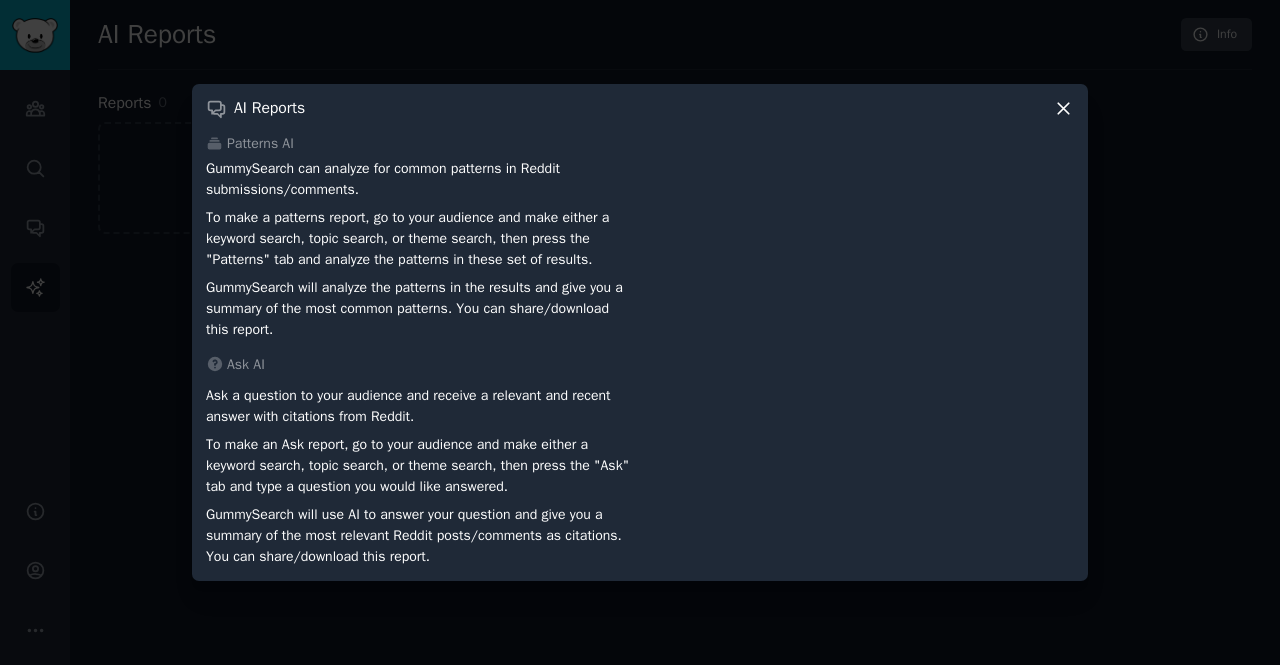 click 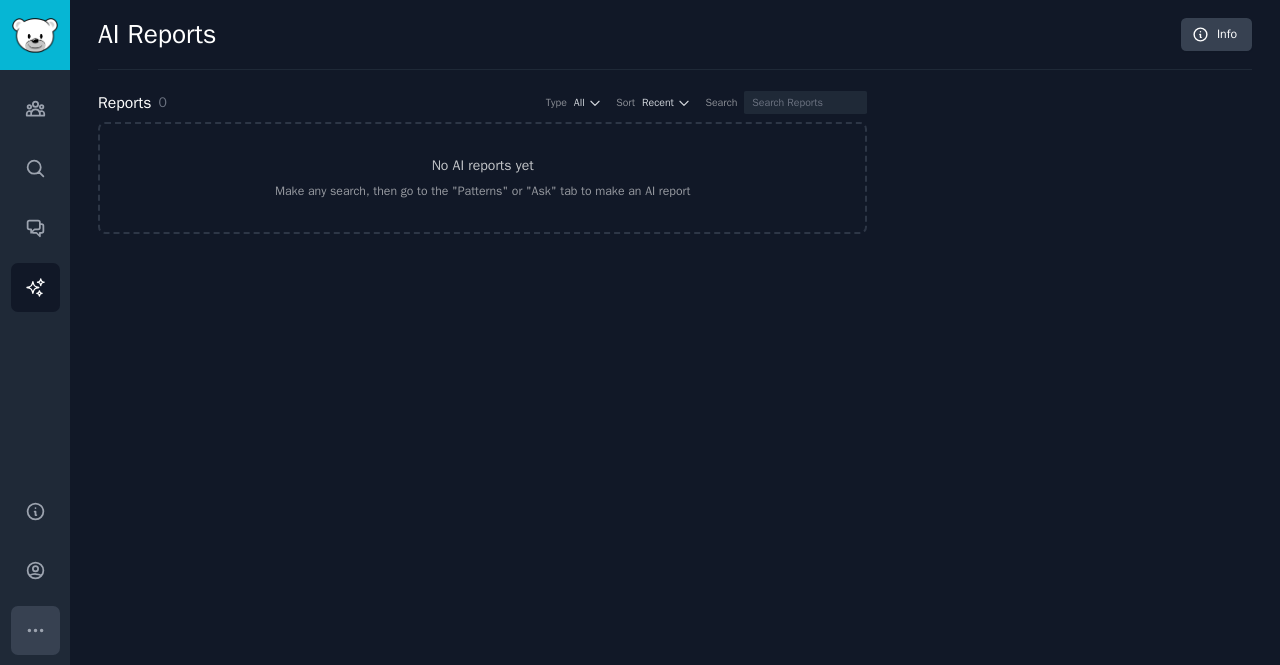 click on "More" at bounding box center (35, 630) 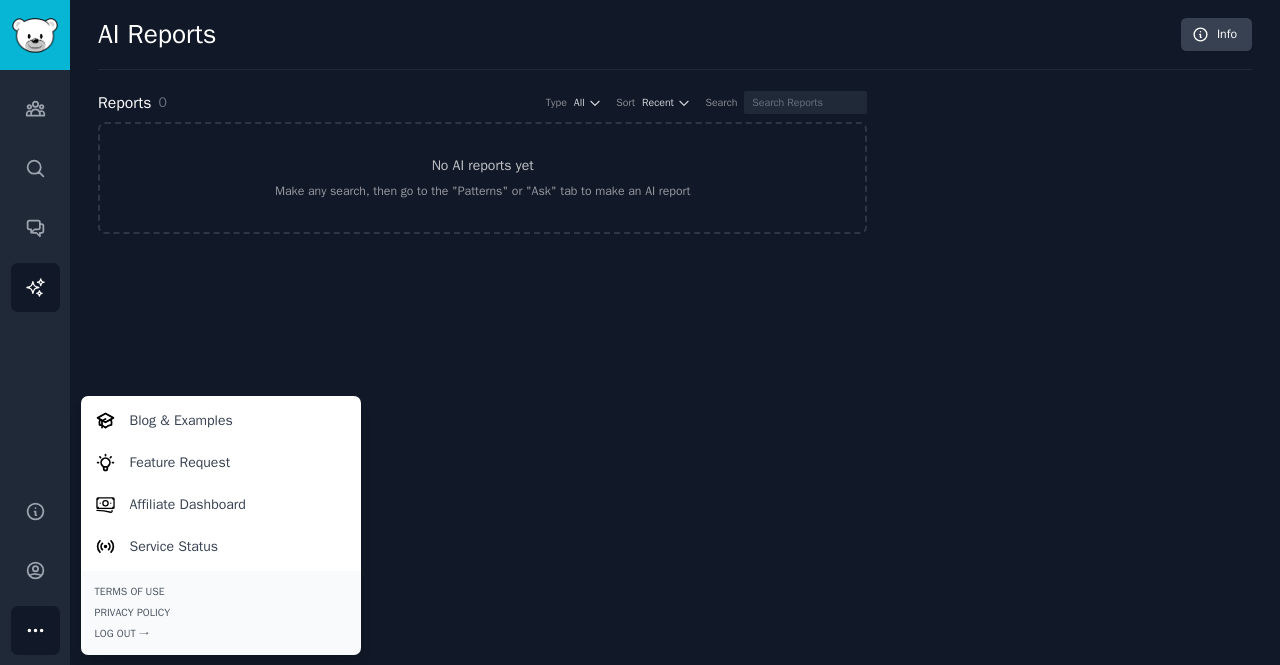 click on "Audiences Search Conversations AI Reports" at bounding box center [35, 273] 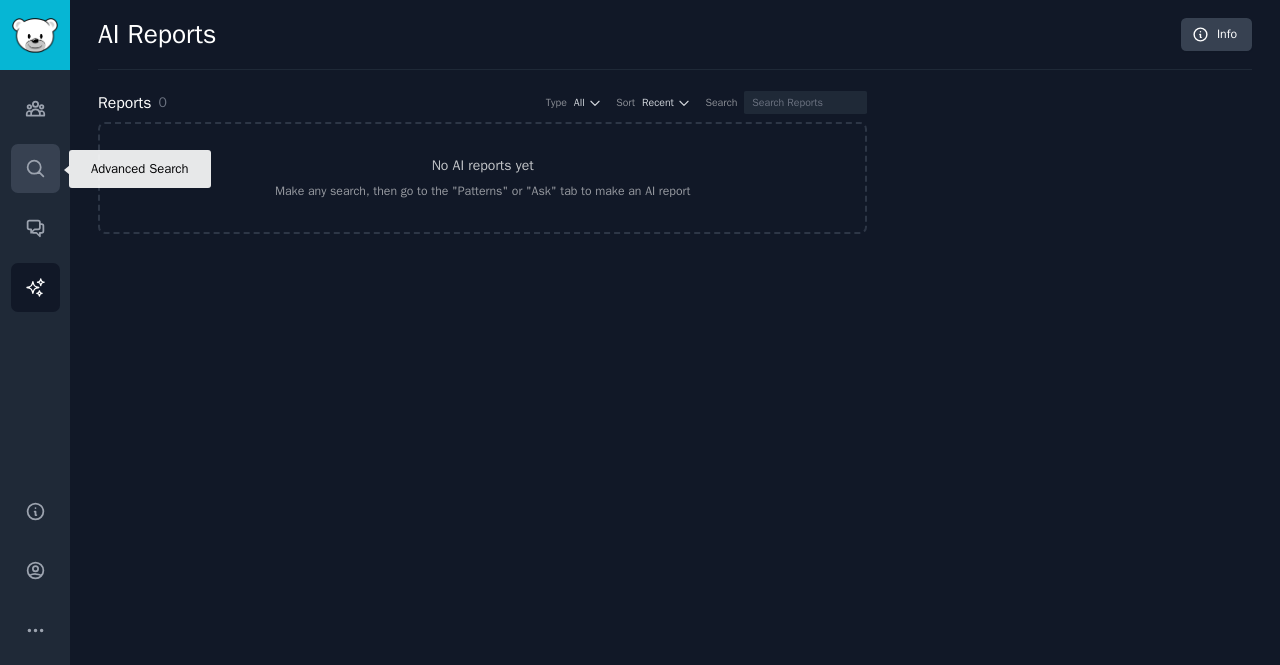 click on "Search" at bounding box center [35, 168] 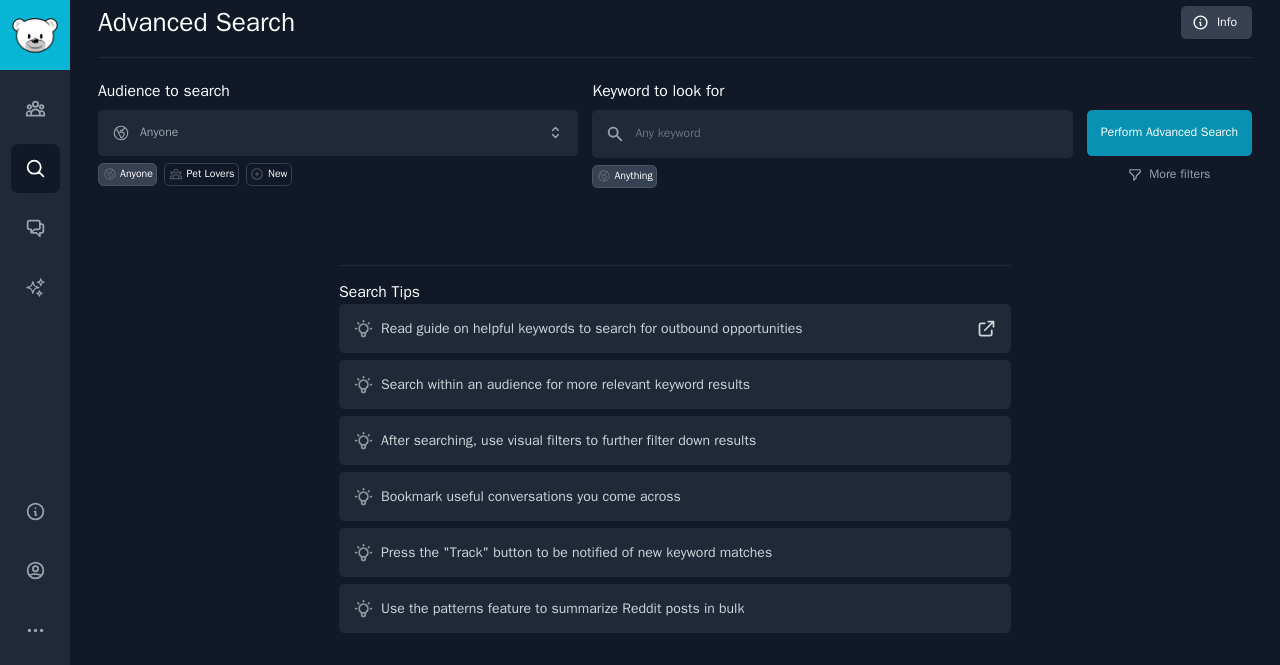 scroll, scrollTop: 0, scrollLeft: 0, axis: both 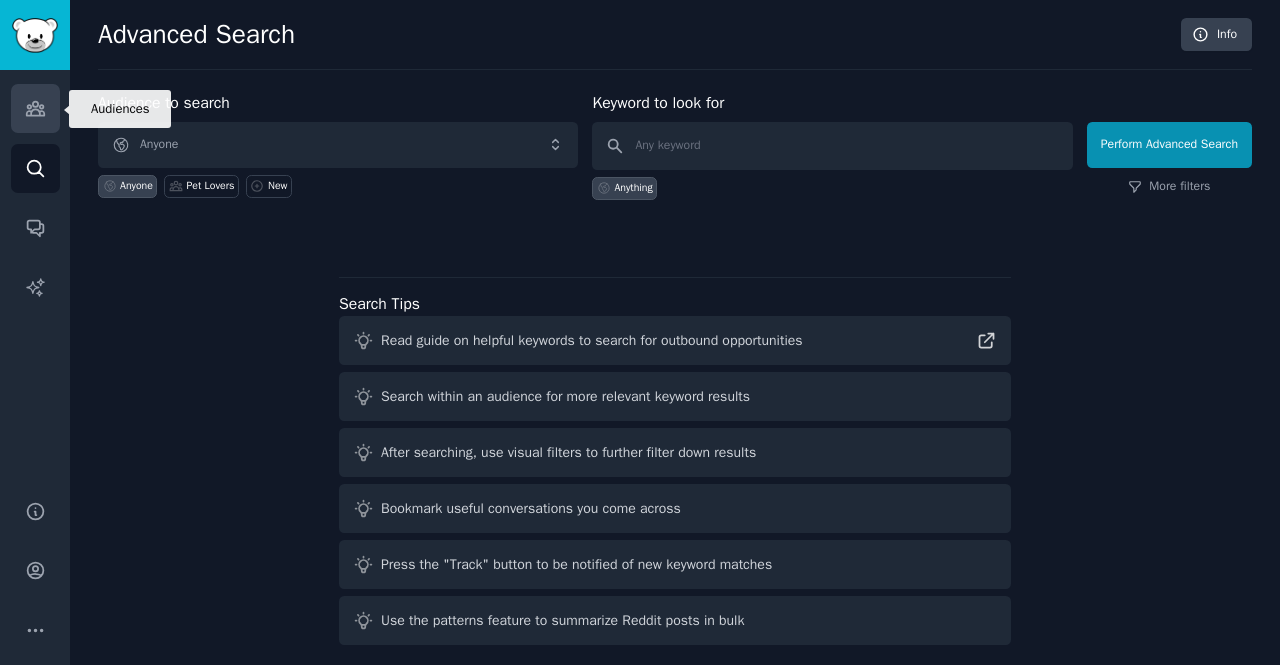 click 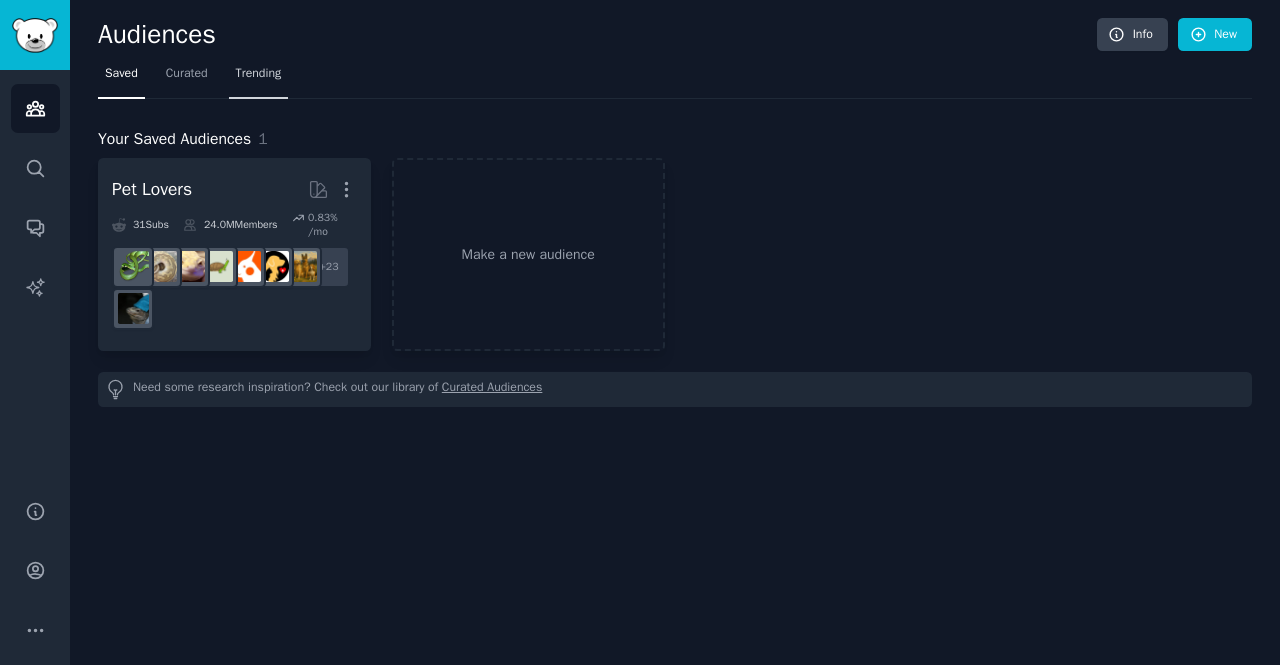 click on "Trending" at bounding box center [259, 78] 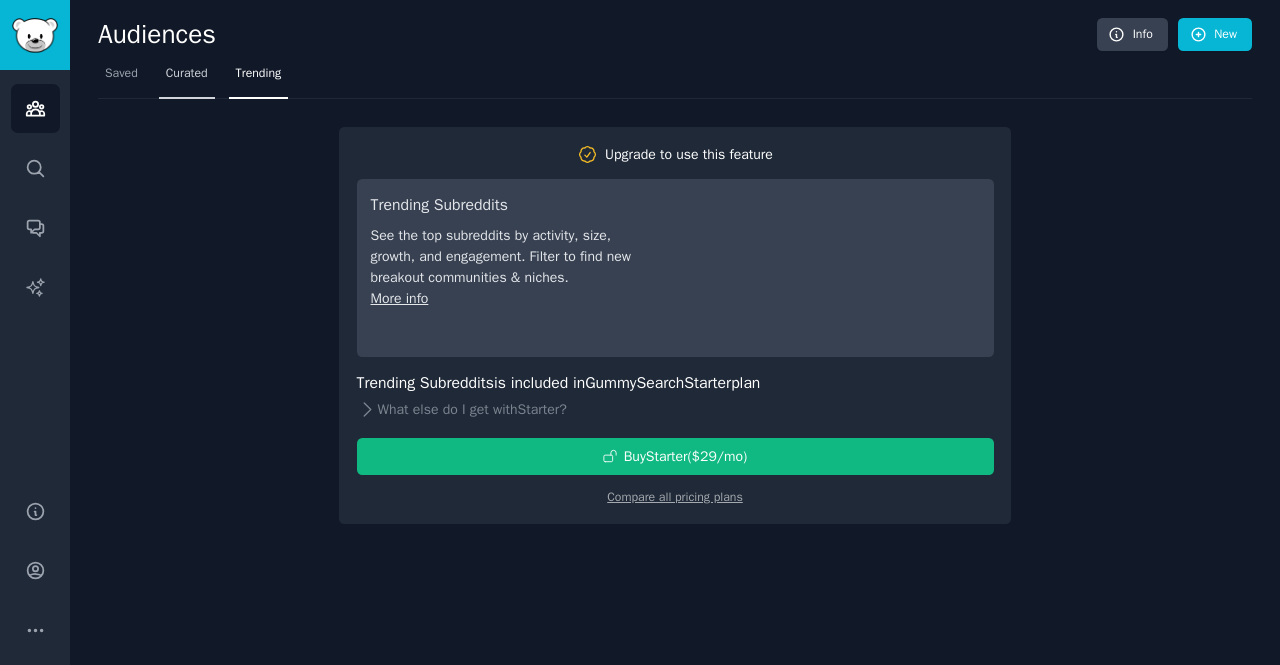 click on "Curated" at bounding box center [187, 74] 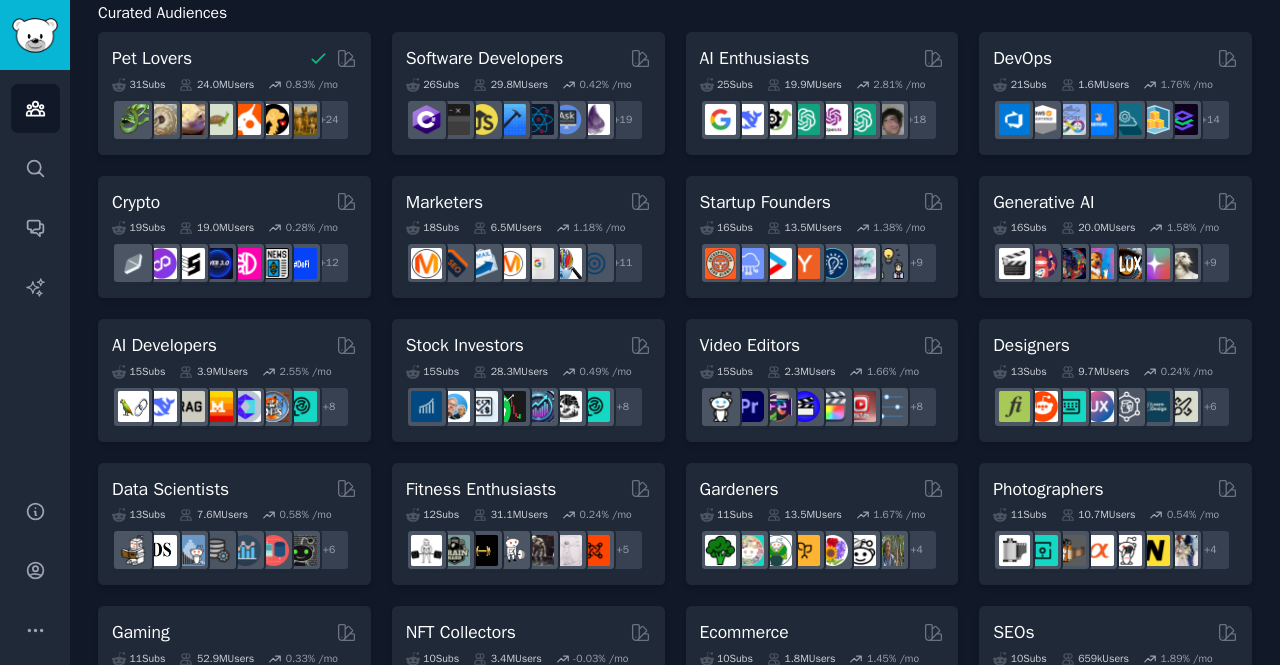 scroll, scrollTop: 0, scrollLeft: 0, axis: both 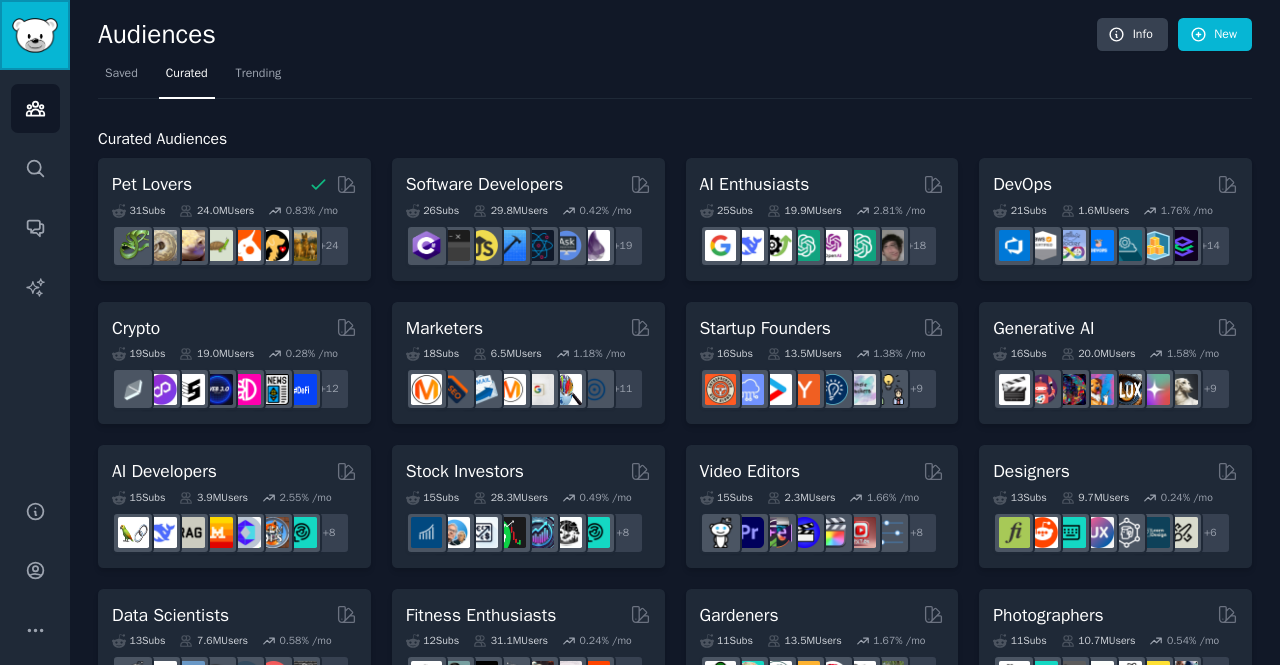 click at bounding box center (35, 35) 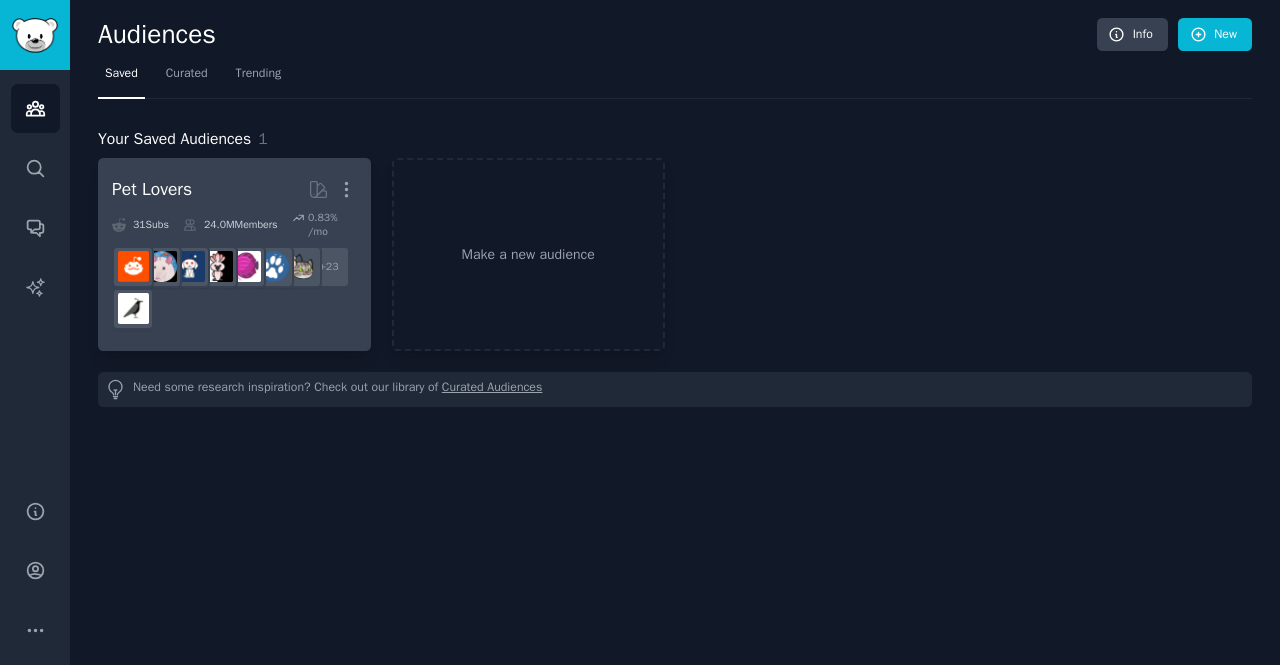 click on "Pet Lovers Curated by GummySearch More" at bounding box center [234, 189] 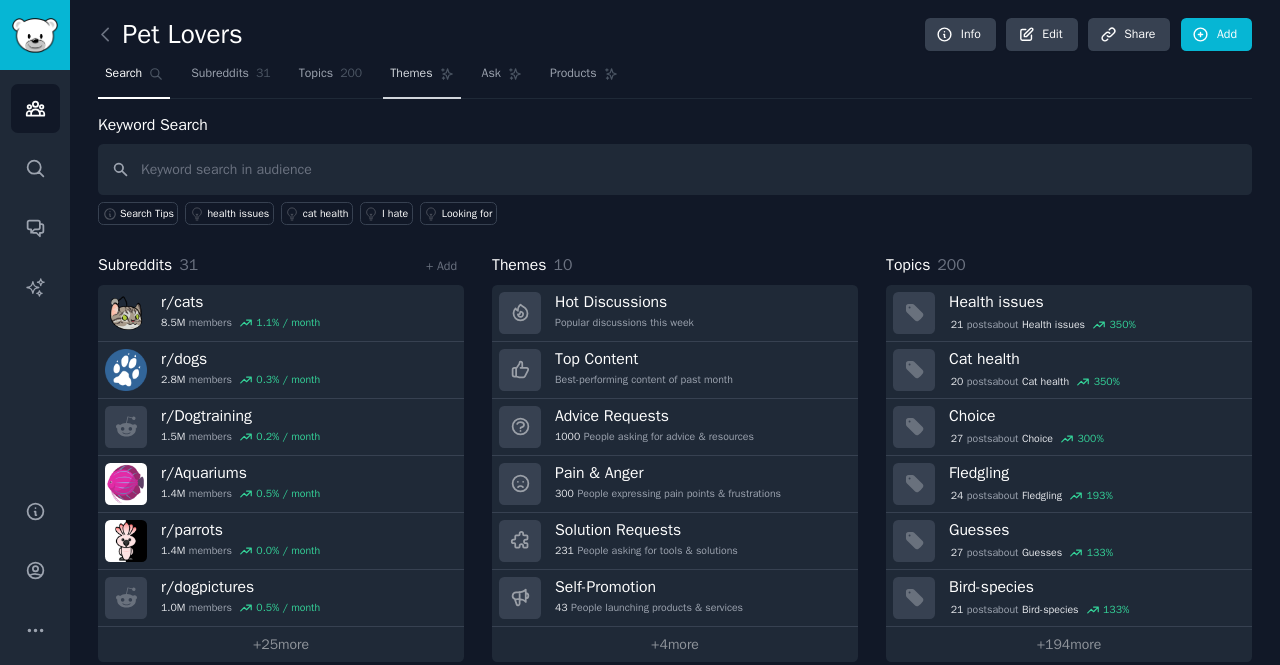 click on "Themes" at bounding box center [411, 74] 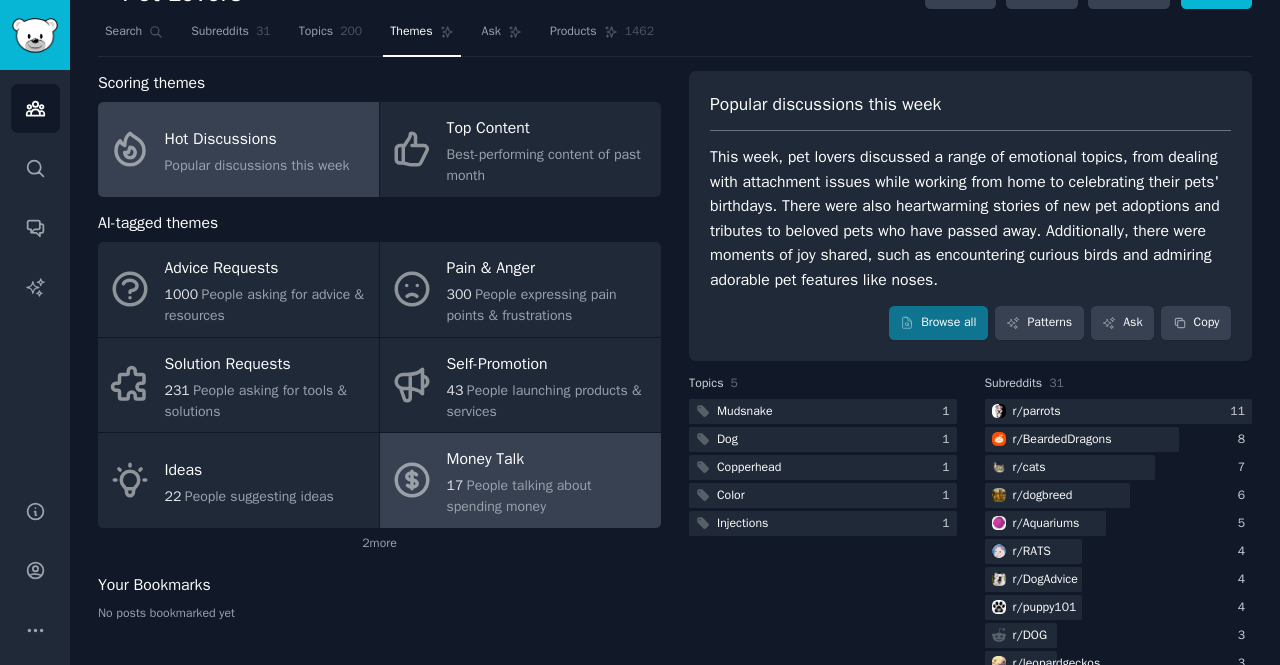 scroll, scrollTop: 0, scrollLeft: 0, axis: both 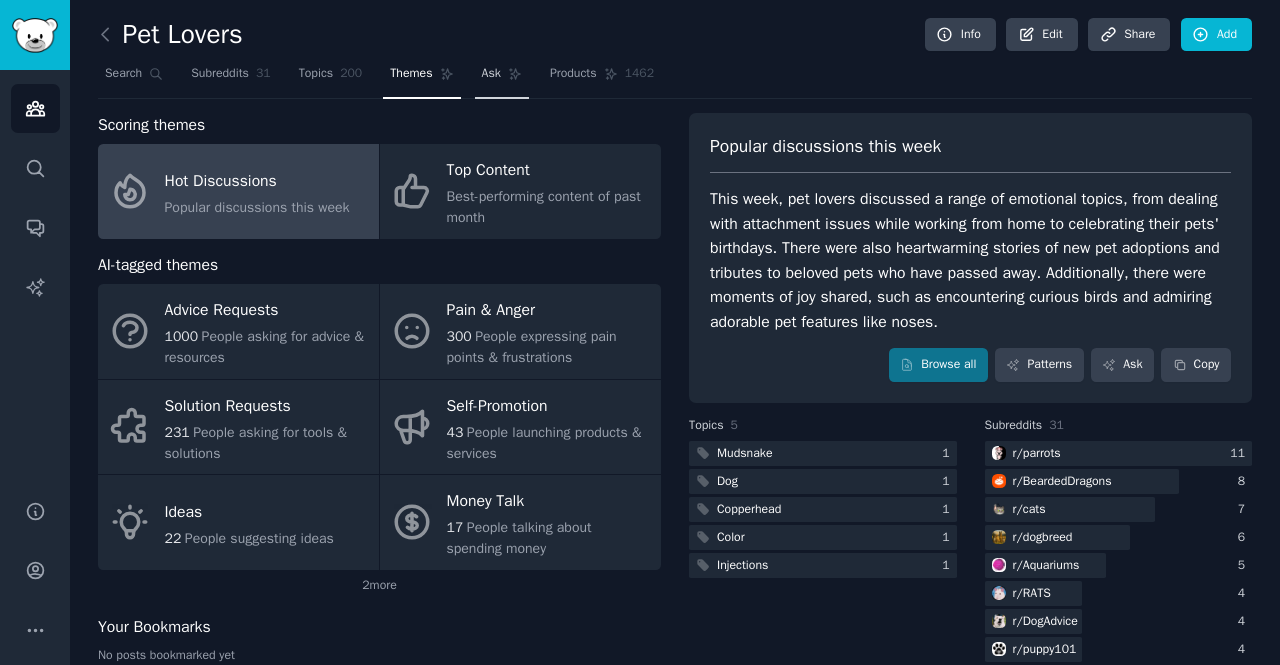 click on "Ask" at bounding box center (502, 78) 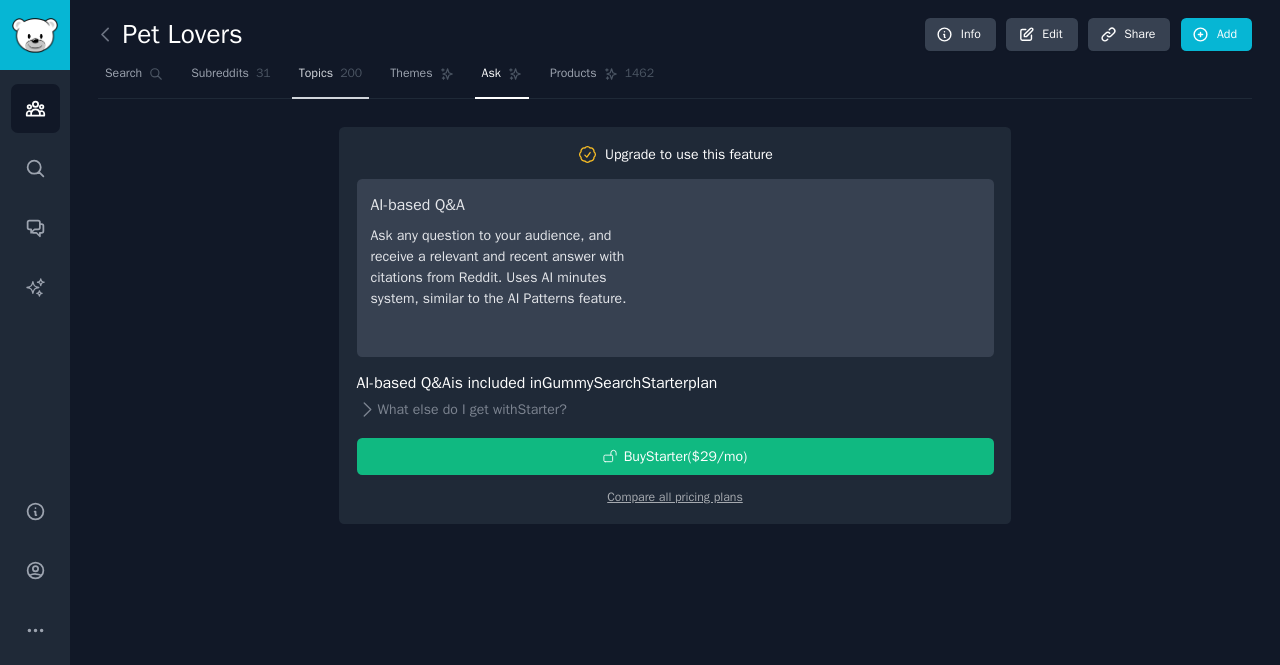 click on "Topics 200" at bounding box center (331, 78) 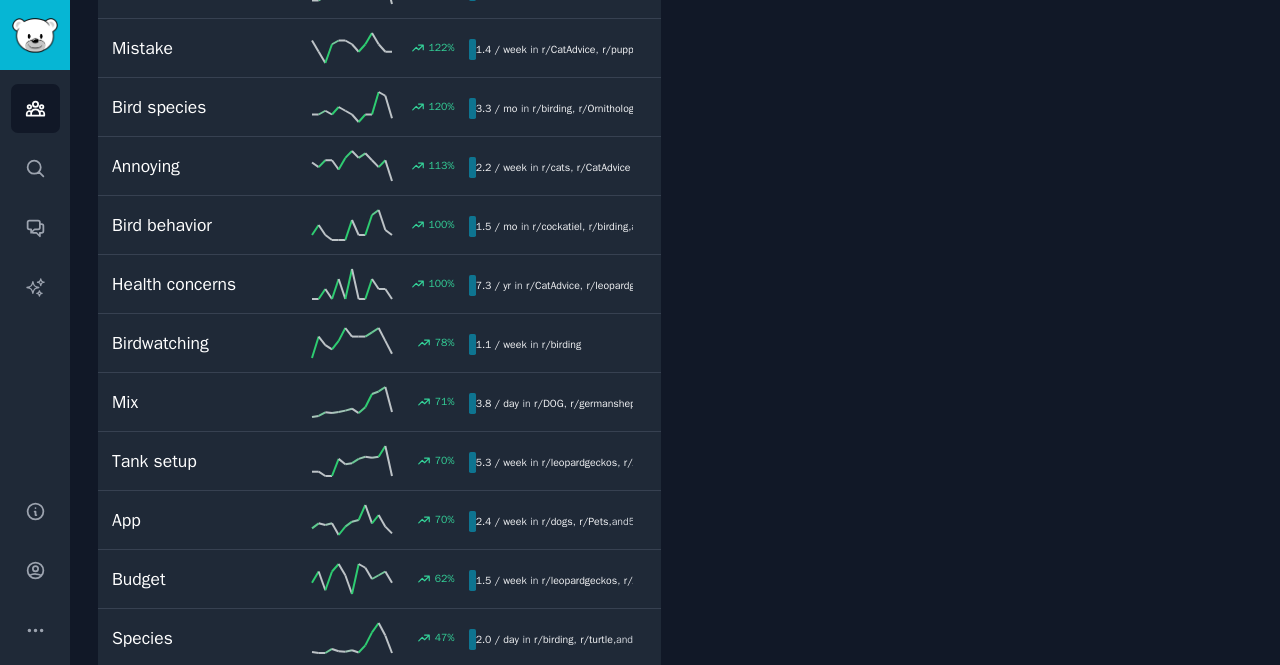 scroll, scrollTop: 0, scrollLeft: 0, axis: both 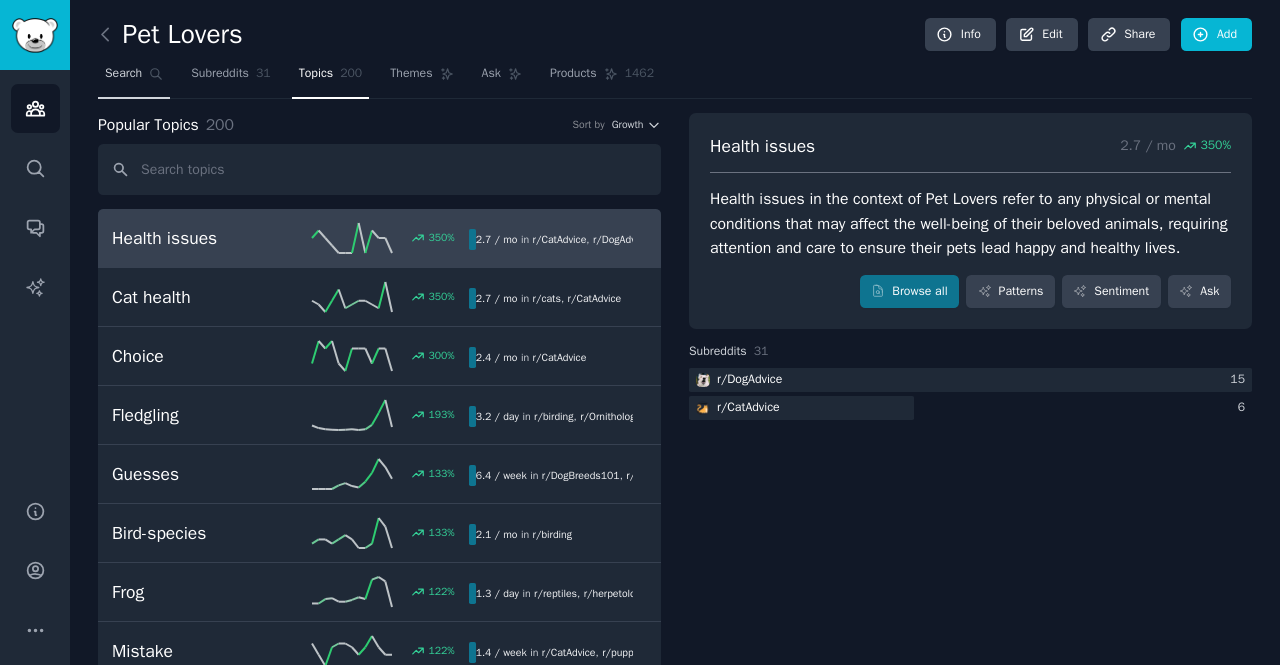 click on "Search" at bounding box center (123, 74) 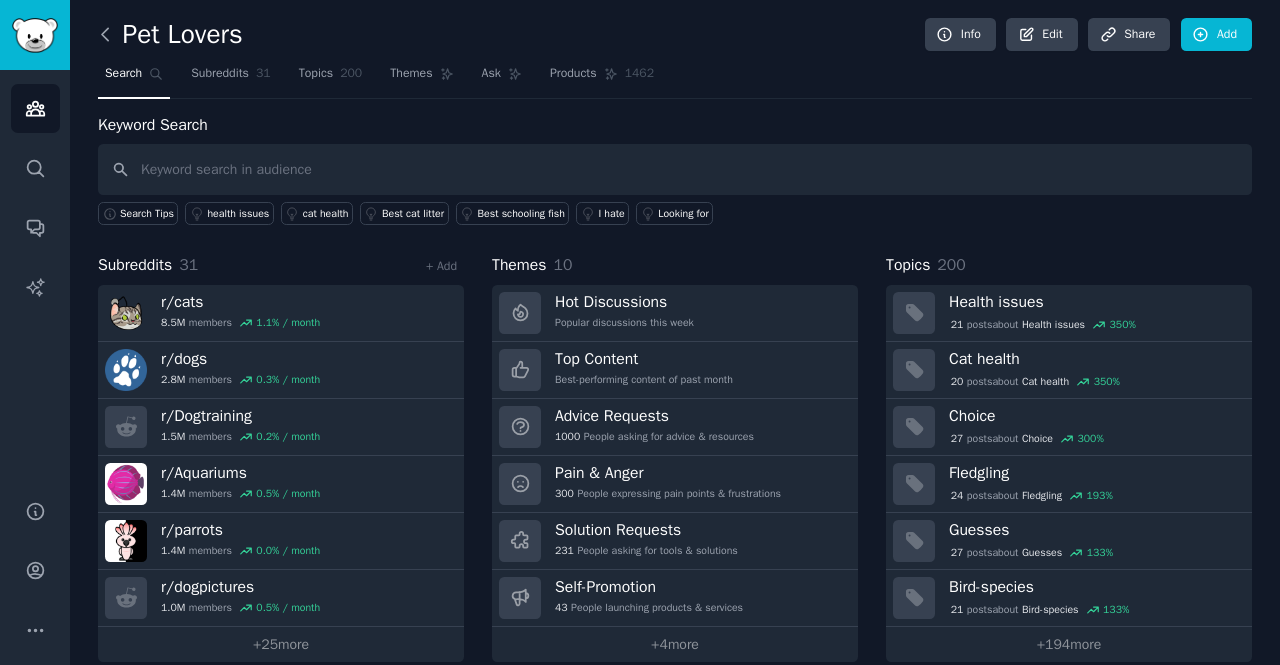 click 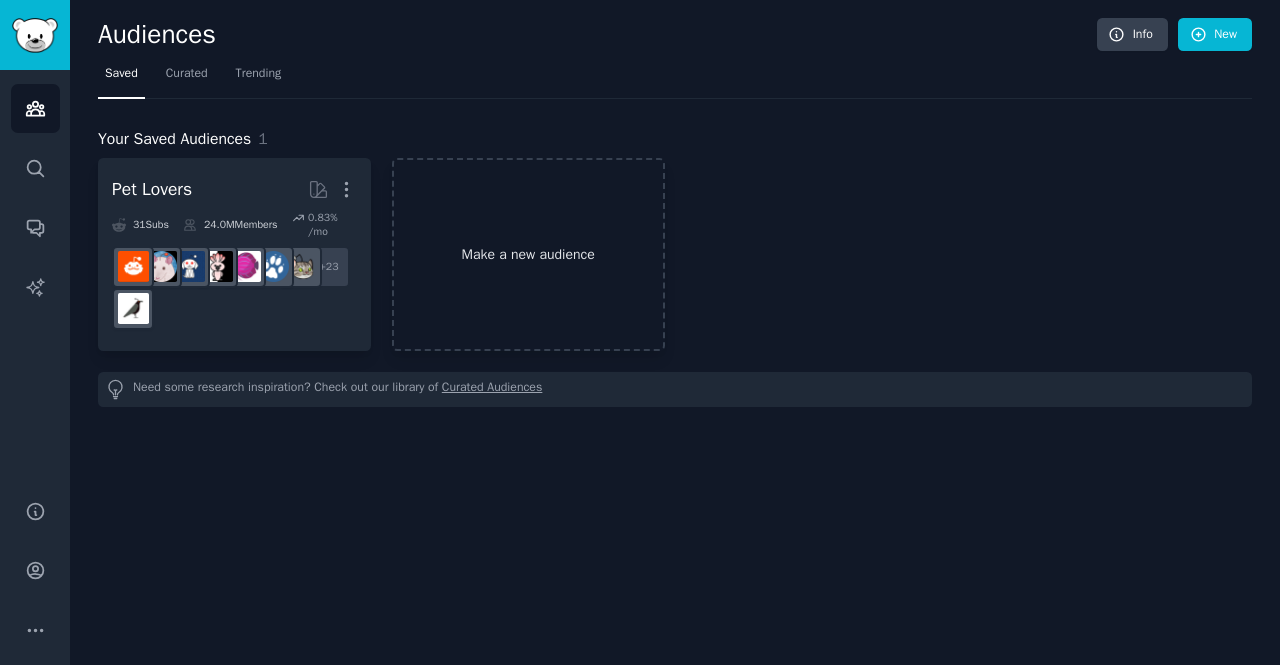 click on "Make a new audience" at bounding box center [528, 254] 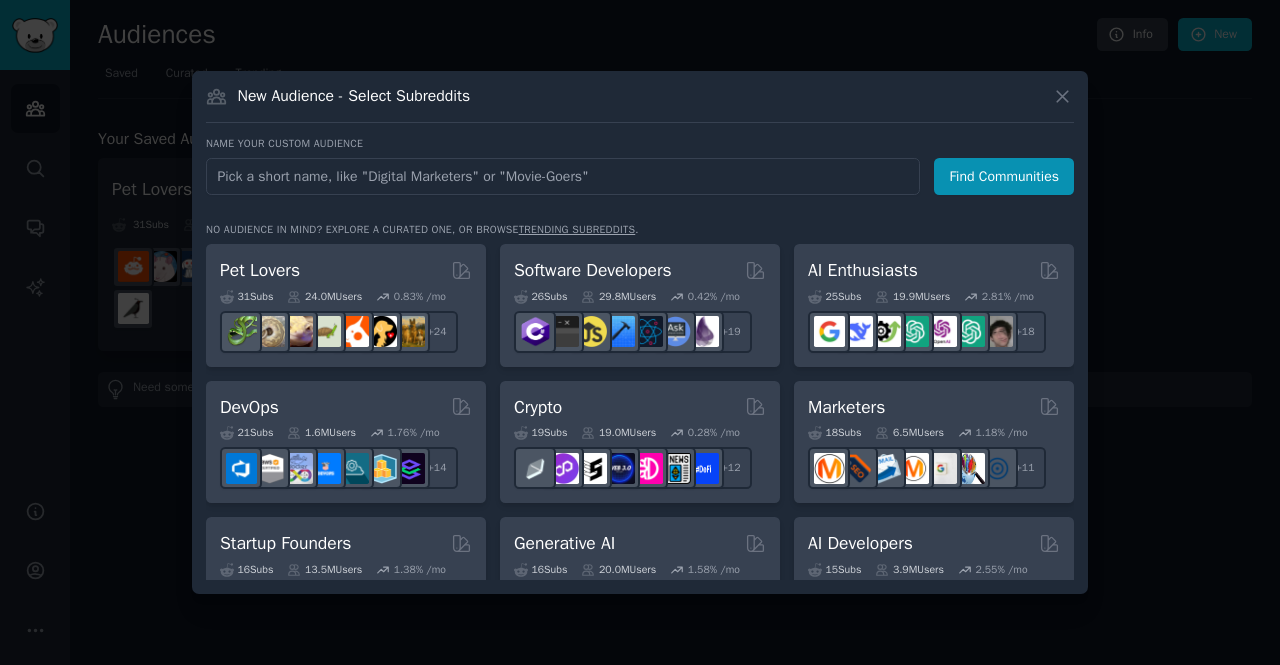 click on "trending subreddits" at bounding box center (577, 229) 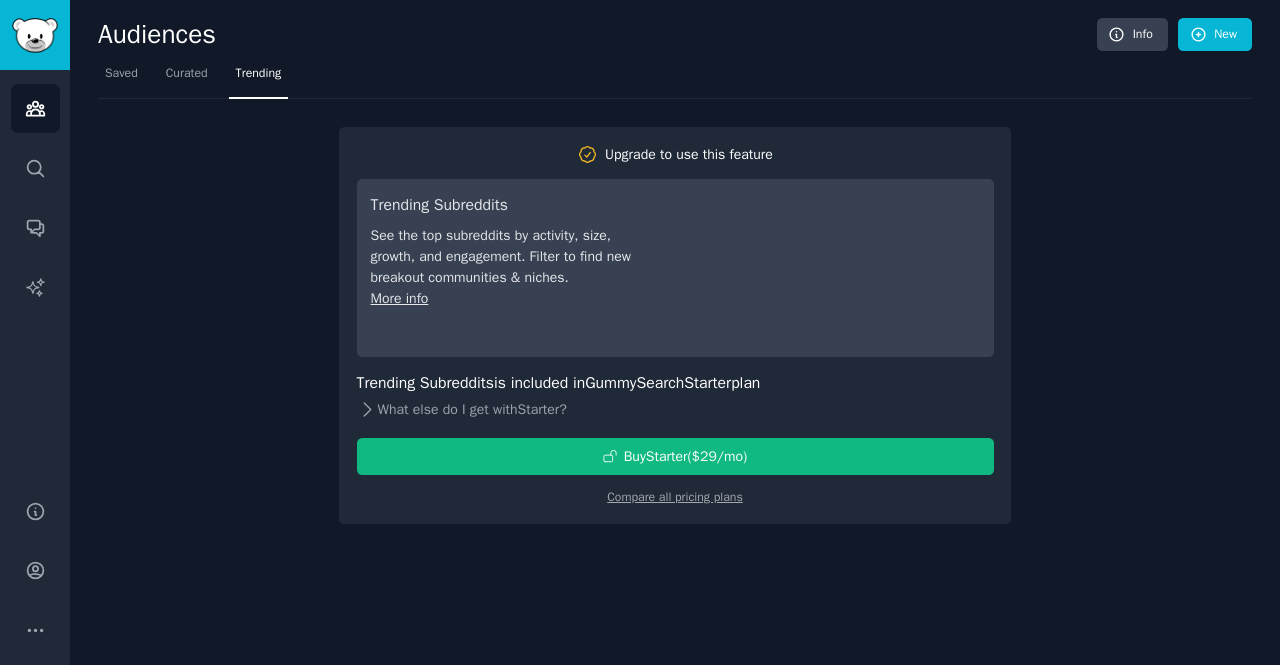 click on "What else do I get with  Starter ?" at bounding box center [675, 410] 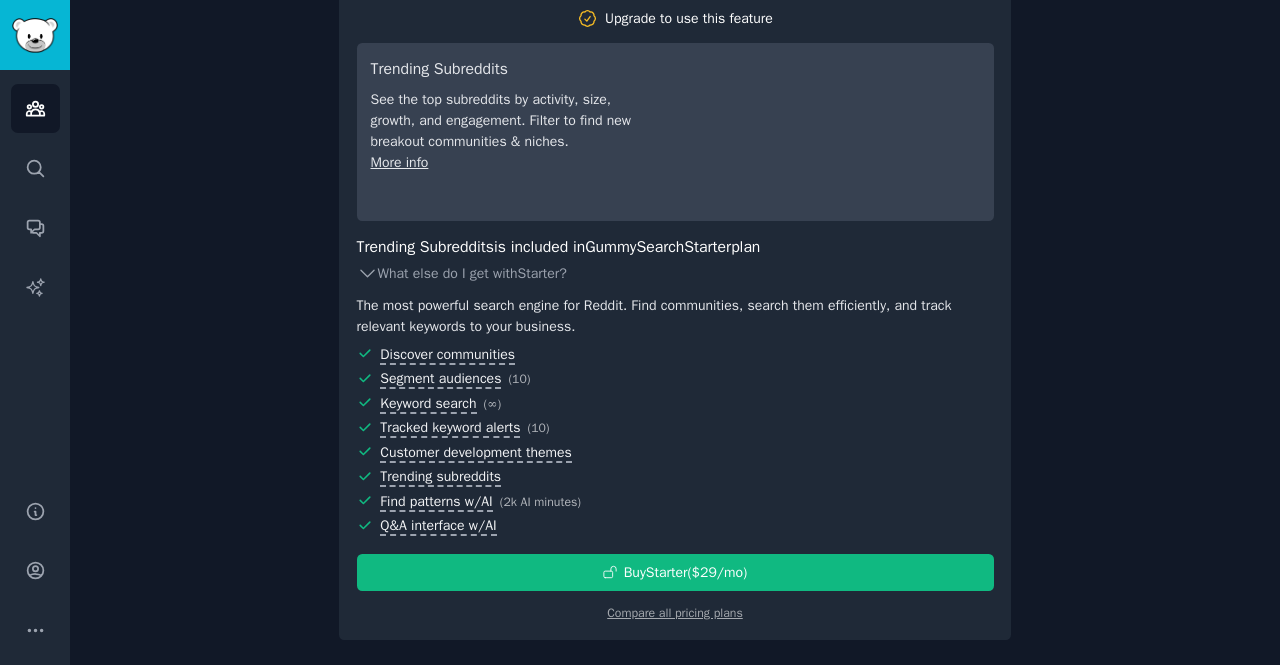 scroll, scrollTop: 0, scrollLeft: 0, axis: both 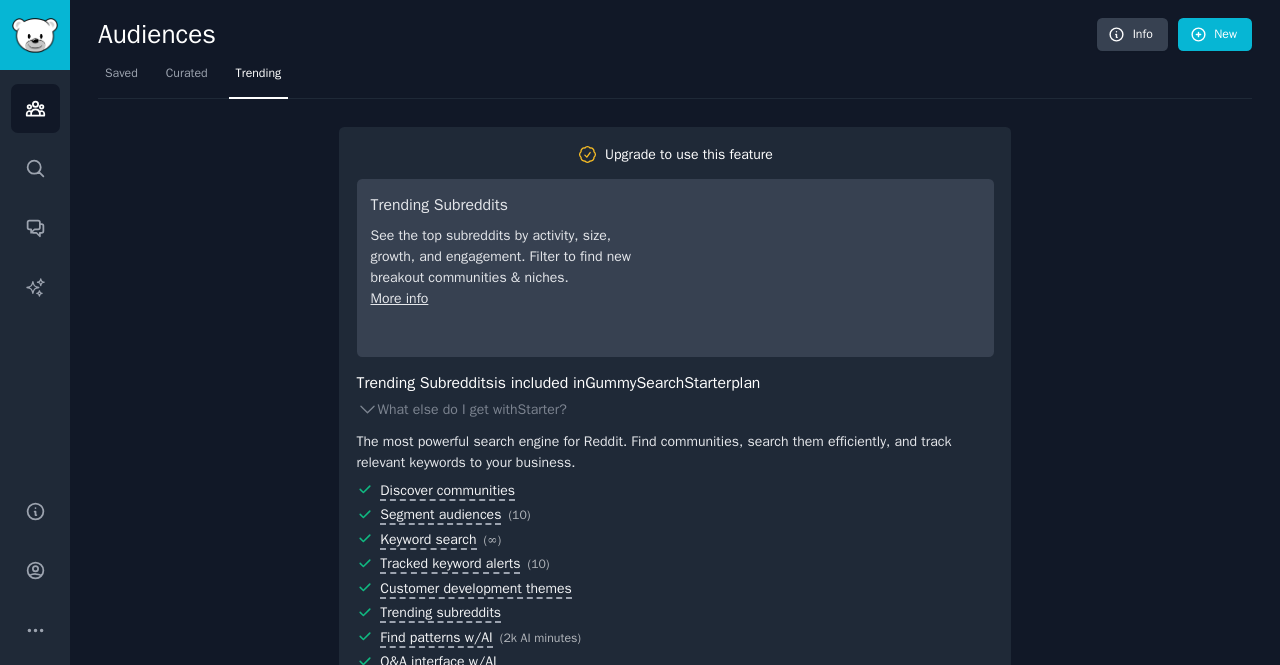 click on "Upgrade to use this feature Trending Subreddits See the top subreddits by activity, size, growth, and engagement. Filter to find new breakout communities & niches. More info Trending Subreddits  is included in  GummySearch  Starter  plan What else do I get with  Starter ? The most powerful search engine for Reddit. Find communities, search them efficiently, and track relevant keywords to your business. Discover communities Segment audiences ( 10 ) Keyword search ( ∞ ) Tracked keyword alerts ( 10 ) Customer development themes Trending subreddits Find patterns w/AI ( 2k AI minutes ) Q&A interface w/AI Buy  Starter  ($ 29 /mo ) Compare all pricing plans" at bounding box center [675, 437] 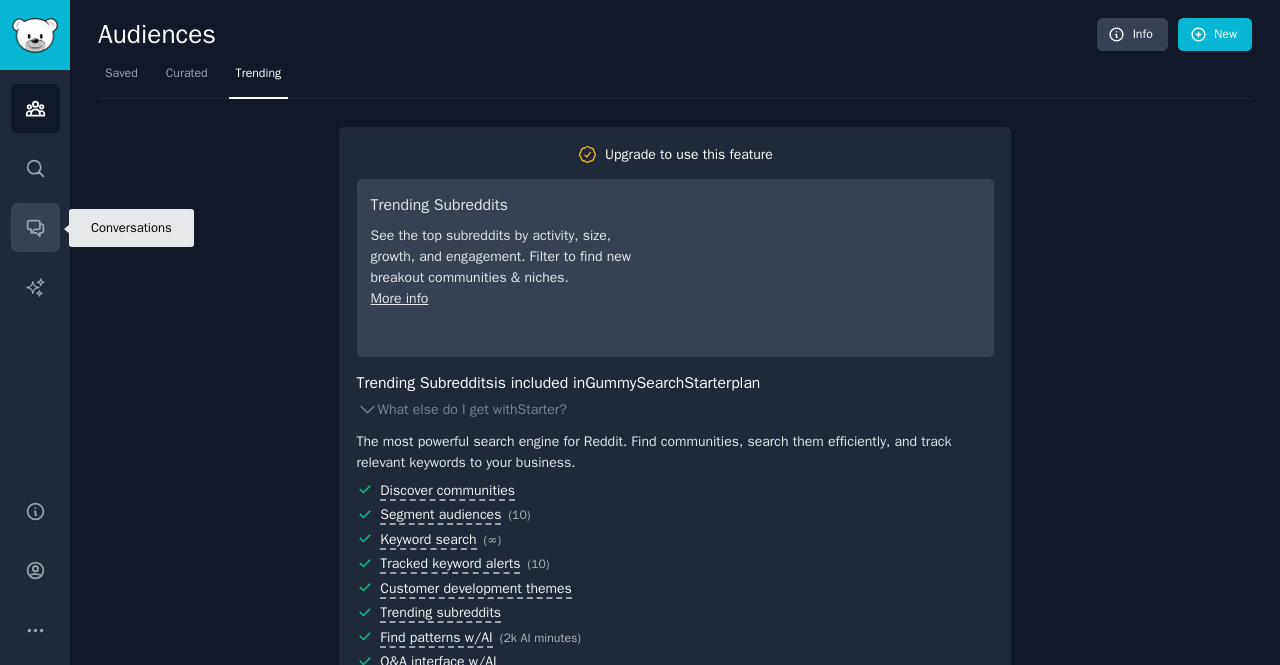 click 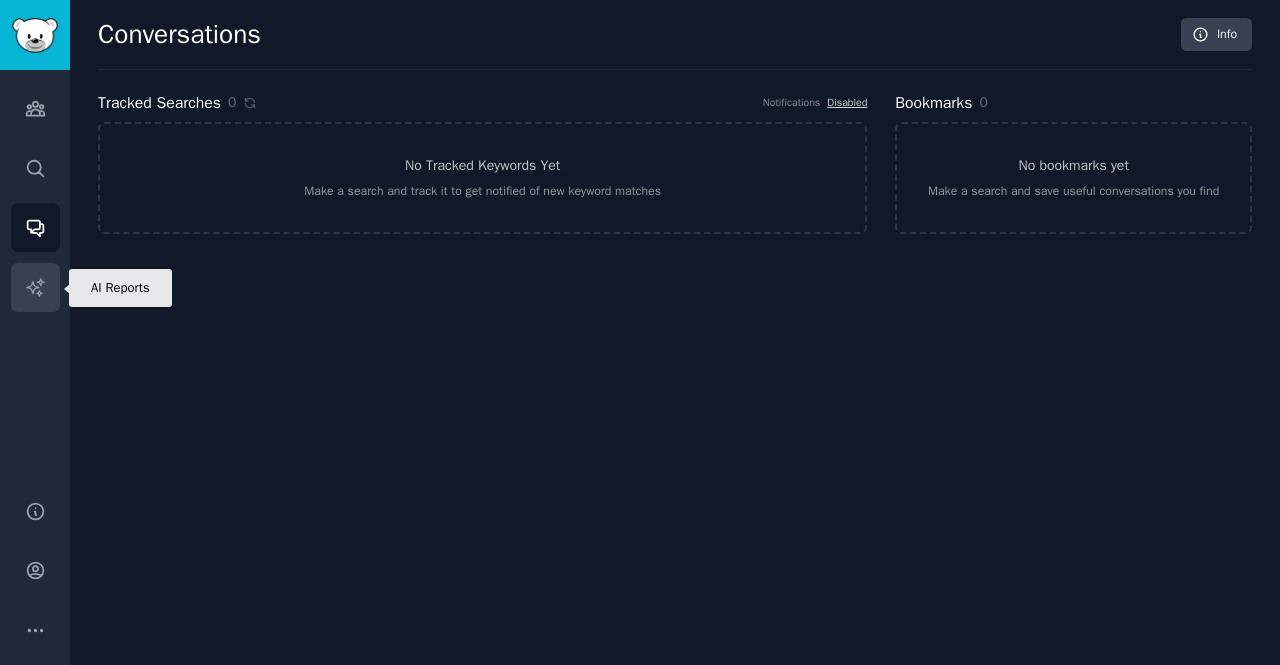 click 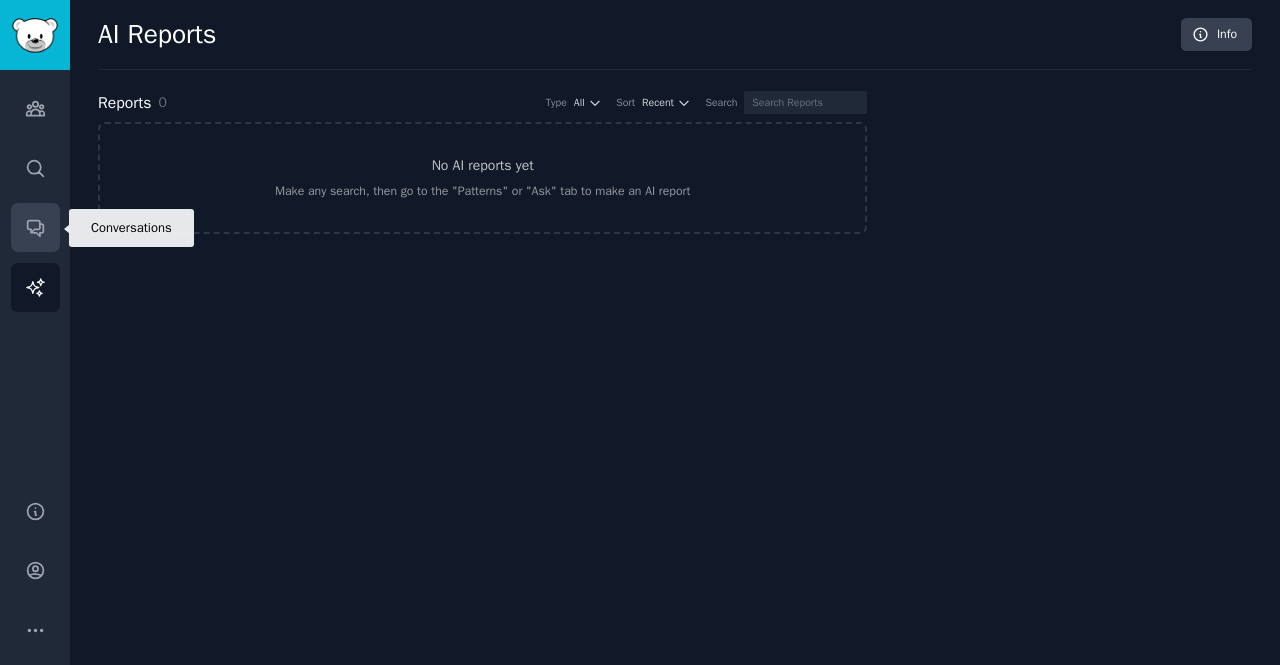 click 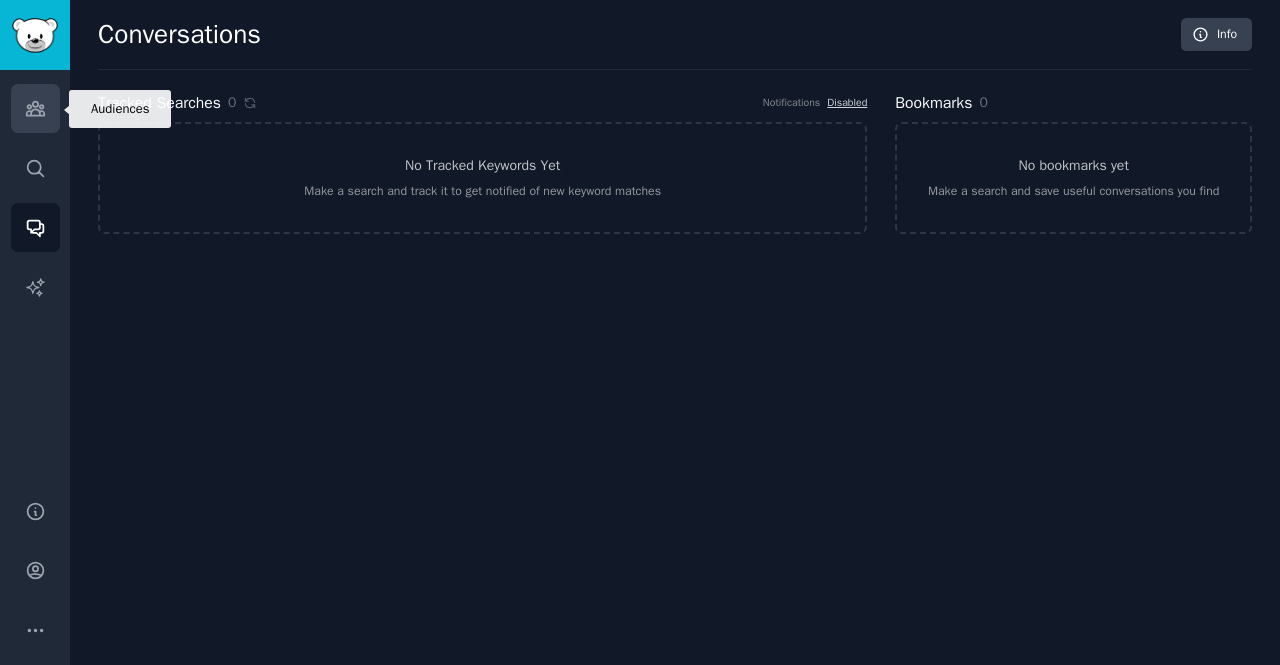 click 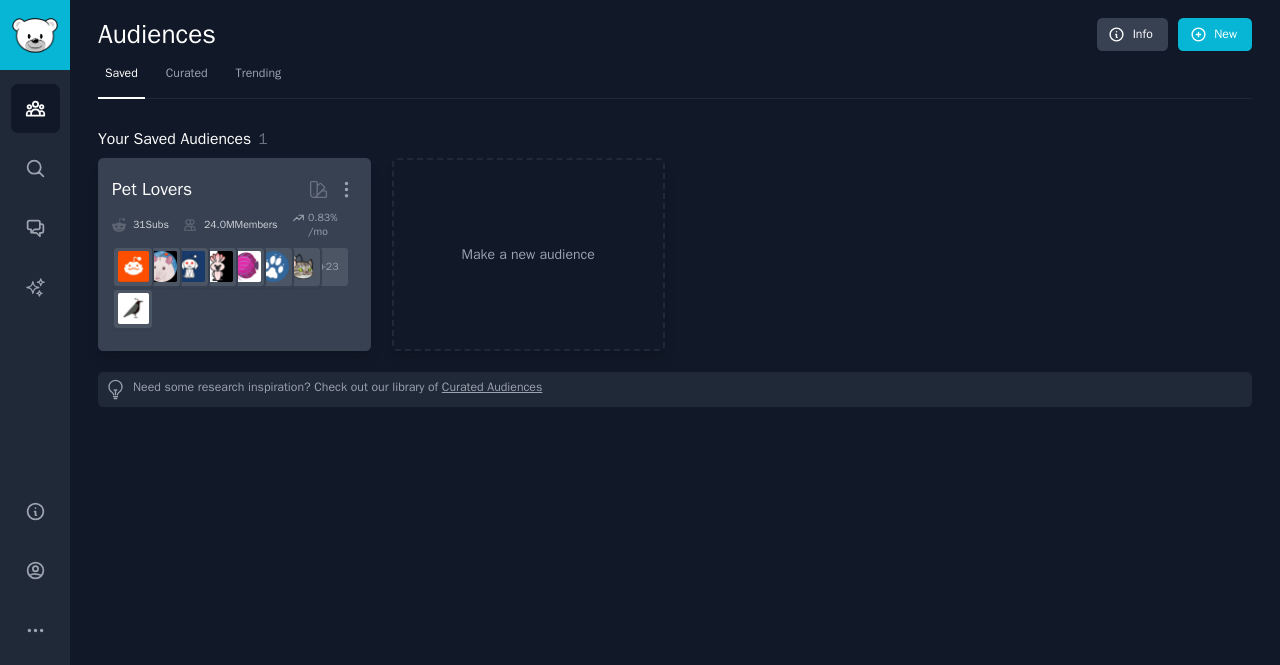 click on "Pet Lovers More" at bounding box center (234, 189) 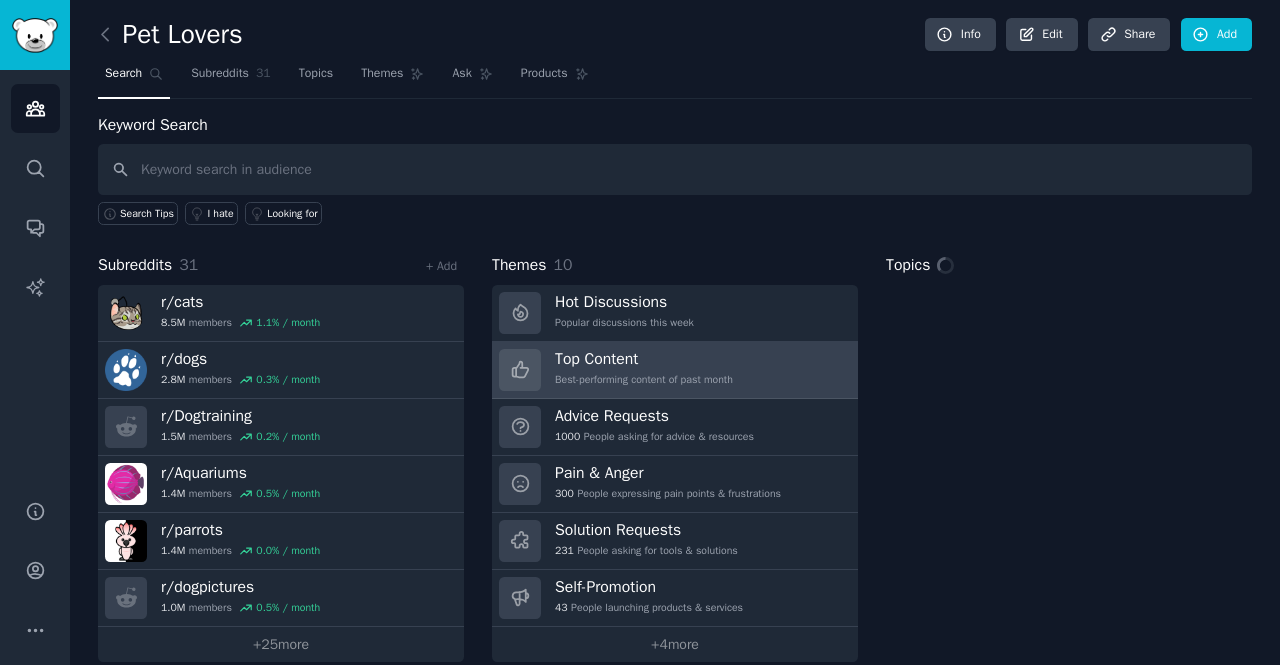 scroll, scrollTop: 20, scrollLeft: 0, axis: vertical 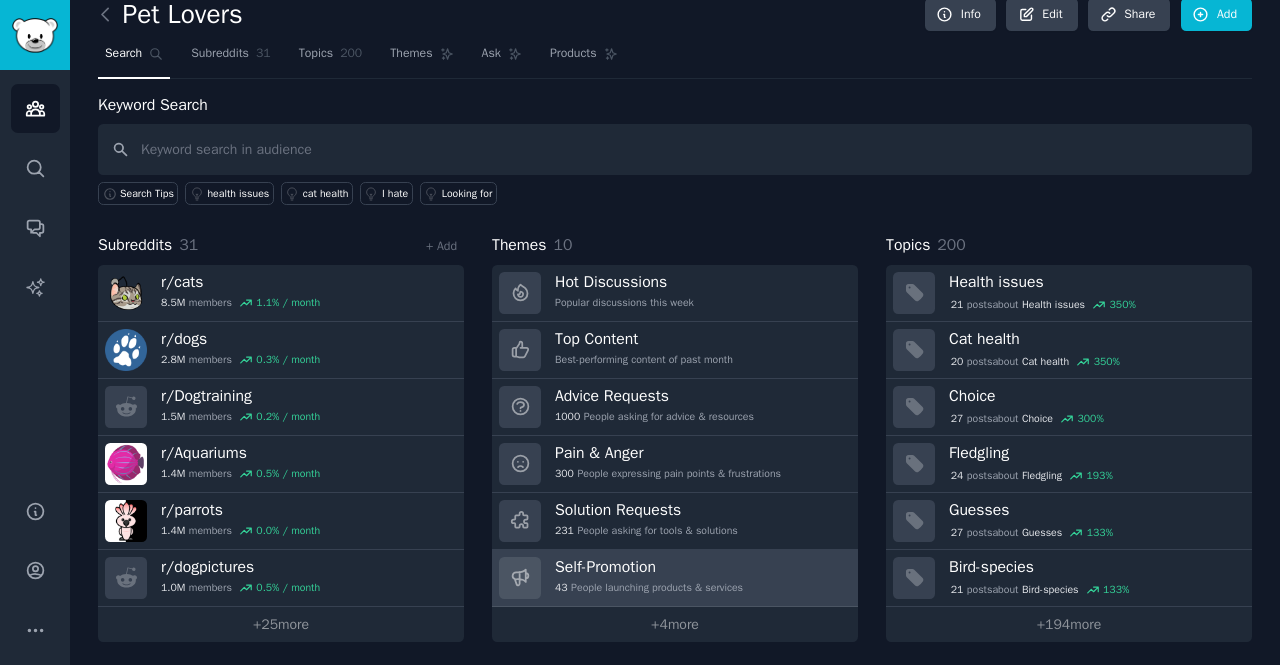 click on "Self-Promotion 43 People launching products & services" at bounding box center (649, 578) 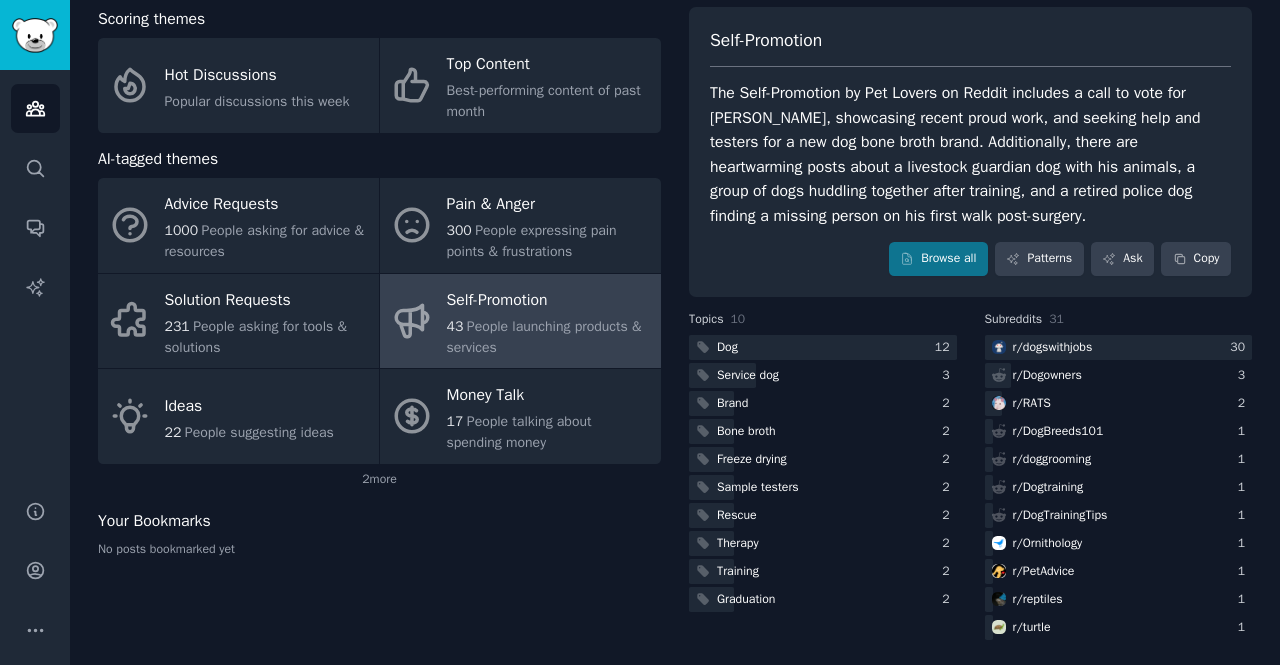 scroll, scrollTop: 0, scrollLeft: 0, axis: both 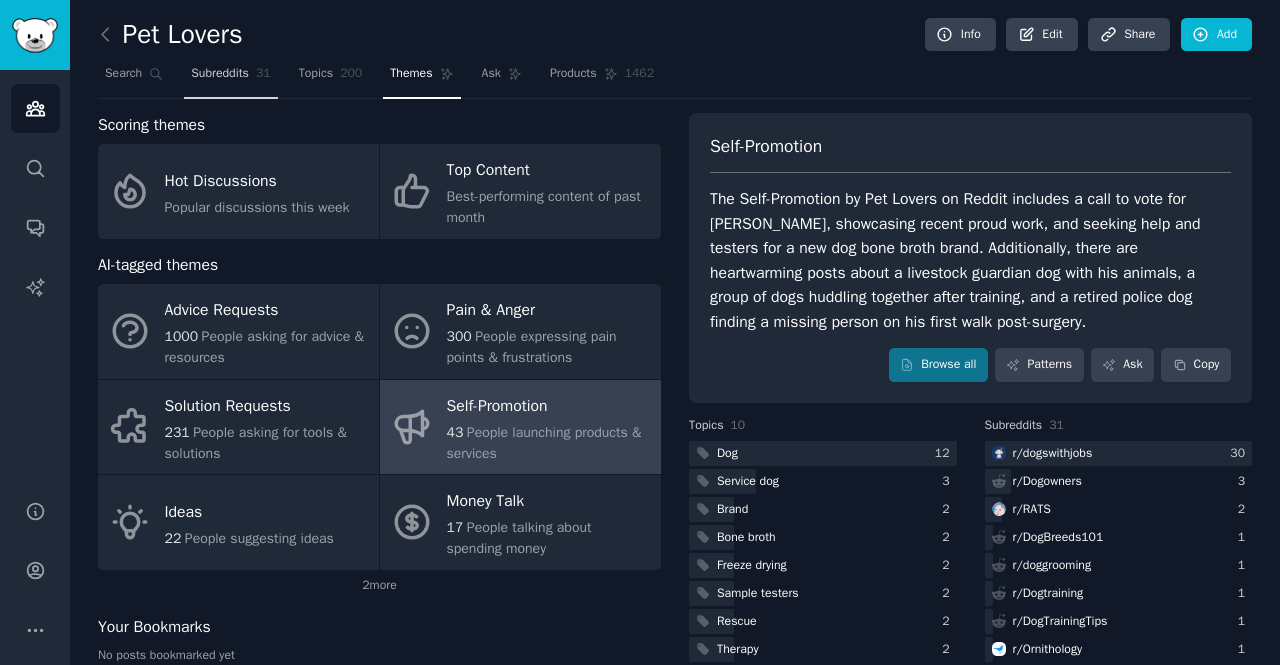 click on "Subreddits" at bounding box center (220, 74) 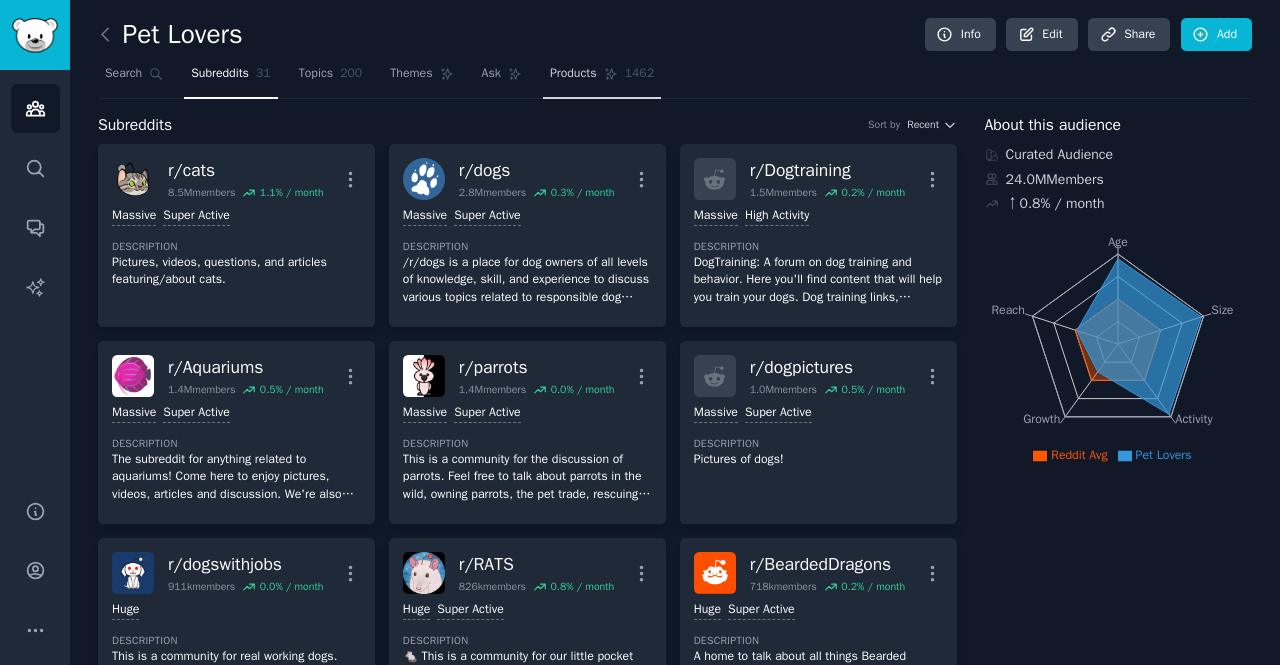 click on "Products 1462" at bounding box center [602, 78] 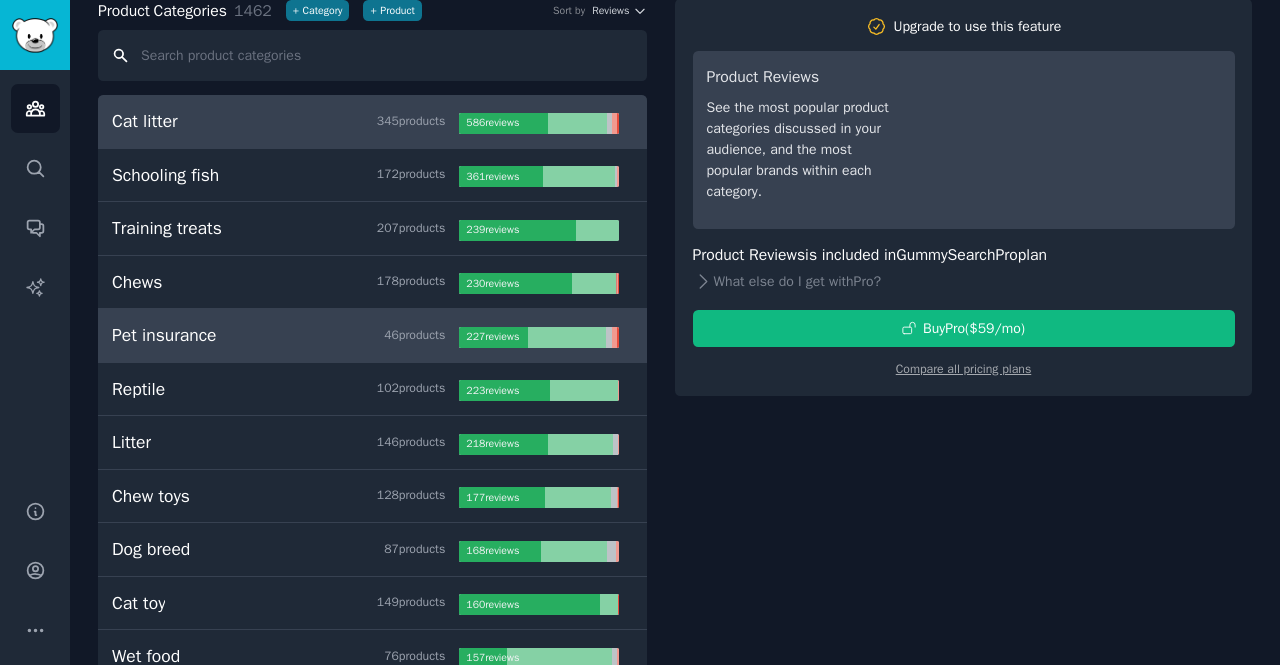 scroll, scrollTop: 0, scrollLeft: 0, axis: both 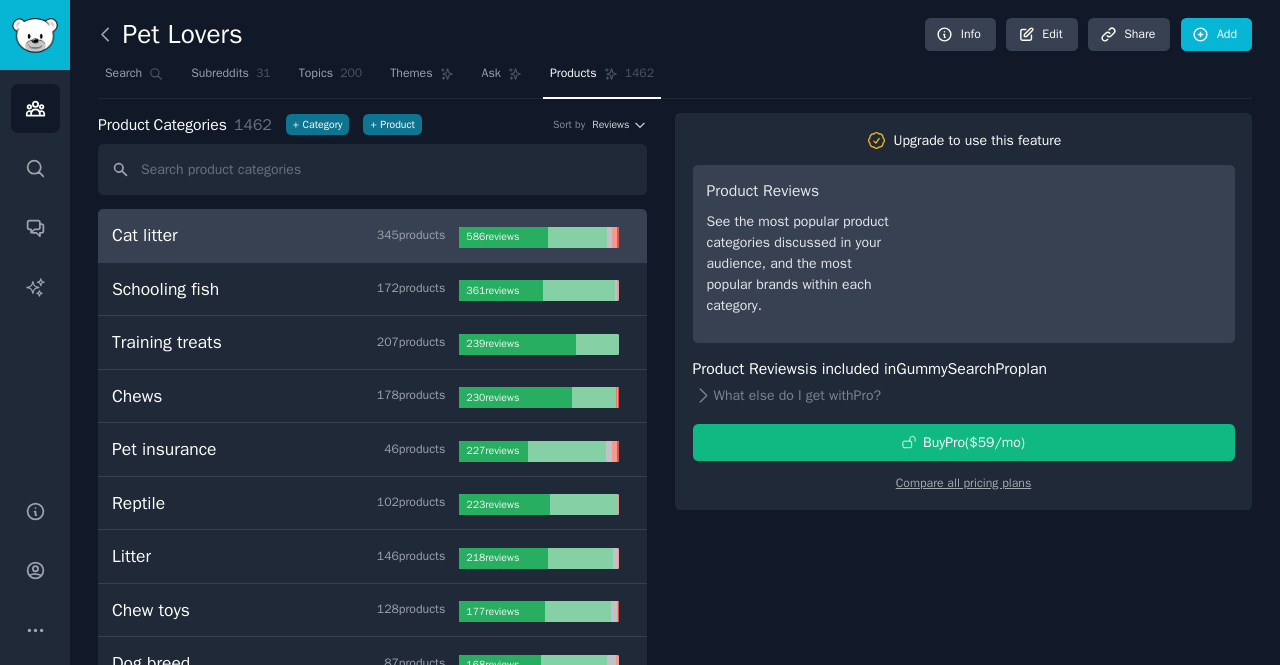 click 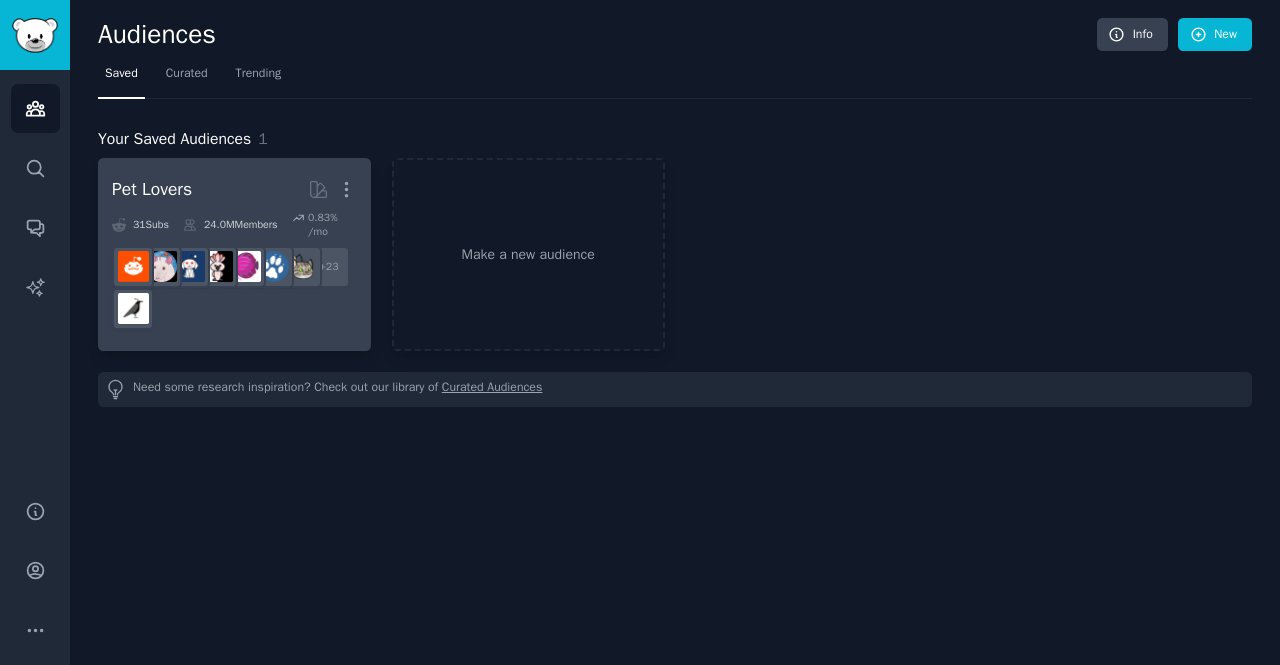 click on "Pet Lovers More" at bounding box center (234, 189) 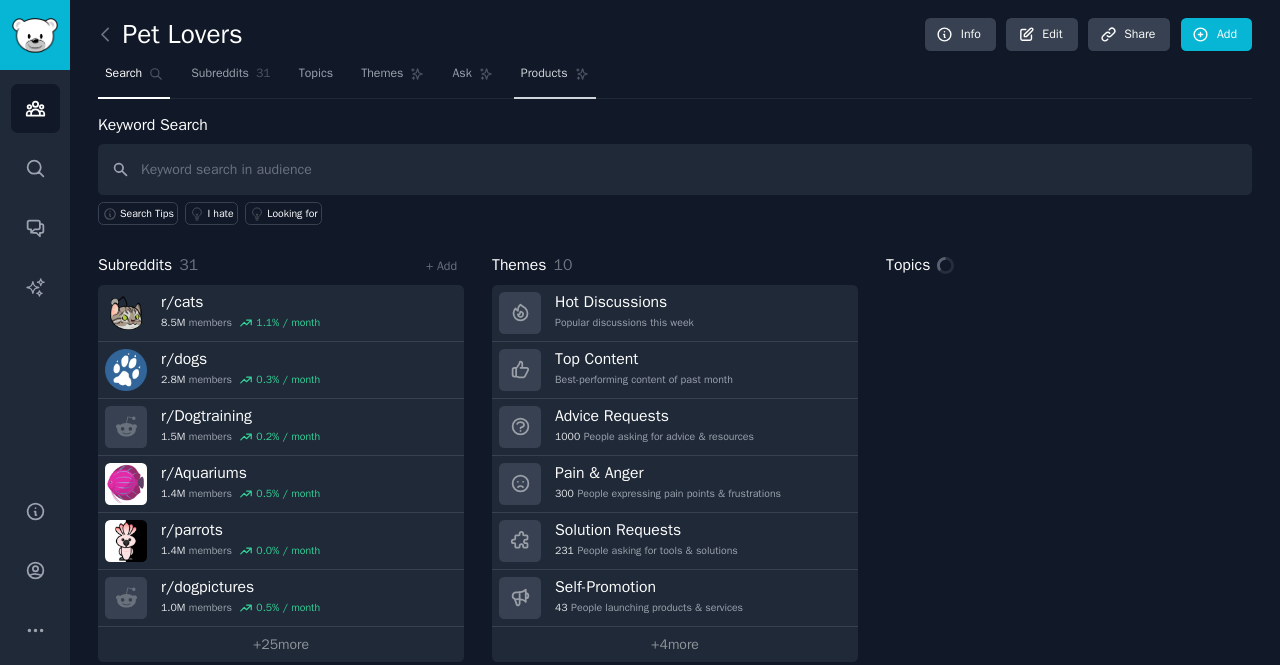 click on "Products" at bounding box center [544, 74] 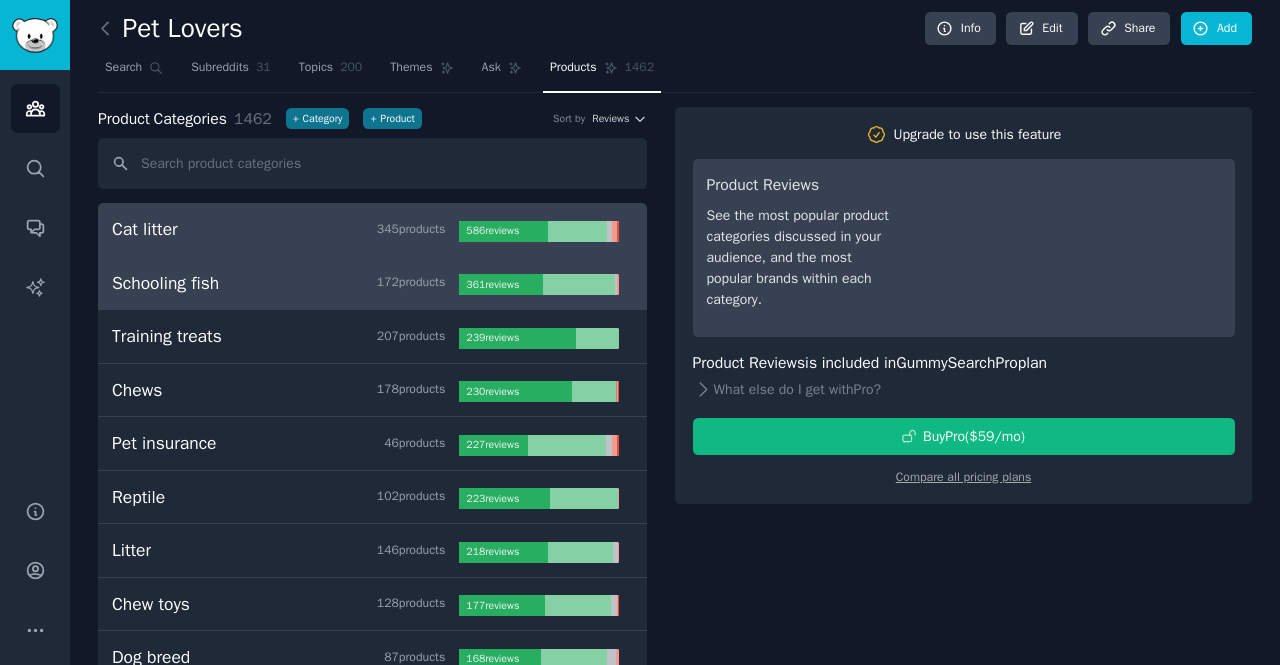 scroll, scrollTop: 0, scrollLeft: 0, axis: both 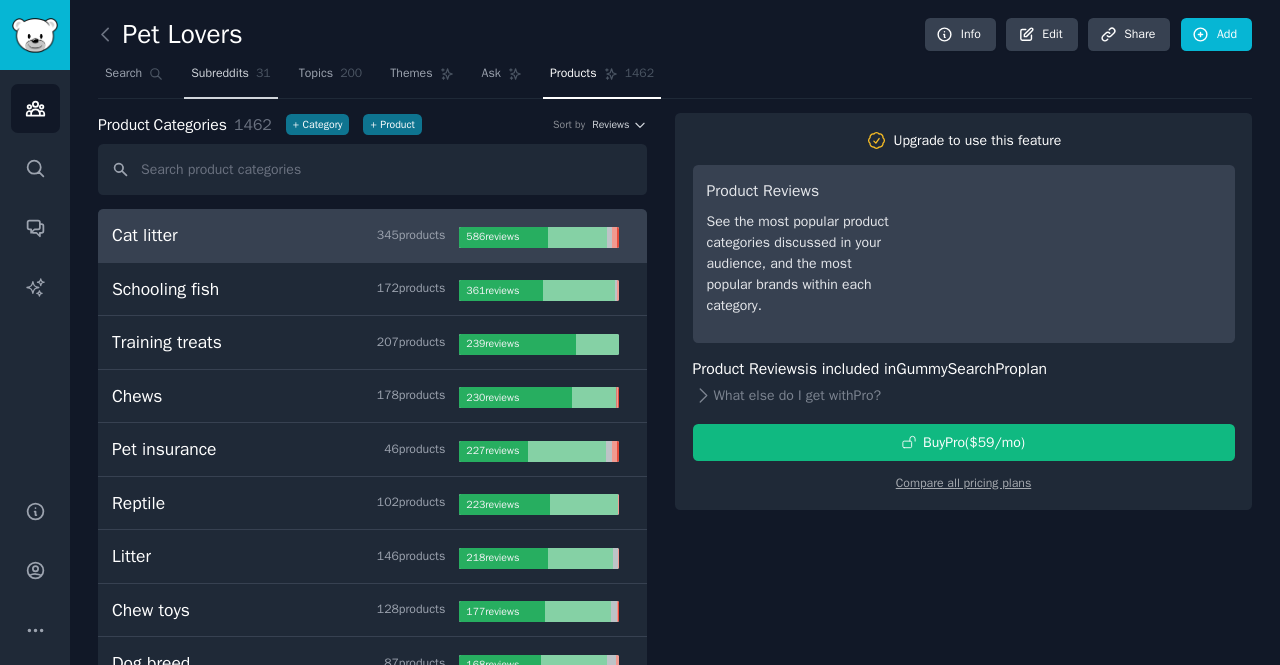 click on "Subreddits" at bounding box center [220, 74] 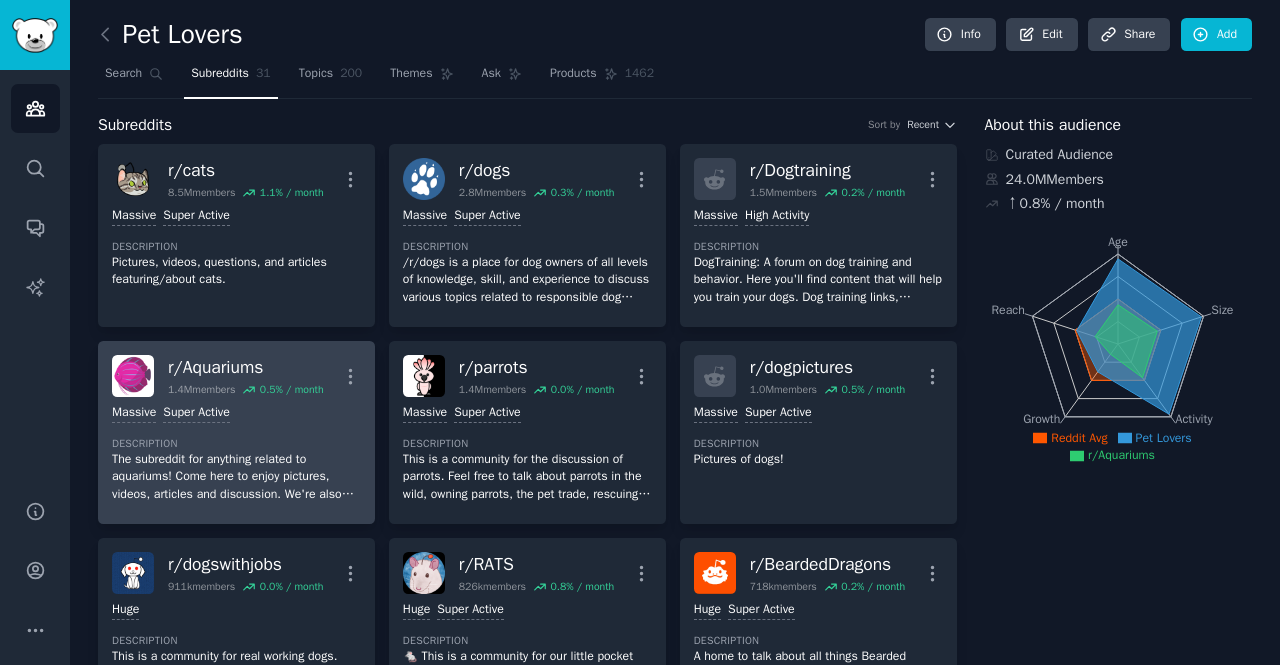 scroll, scrollTop: 54, scrollLeft: 0, axis: vertical 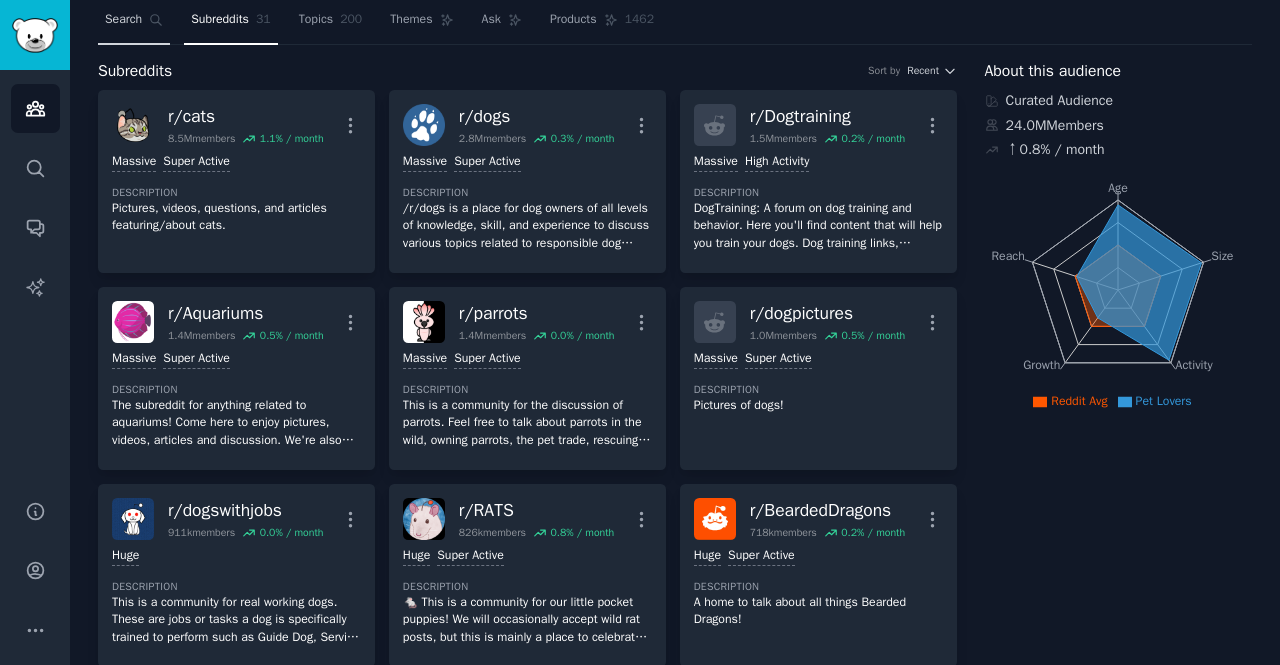 click on "Search" at bounding box center (123, 20) 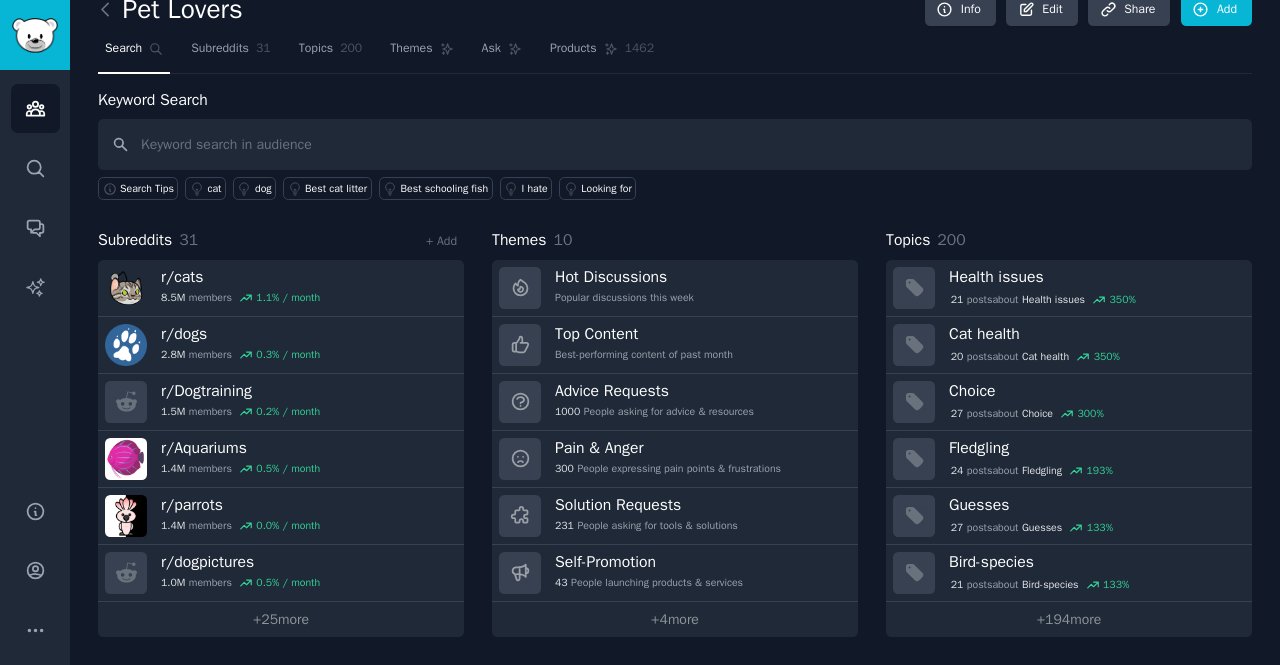 scroll, scrollTop: 20, scrollLeft: 0, axis: vertical 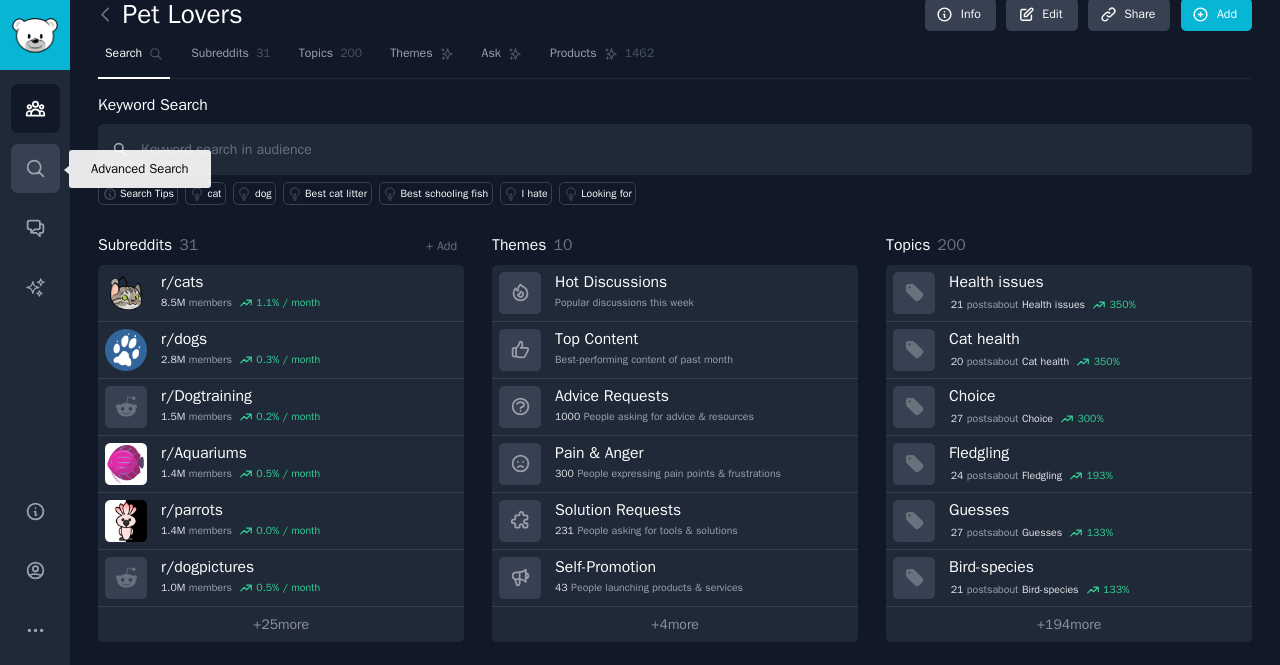 click on "Search" at bounding box center [35, 168] 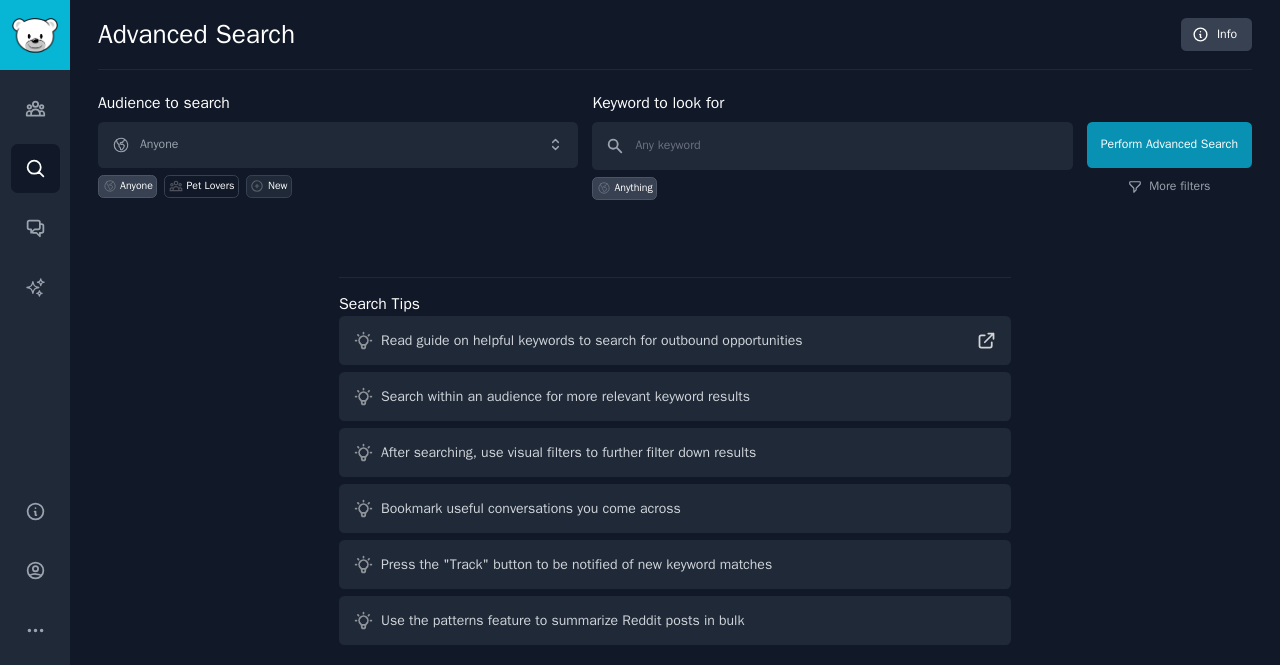 click on "New" at bounding box center [278, 186] 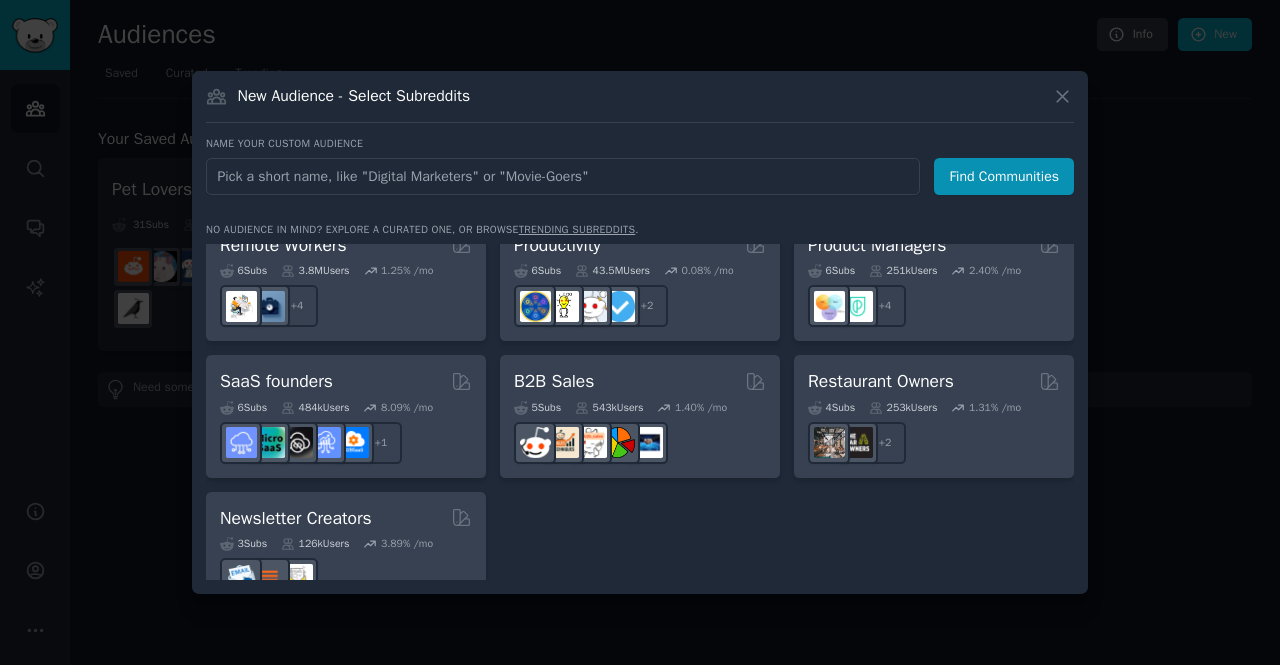 scroll, scrollTop: 1561, scrollLeft: 0, axis: vertical 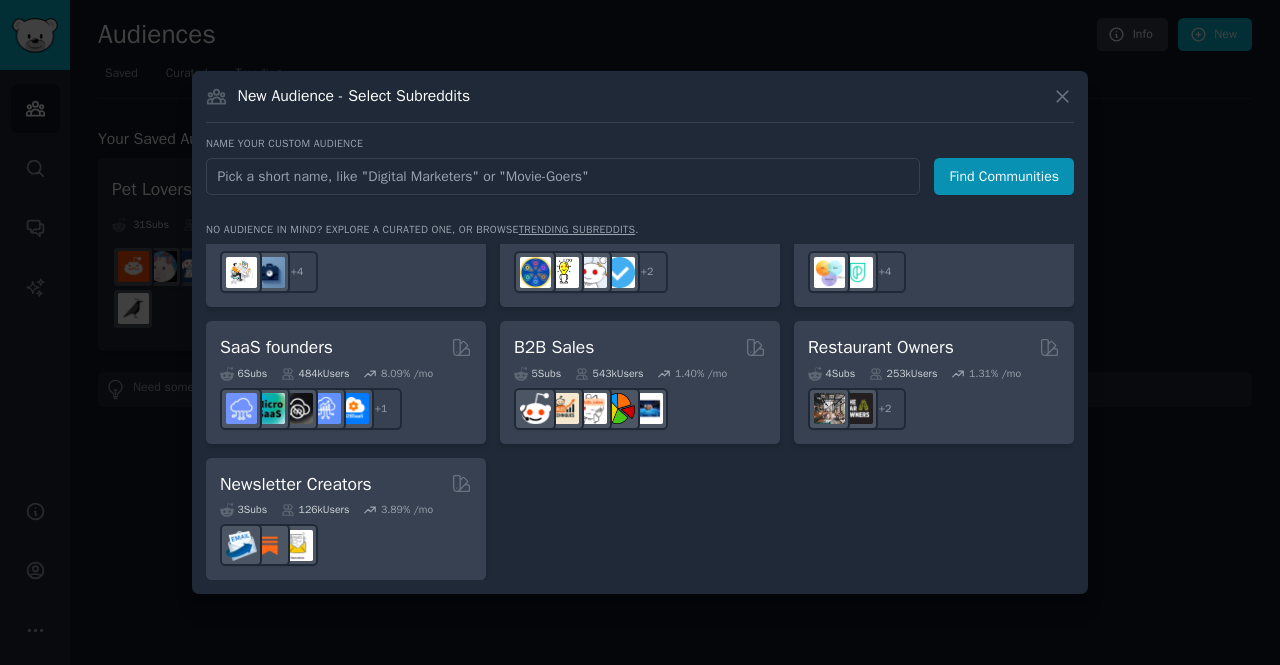 click at bounding box center [640, 332] 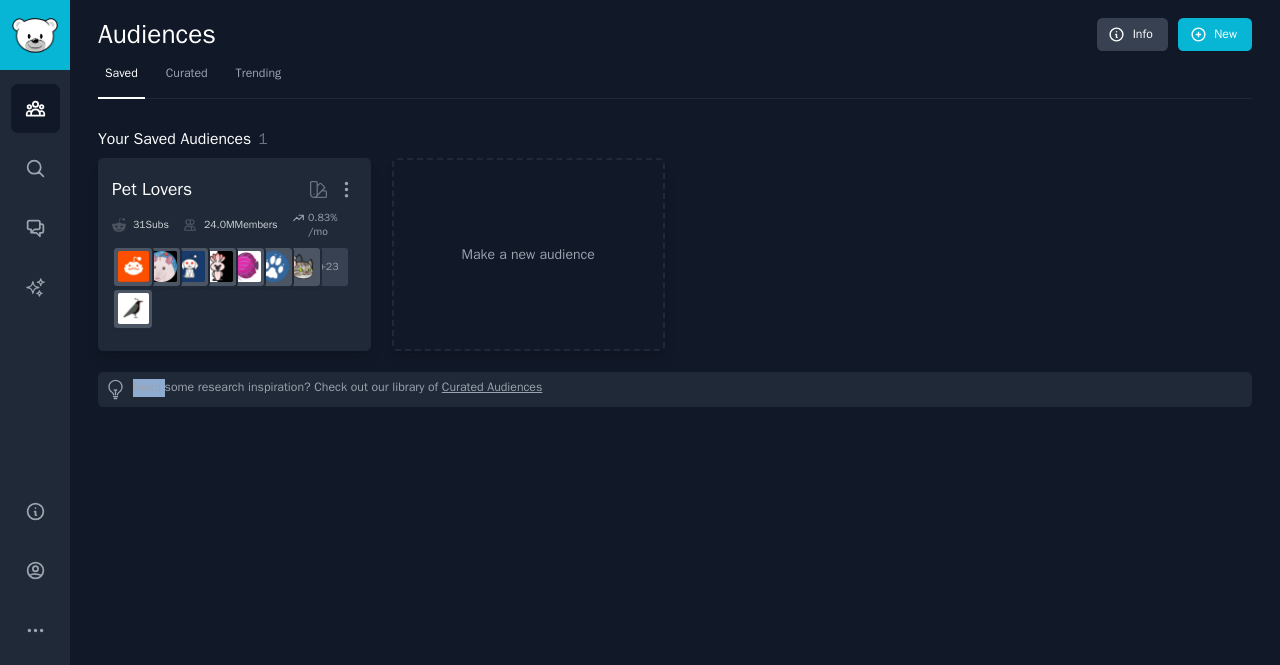click on "Audiences Info New Saved Curated Trending Your Saved Audiences 1 Pet Lovers More 31  Sub s 24.0M  Members 0.83 % /mo + 23 Make a new audience Need some research inspiration? Check out our library of  Curated Audiences" 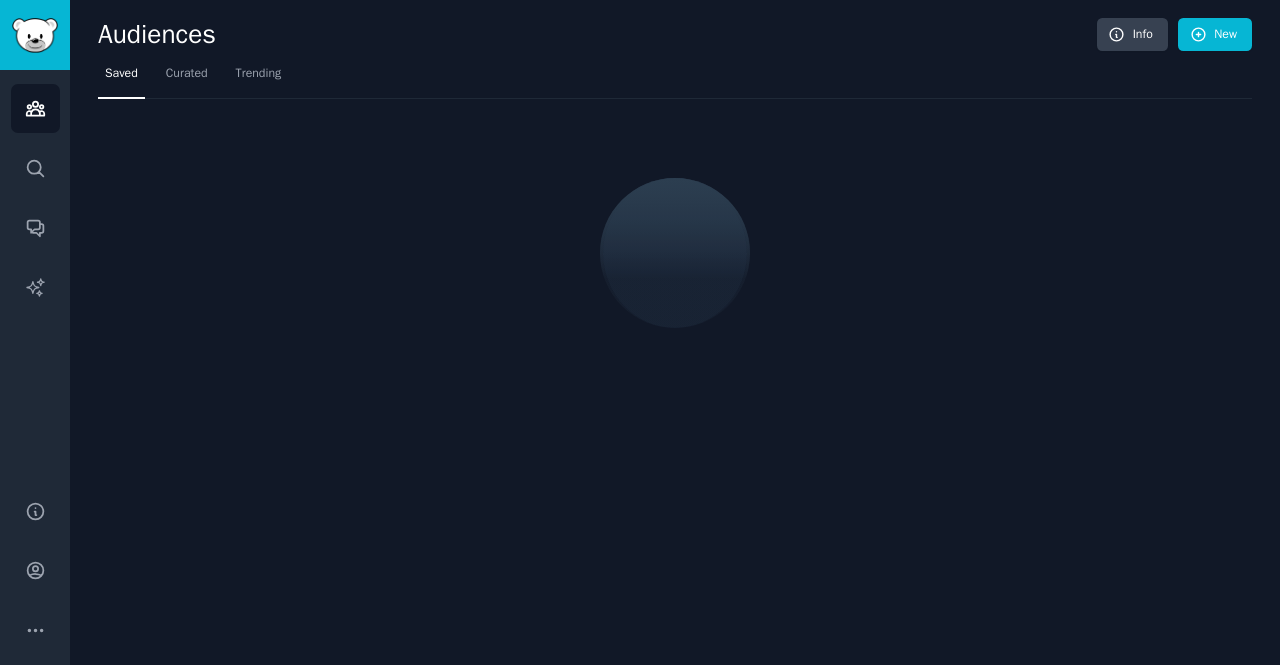 scroll, scrollTop: 0, scrollLeft: 0, axis: both 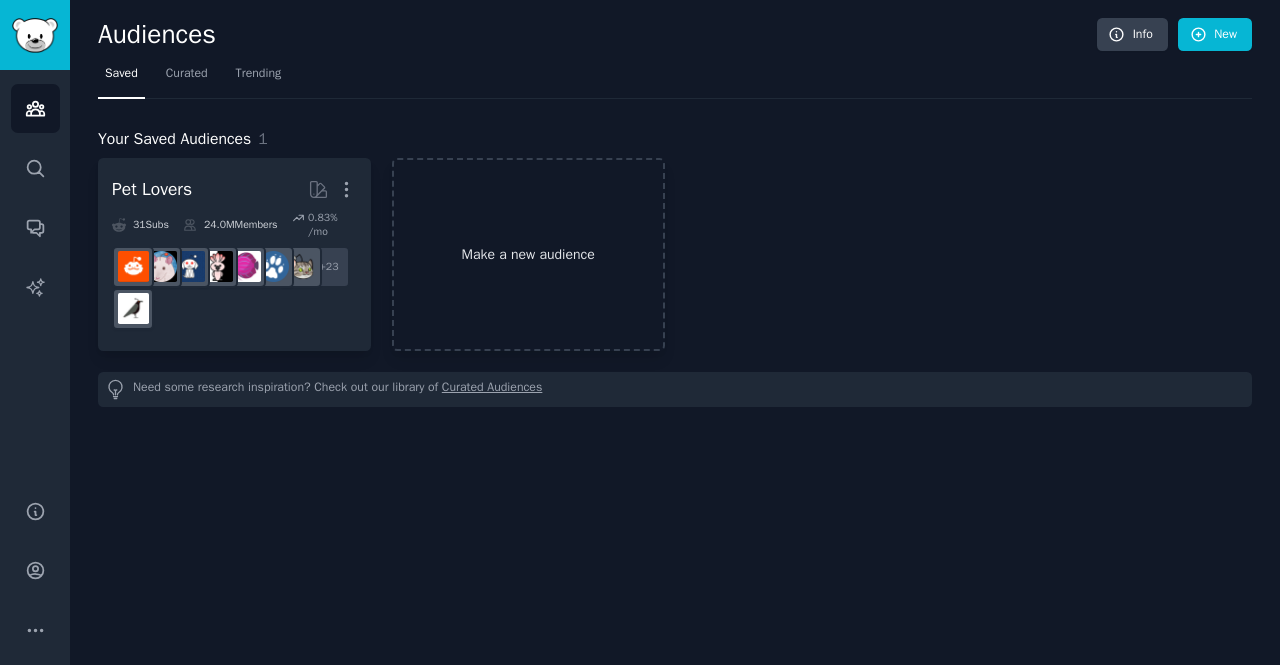 click on "Make a new audience" at bounding box center (528, 254) 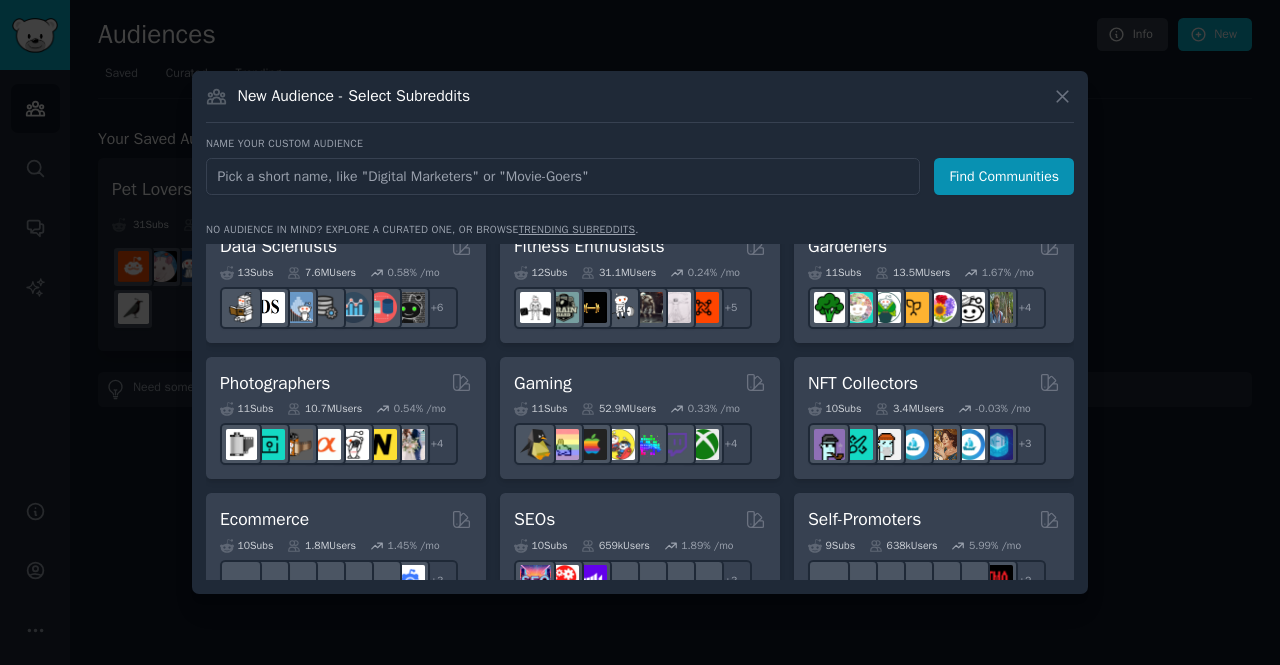 scroll, scrollTop: 569, scrollLeft: 0, axis: vertical 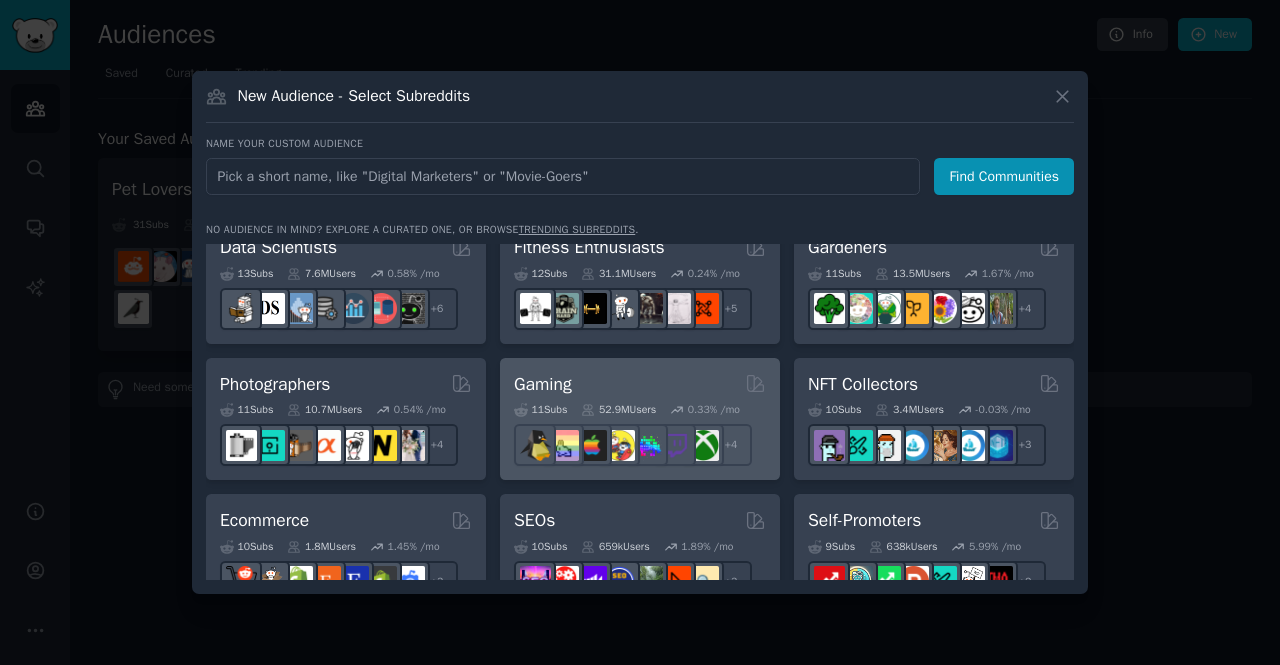 click on "Gaming 11  Sub s 52.9M  Users 0.33 % /mo r/linux_gaming + 4" at bounding box center (640, 419) 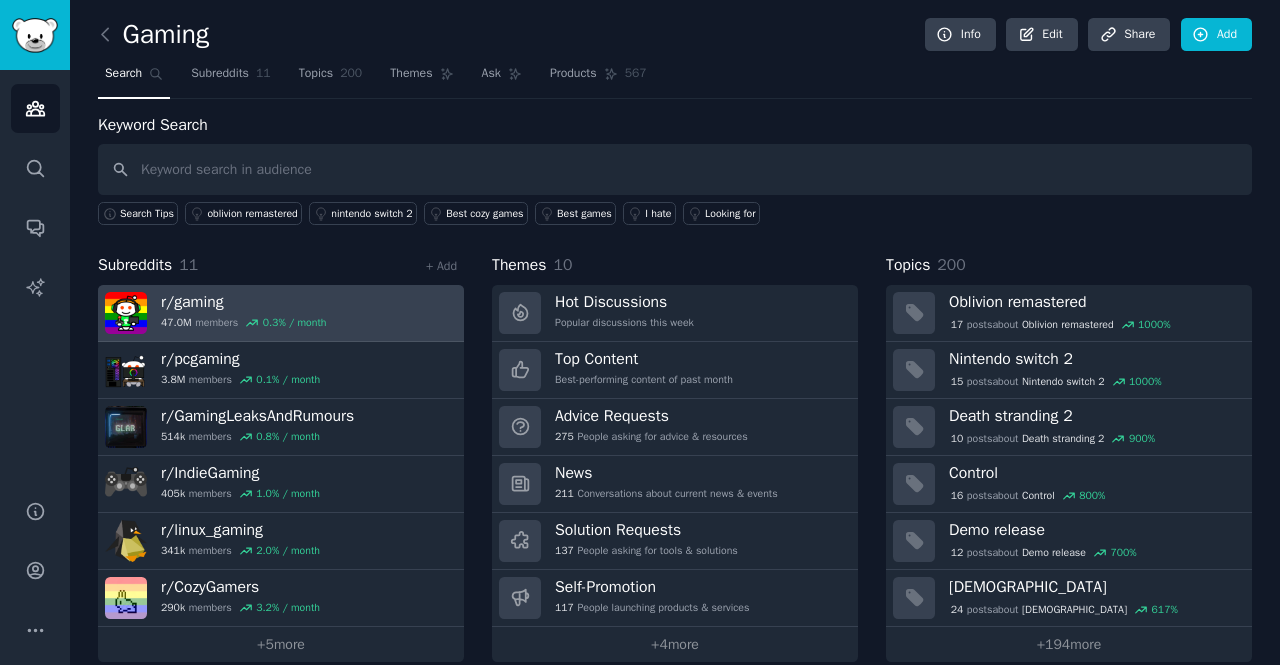 click on "r/ gaming" at bounding box center [243, 302] 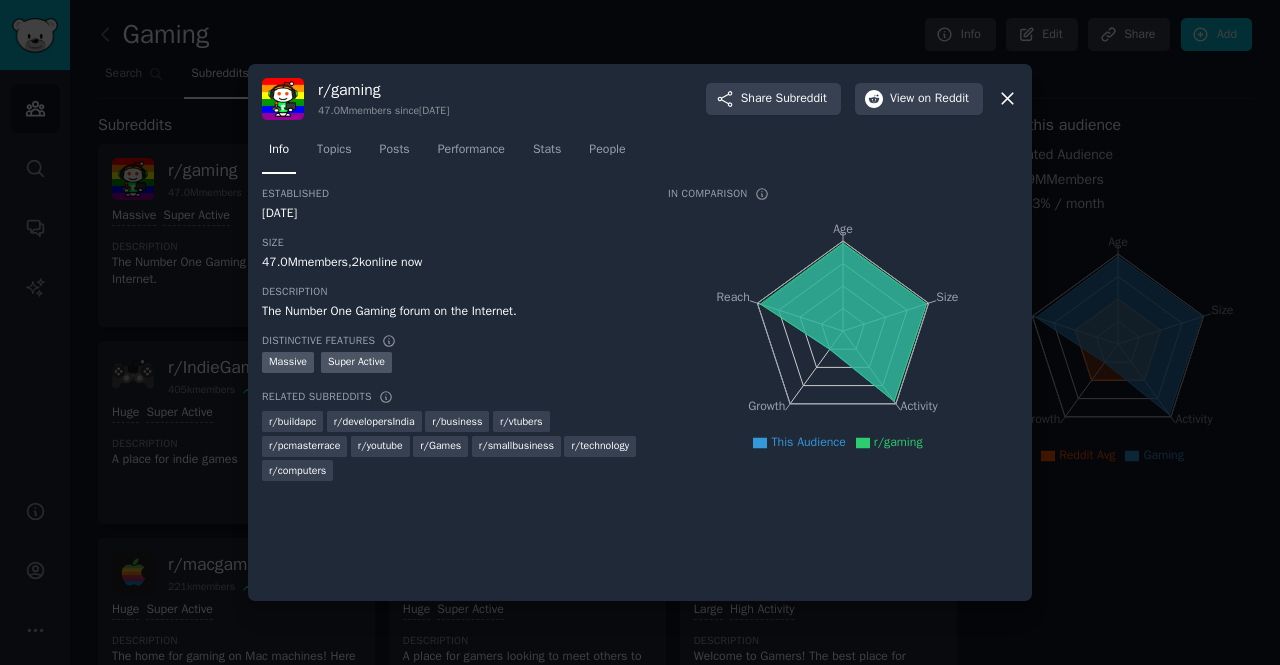 click 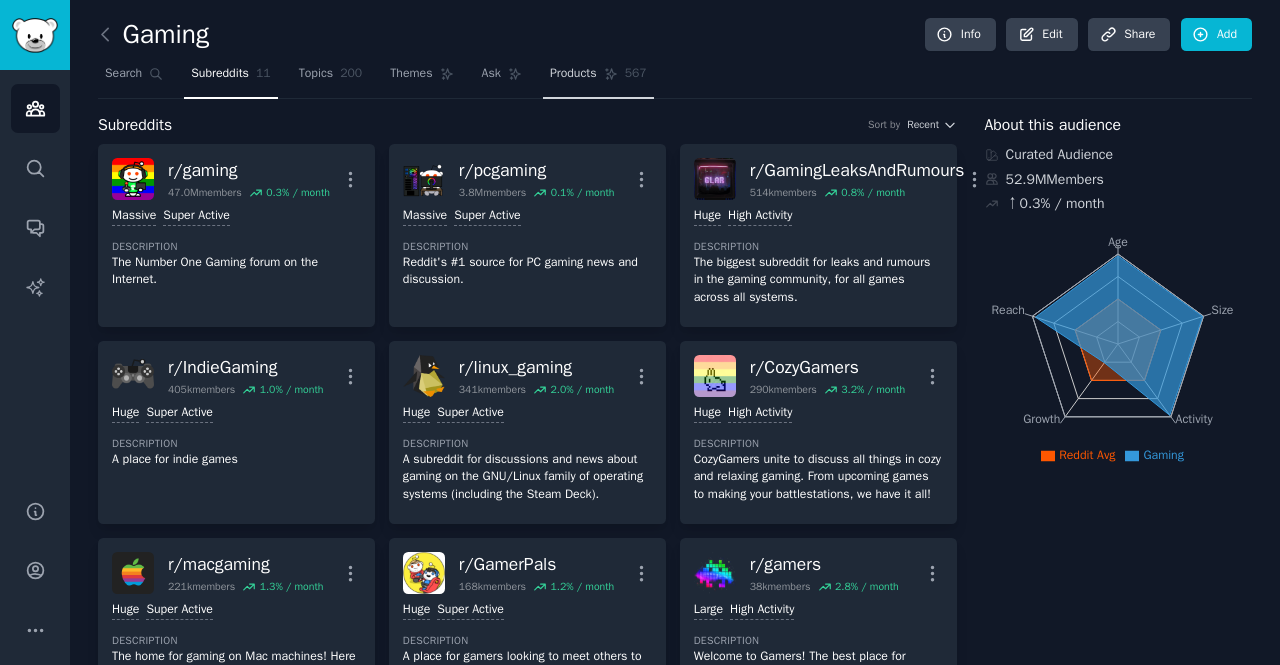click on "Products" at bounding box center (573, 74) 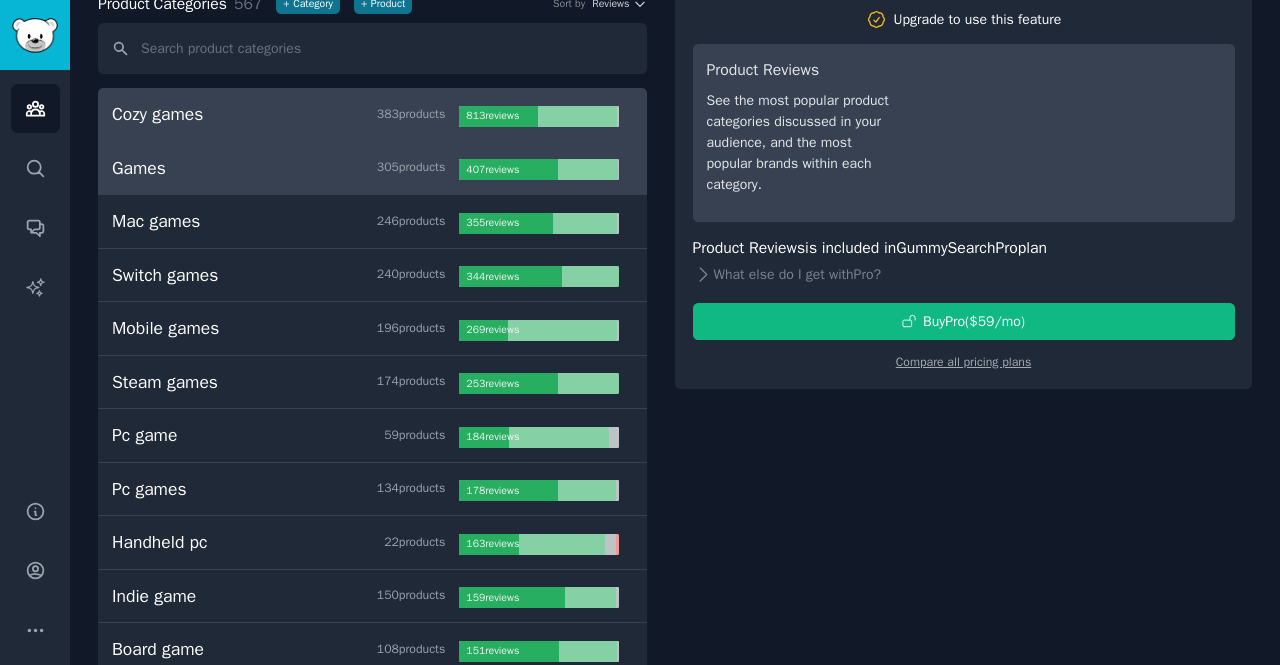 scroll, scrollTop: 0, scrollLeft: 0, axis: both 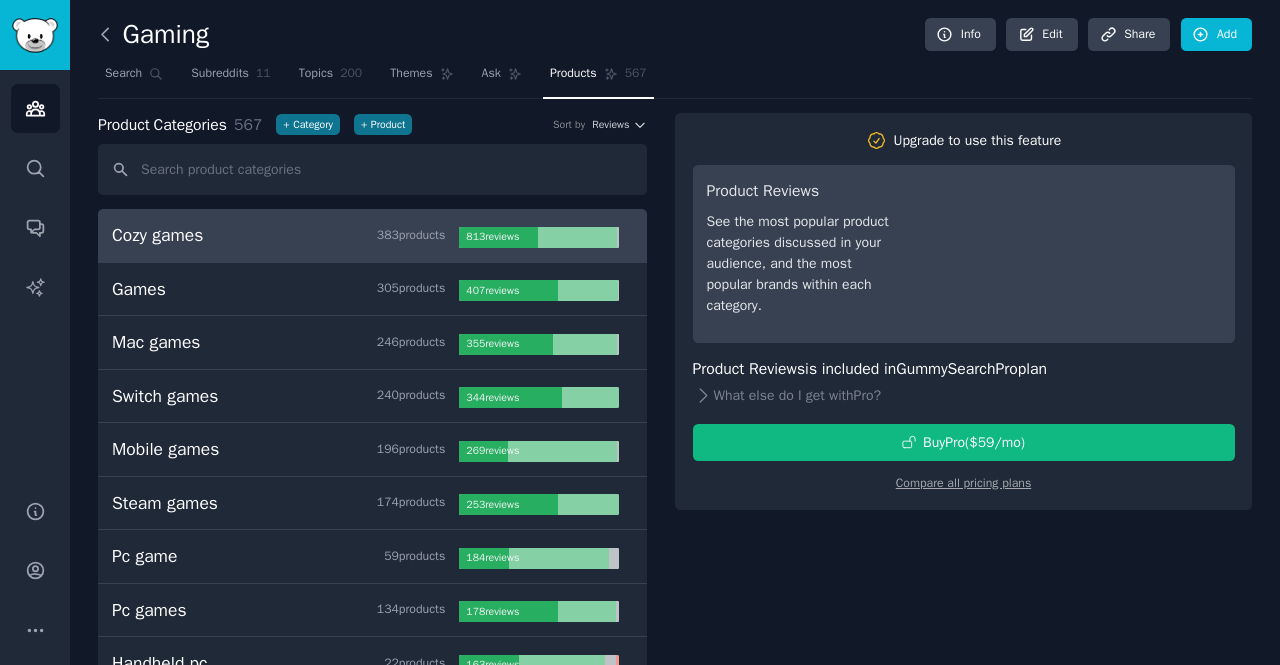 click 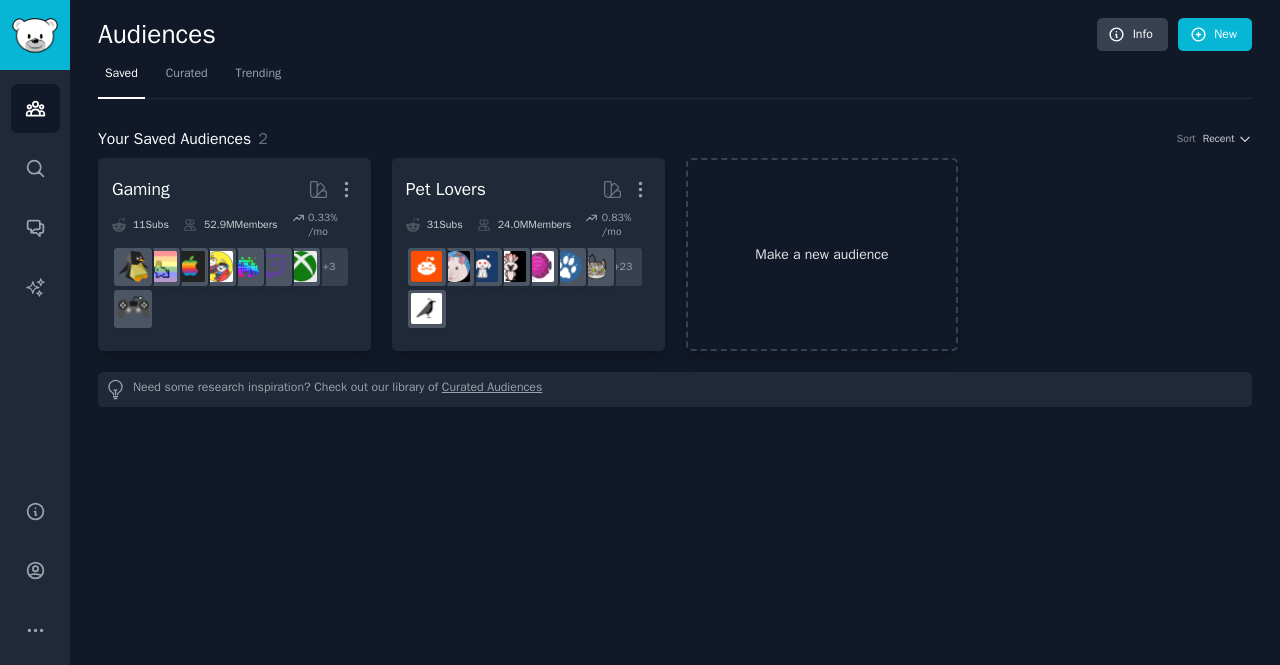click on "Make a new audience" at bounding box center [822, 254] 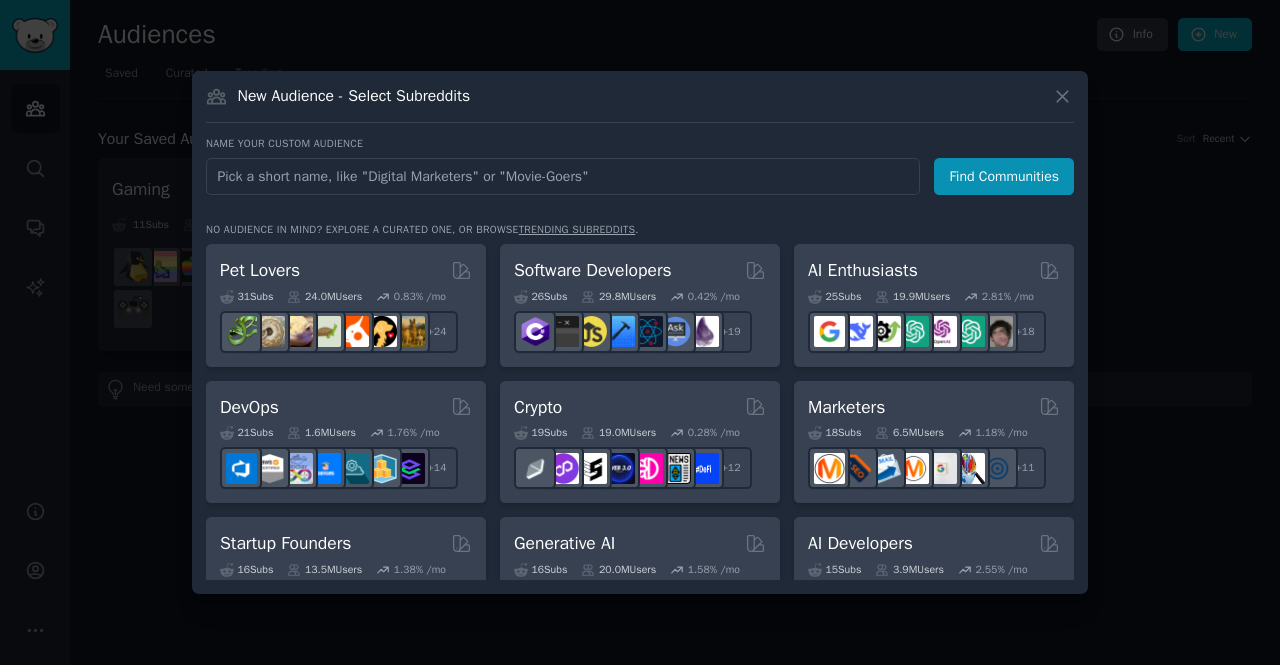 click at bounding box center [563, 176] 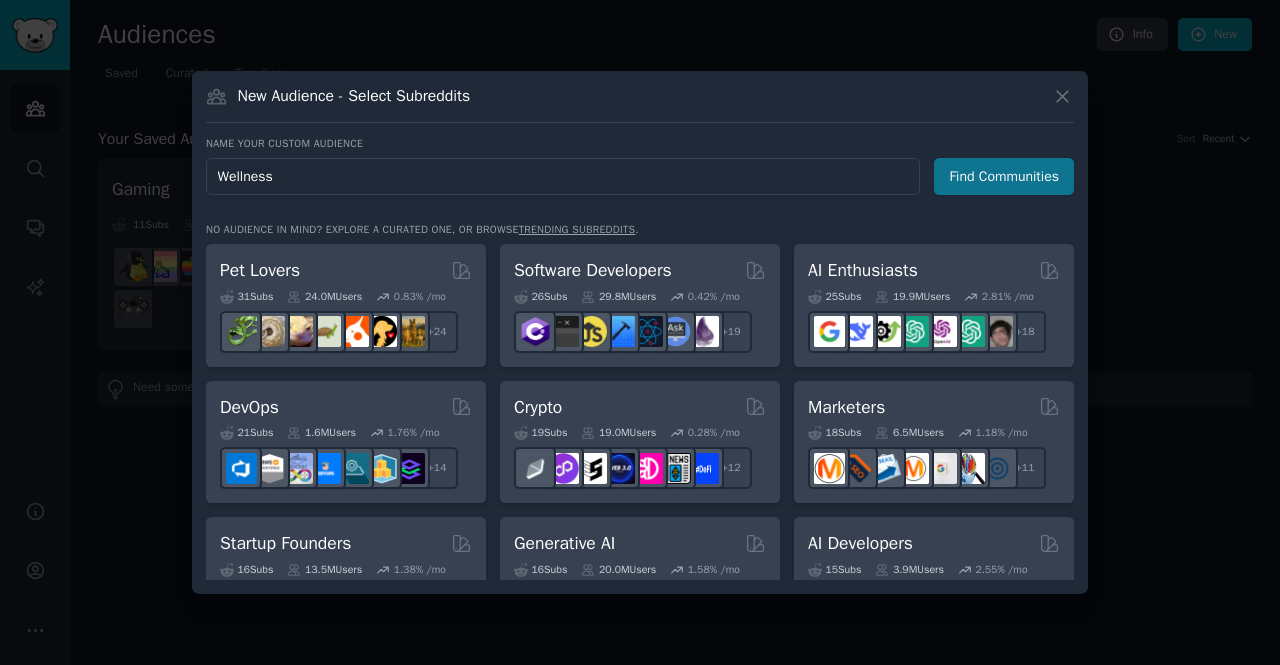 type on "Wellness" 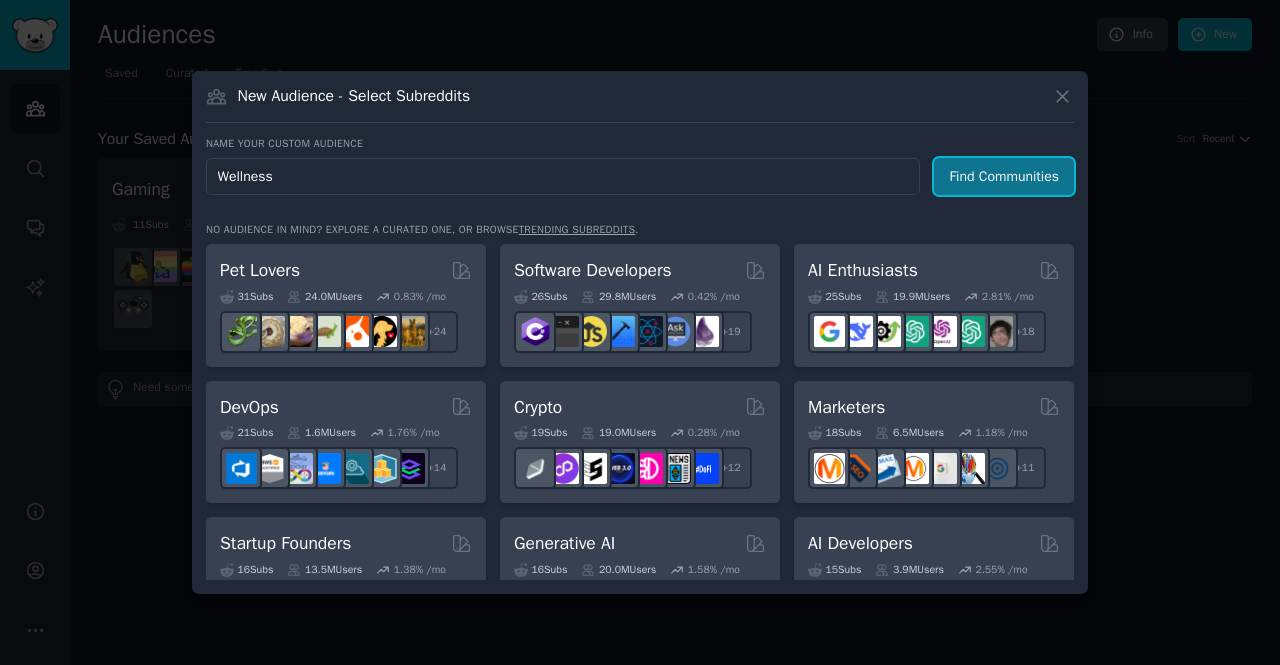 click on "Find Communities" at bounding box center (1004, 176) 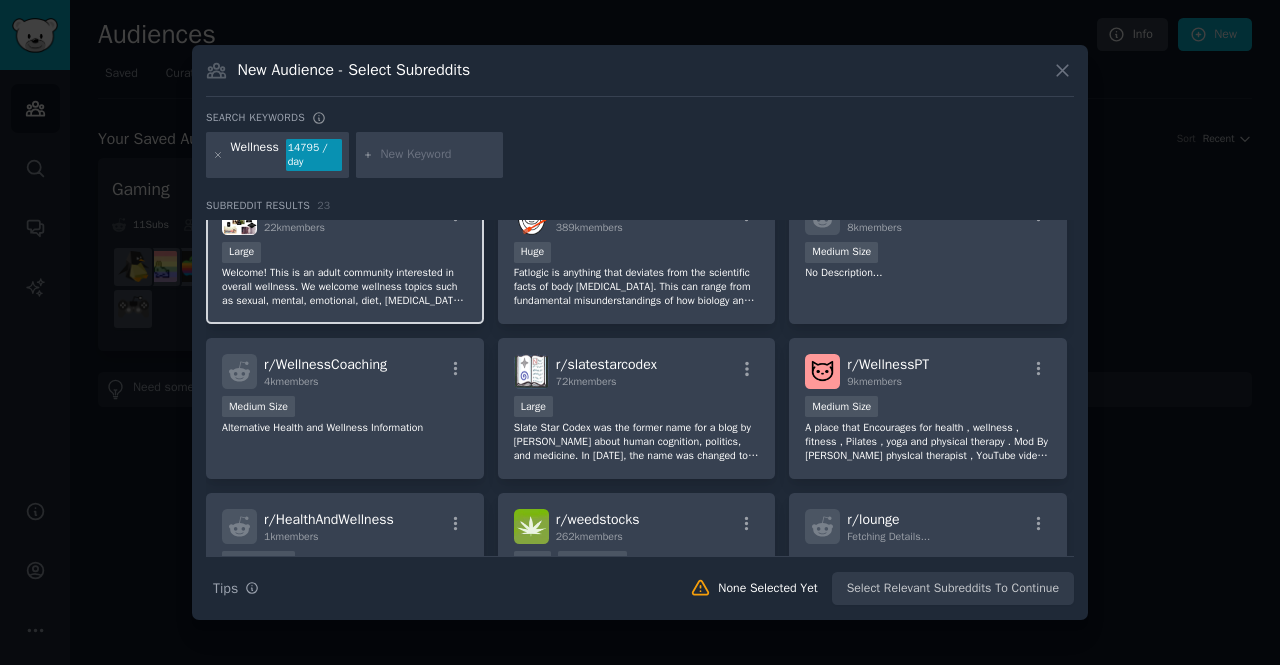 scroll, scrollTop: 0, scrollLeft: 0, axis: both 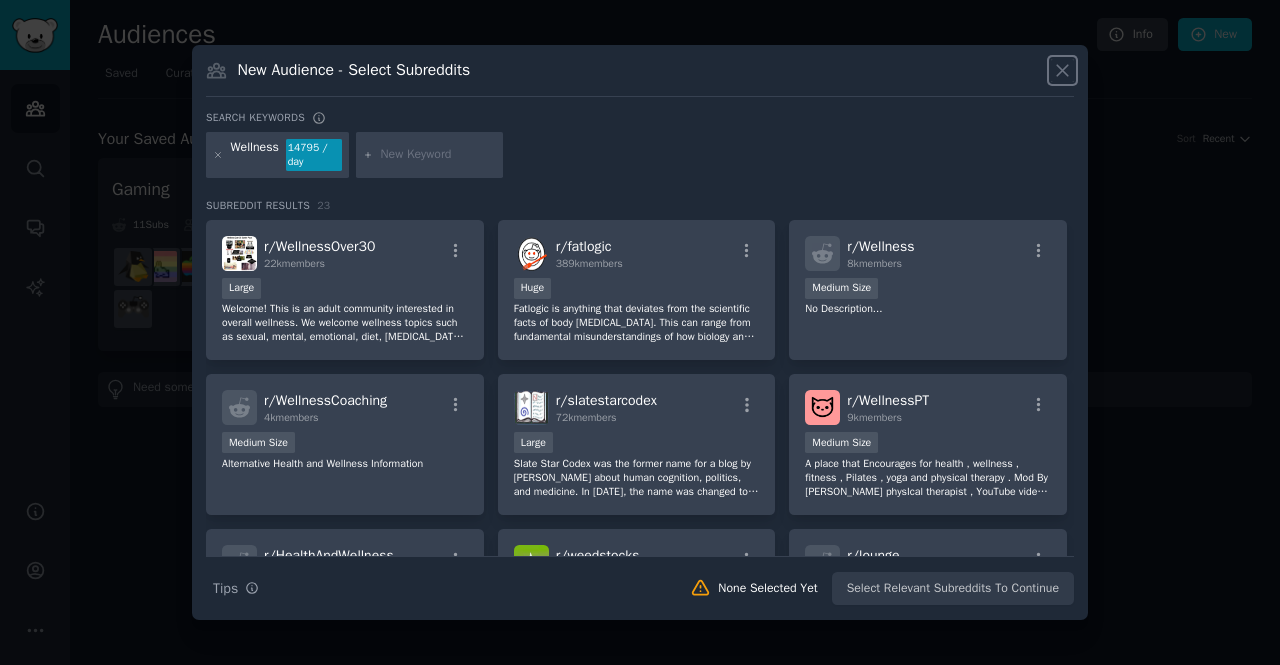 click 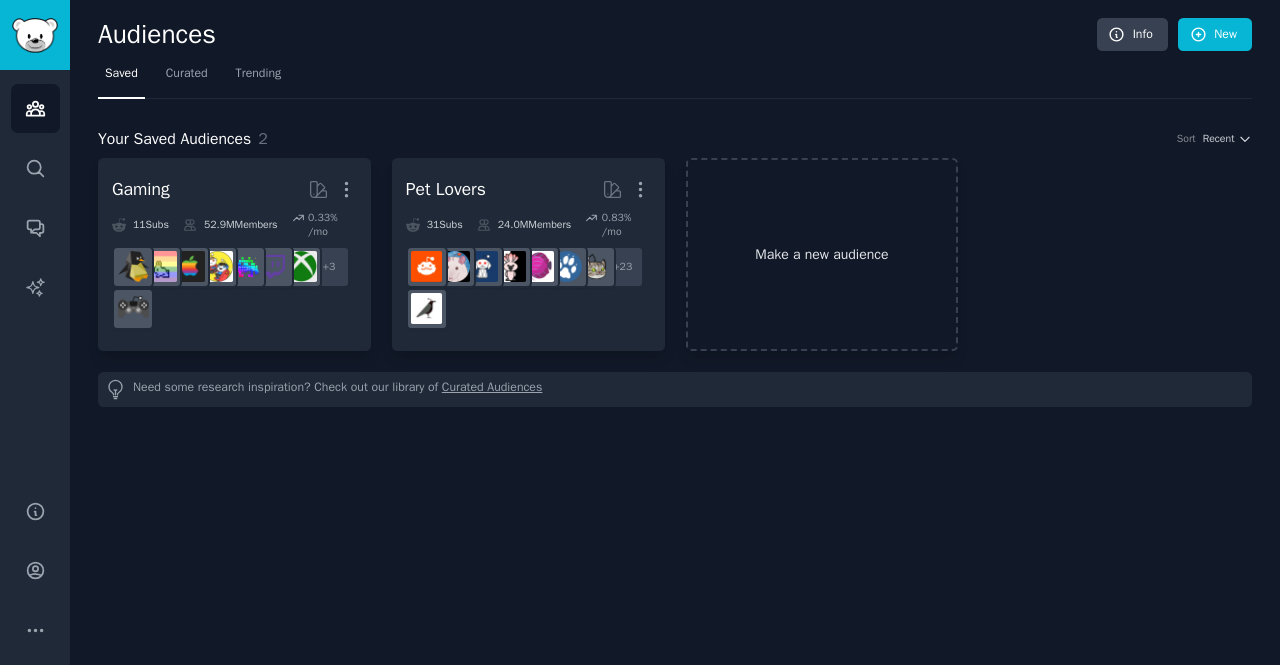 click on "Make a new audience" at bounding box center [822, 254] 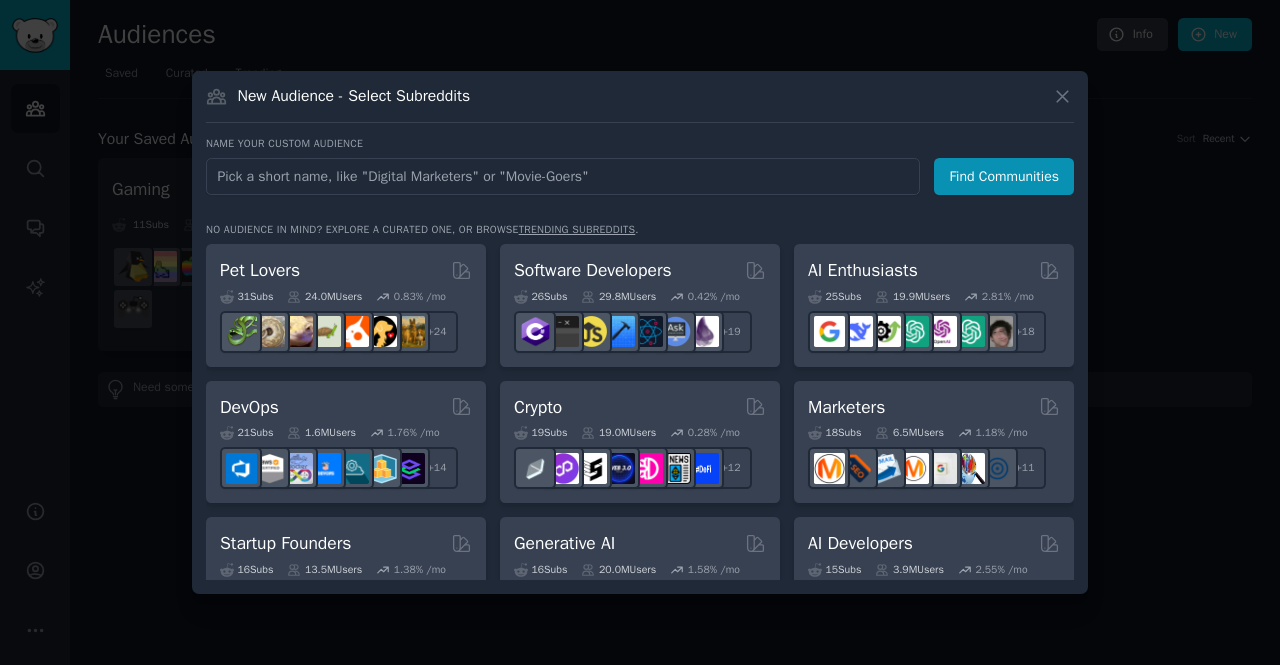 click on "trending subreddits" at bounding box center [577, 229] 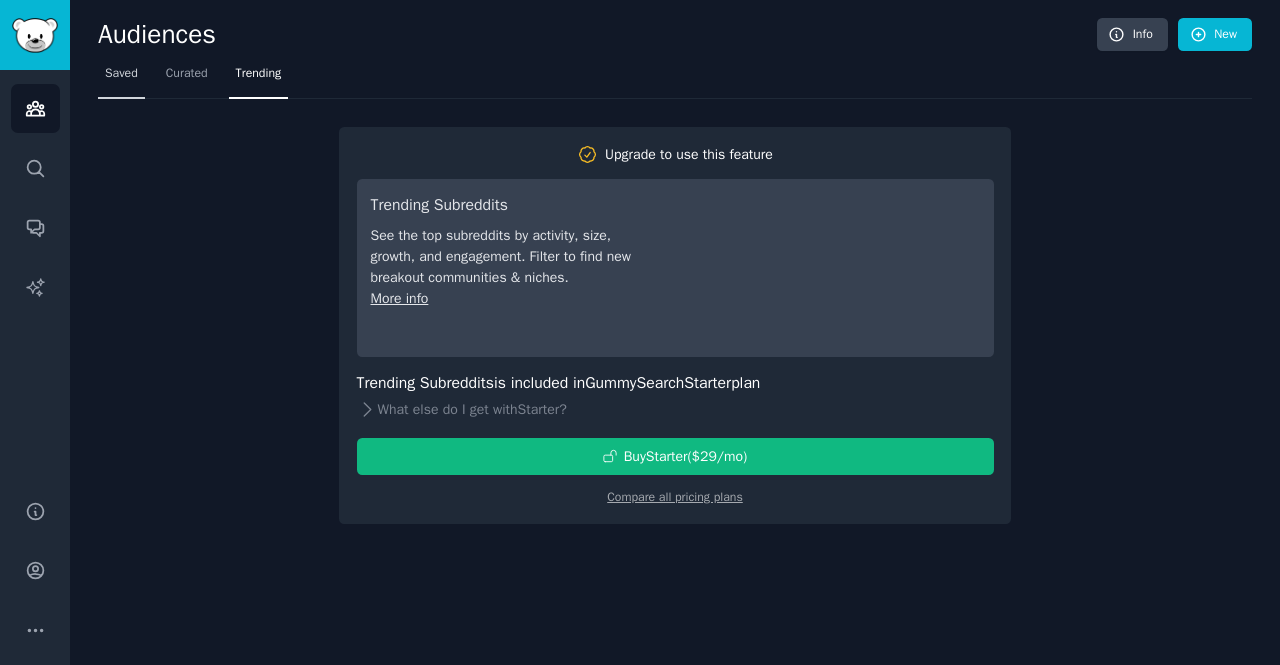 click on "Saved" at bounding box center [121, 74] 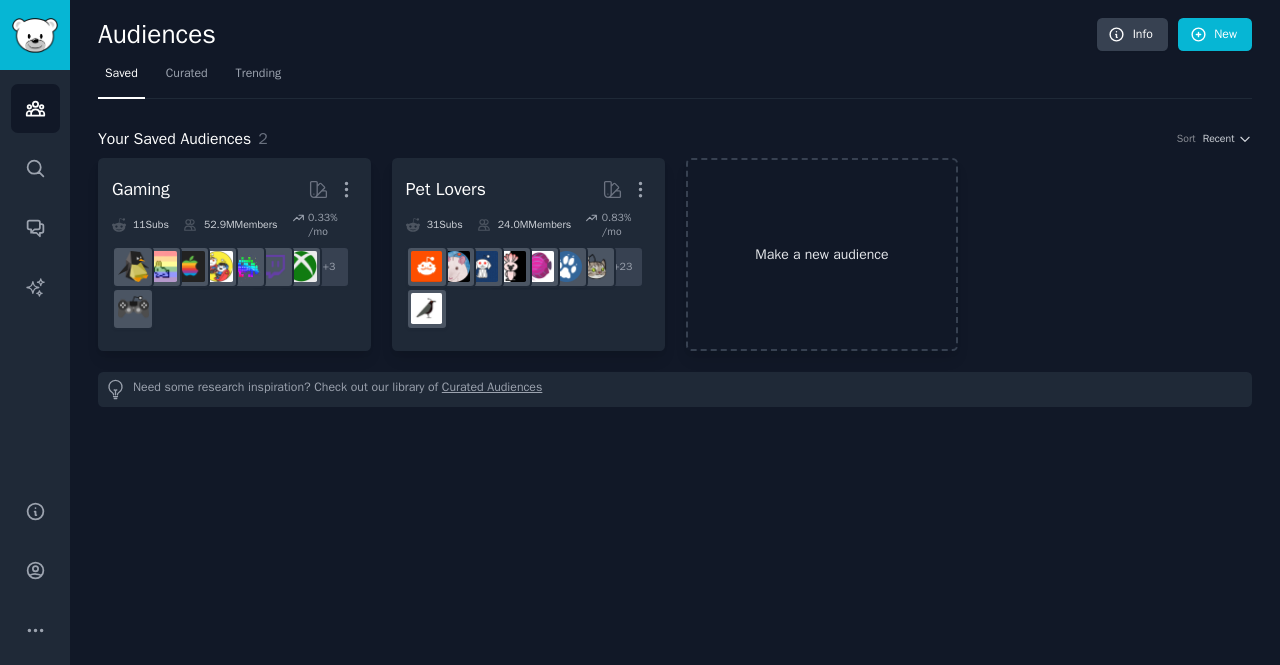 click on "Make a new audience" at bounding box center [822, 254] 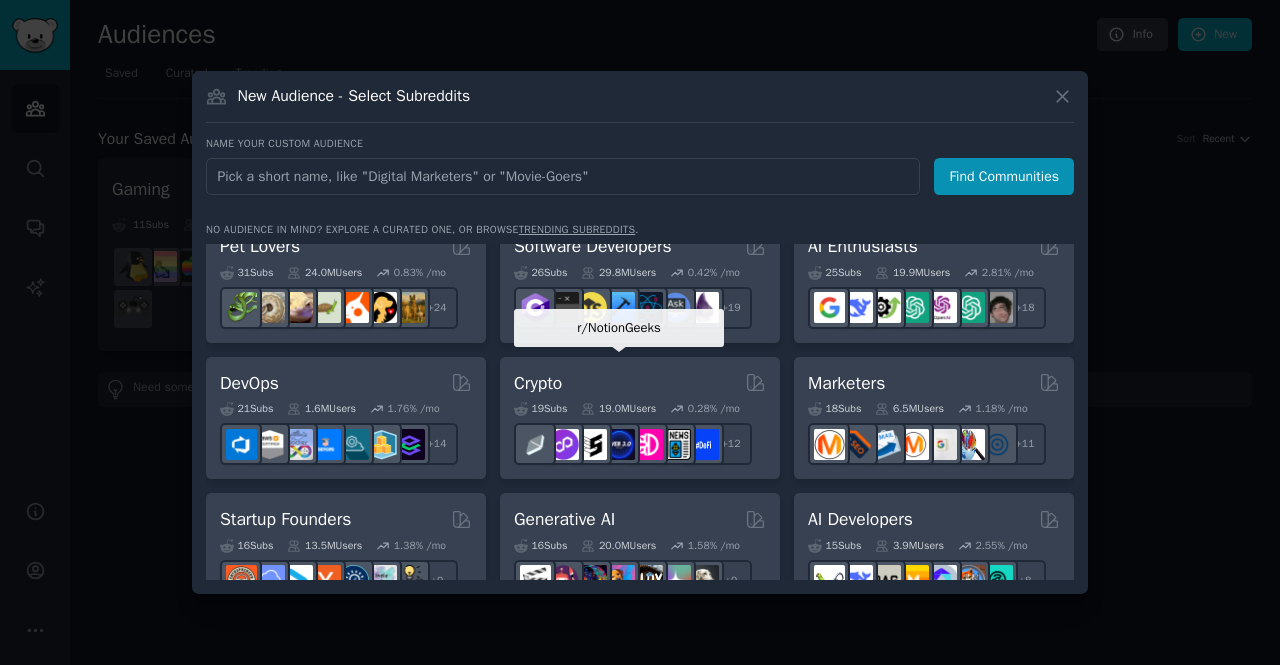scroll, scrollTop: 0, scrollLeft: 0, axis: both 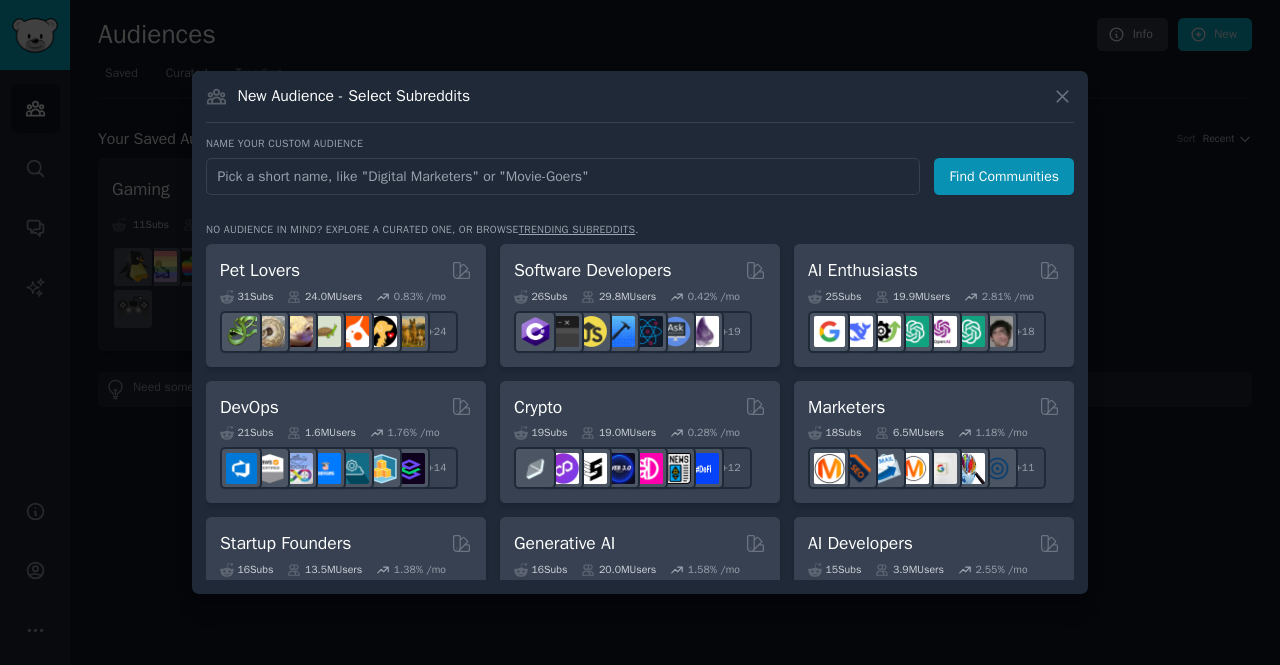 click at bounding box center (563, 176) 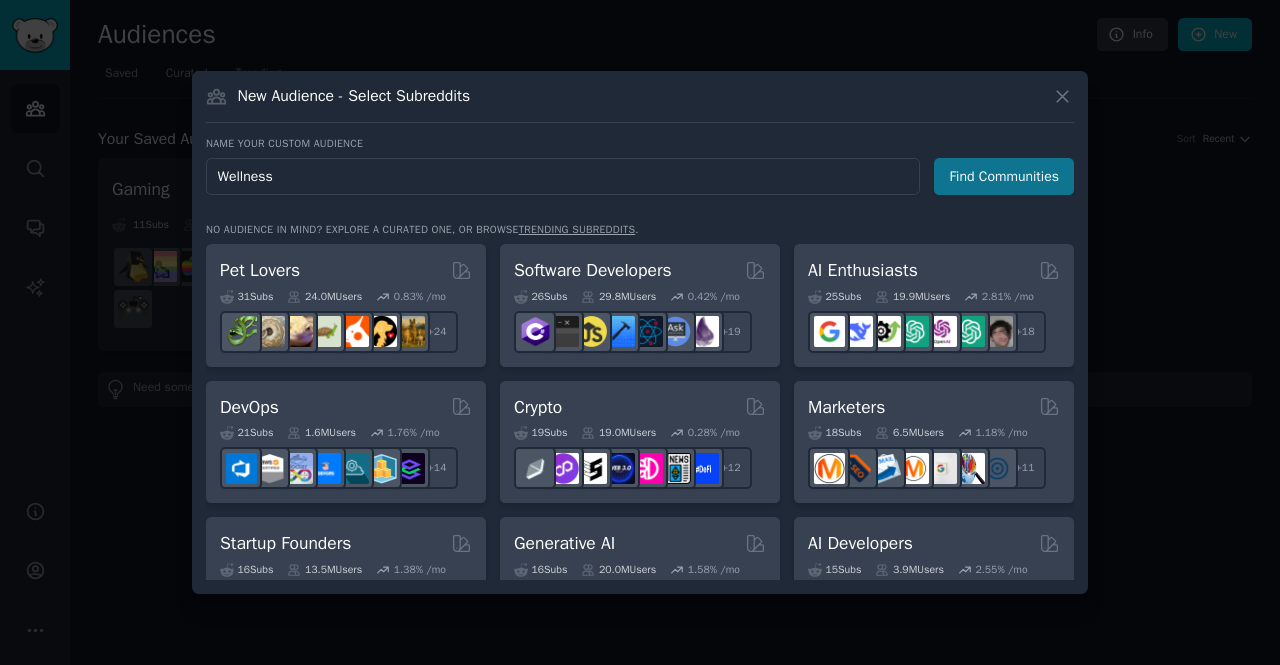 type on "Wellness" 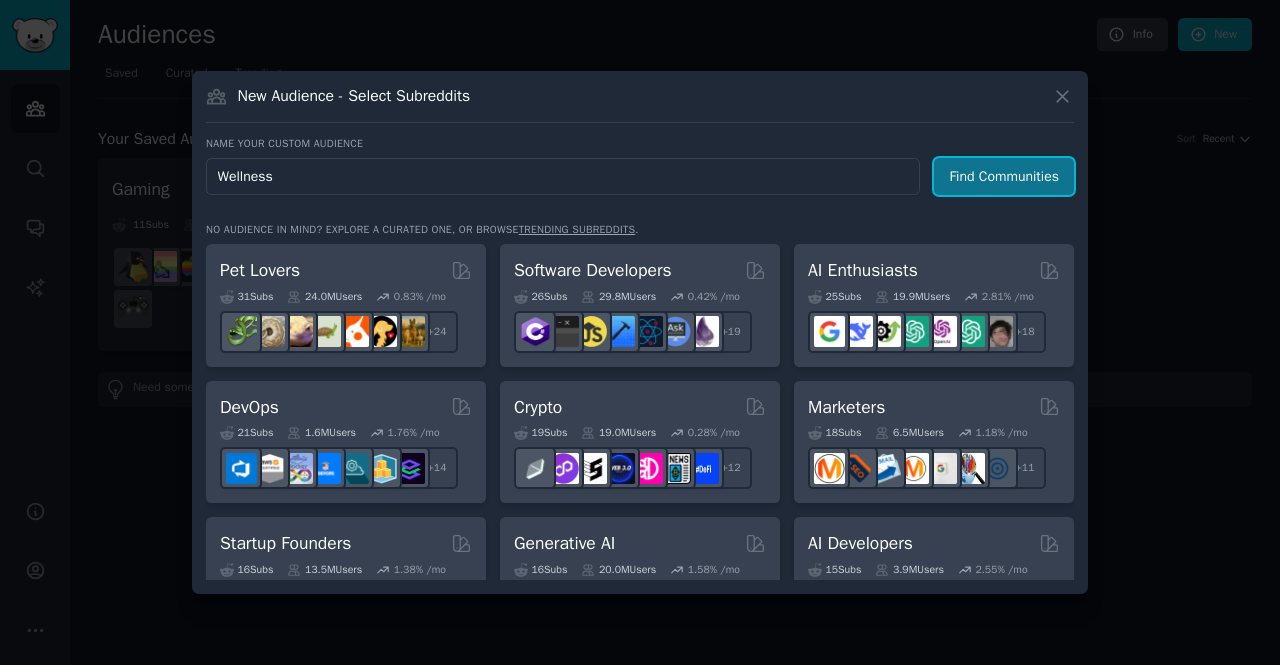 click on "Find Communities" at bounding box center [1004, 176] 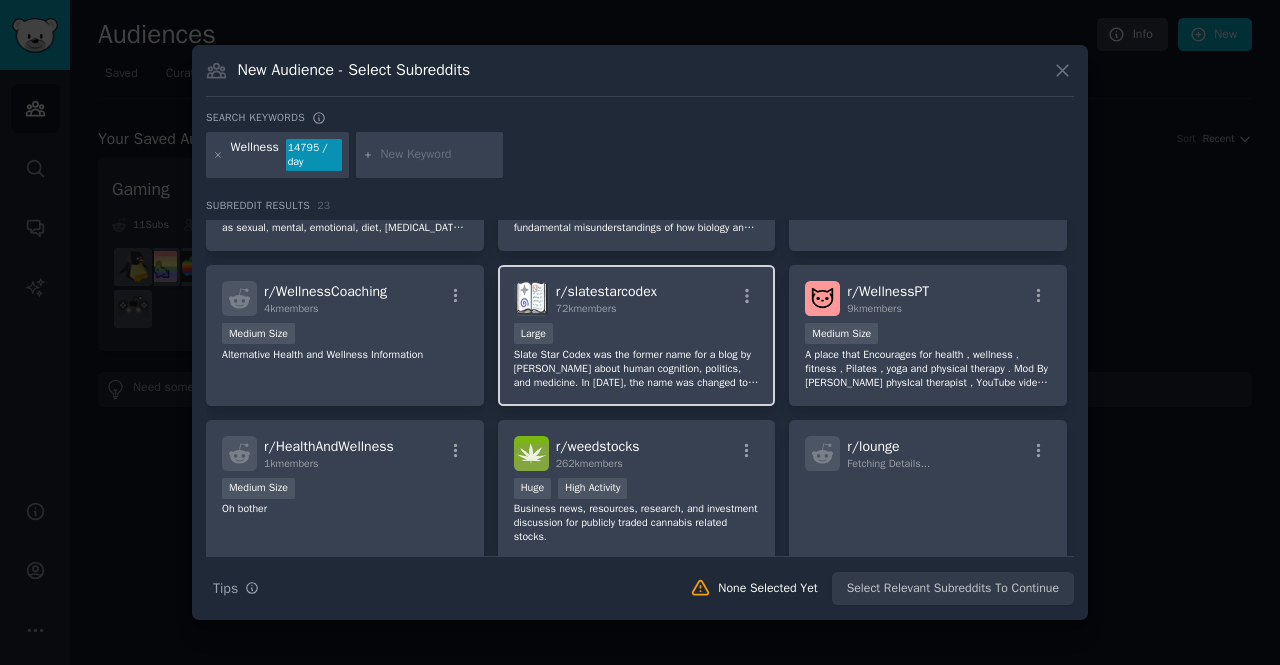 scroll, scrollTop: 0, scrollLeft: 0, axis: both 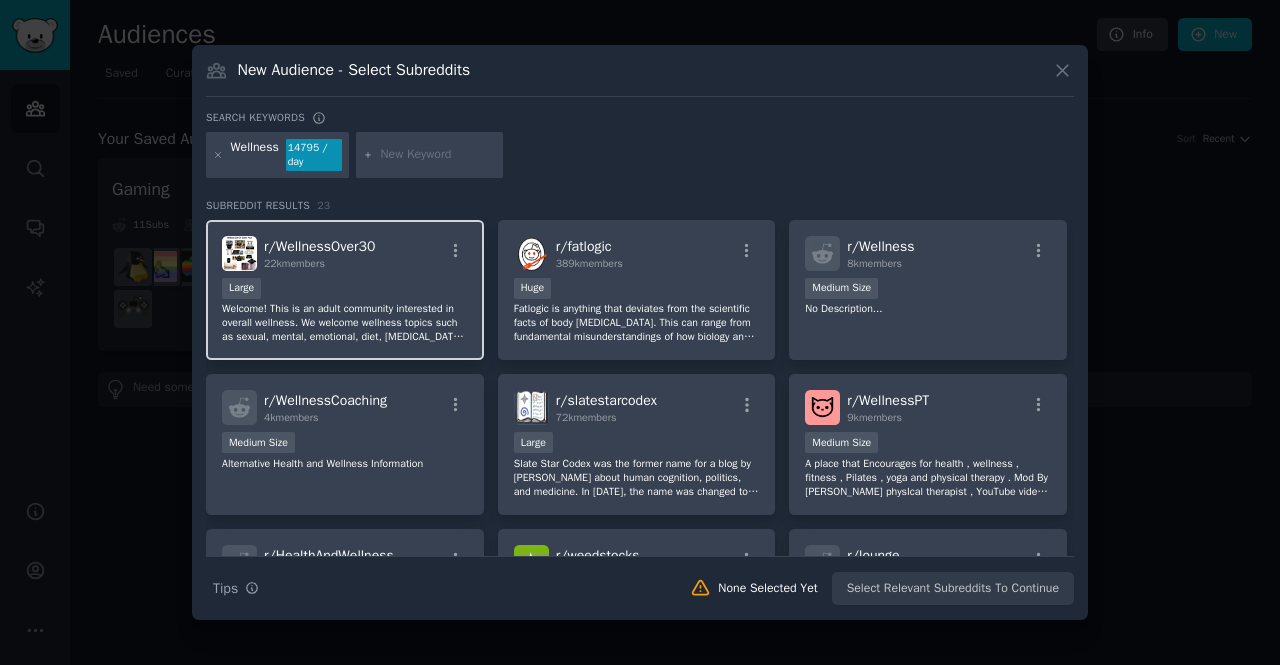 click on "Large" at bounding box center [345, 290] 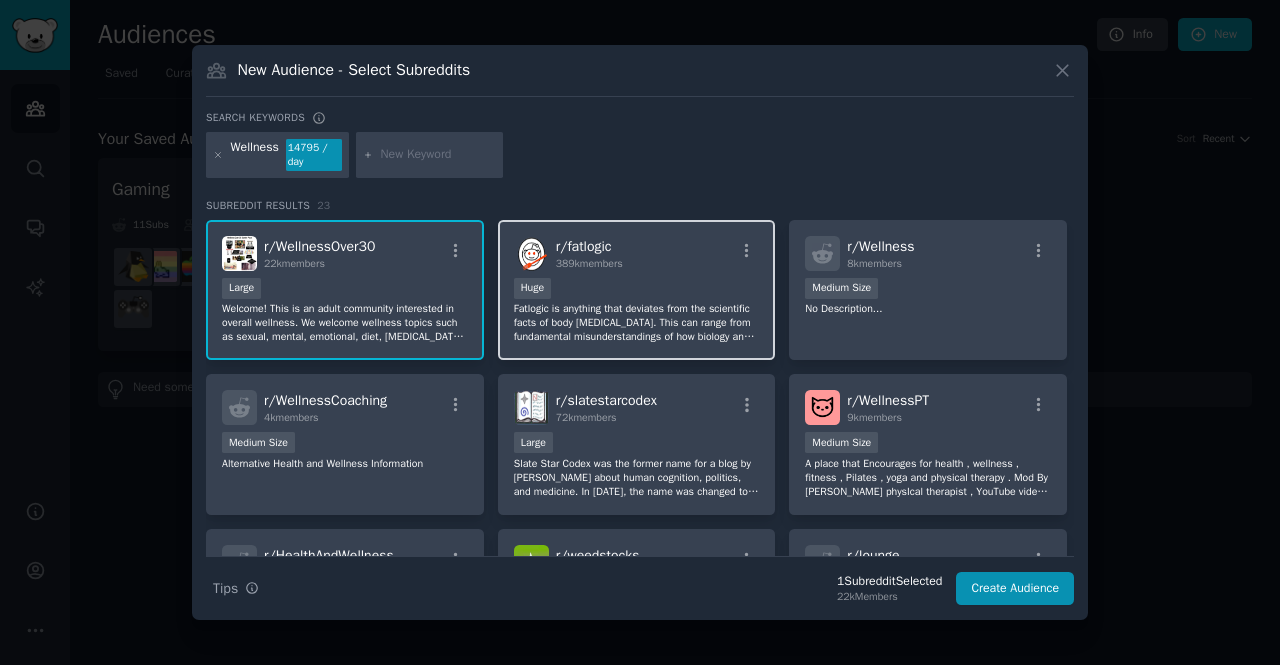 click on "100,000 - 1,000,000 members Huge" at bounding box center [637, 290] 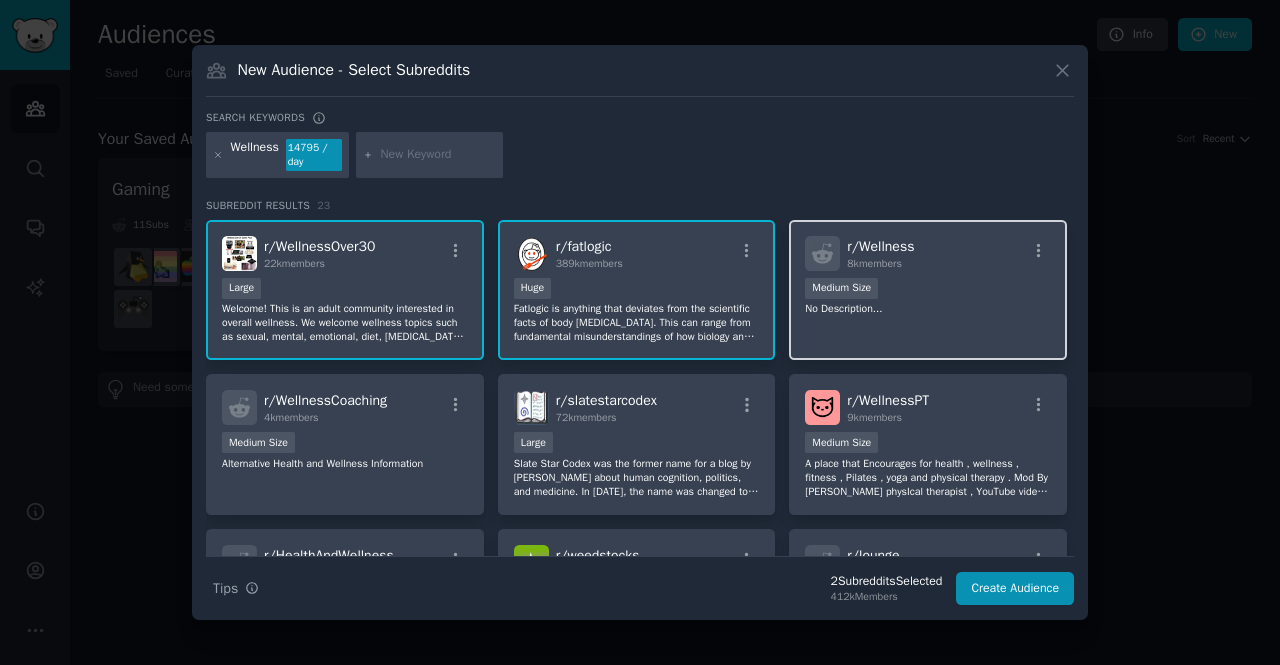 click on "r/ Wellness 8k  members Medium Size No Description..." at bounding box center [928, 290] 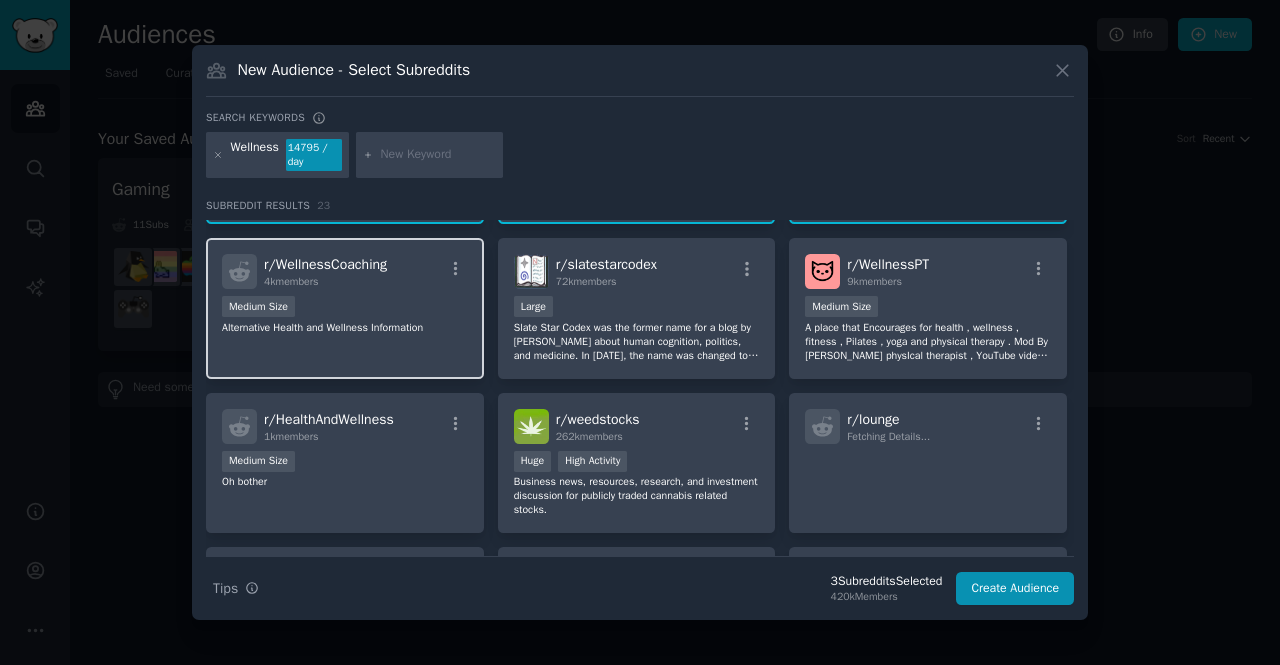 scroll, scrollTop: 139, scrollLeft: 0, axis: vertical 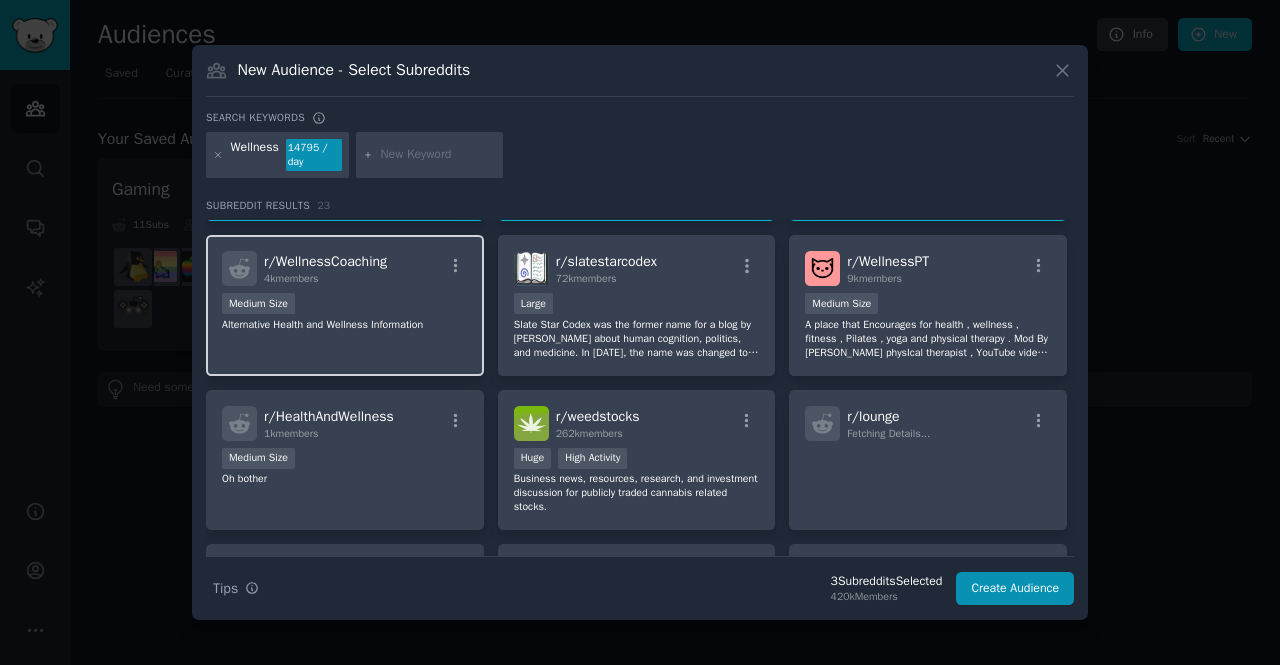 click on "r/ WellnessCoaching 4k  members Medium Size Alternative Health and Wellness Information" at bounding box center [345, 305] 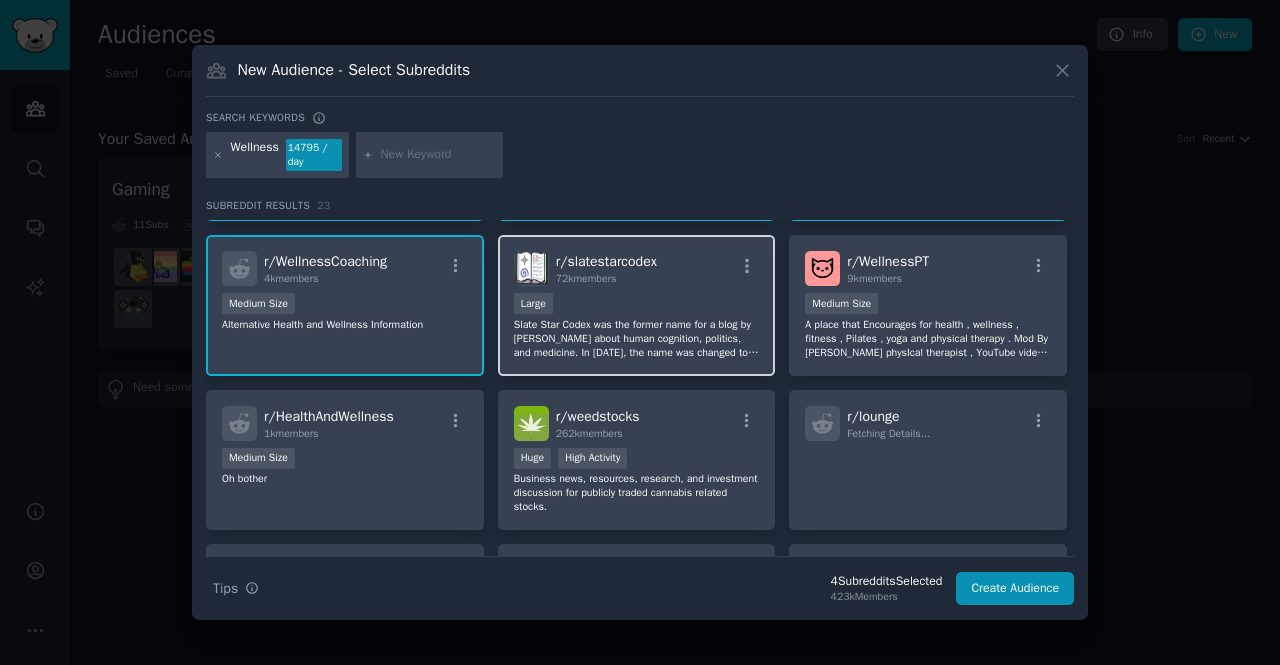 click on "Slate Star Codex was the former name for a blog by [PERSON_NAME] about human cognition, politics, and medicine. In [DATE], the name was changed to Astral Codex Ten: [URL][DOMAIN_NAME]" at bounding box center [637, 339] 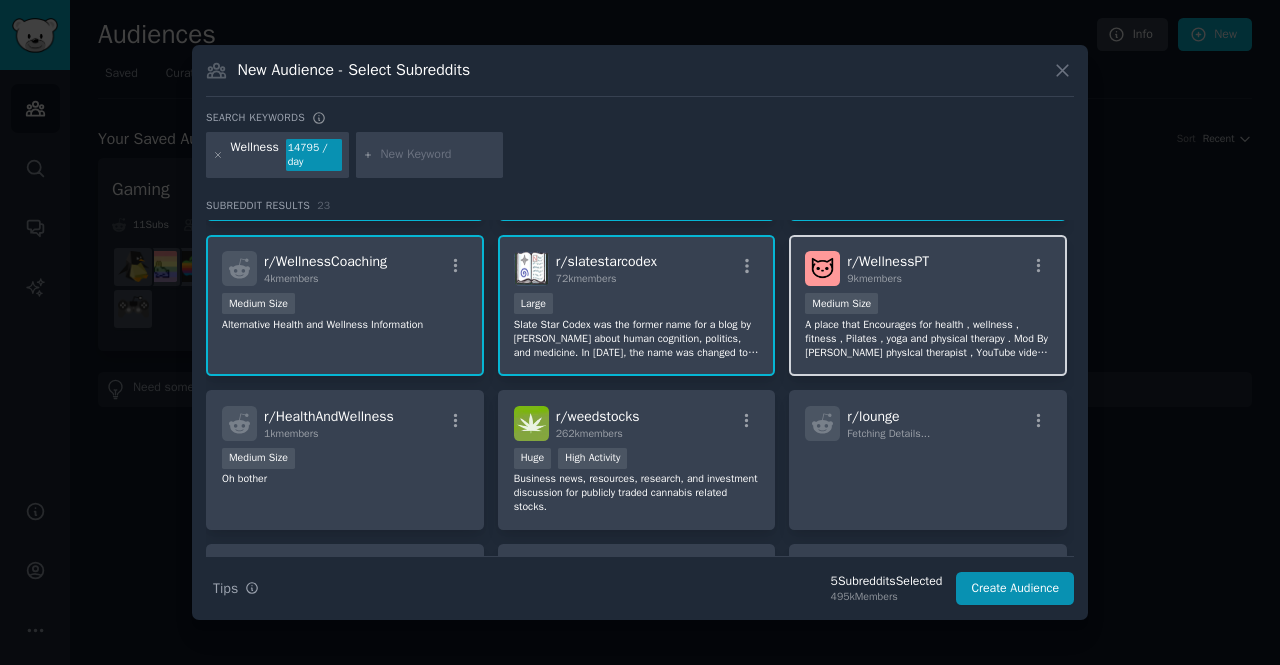 click on "A place that Encourages for health , wellness , fitness , Pilates , yoga and physical therapy . Mod By [PERSON_NAME] physIcal therapist , YouTube videos extended versions on my Channel . Please leave any suggestions or comments about health, wellness , exercise routines, regimen physical therapy and recent studies to share for a stronger and healthier mind and body . A positive and encouraging place , please no negativity .
Thanks for joining and Welcome 🙏❤️🥰" at bounding box center (928, 339) 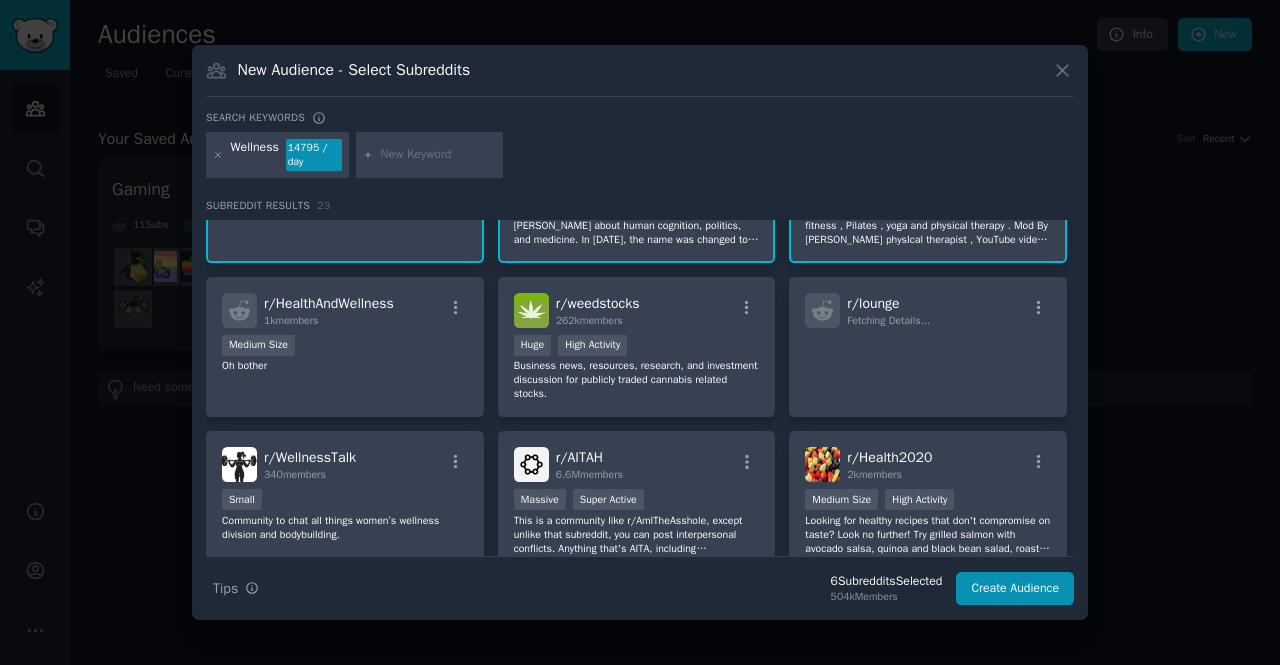 scroll, scrollTop: 253, scrollLeft: 0, axis: vertical 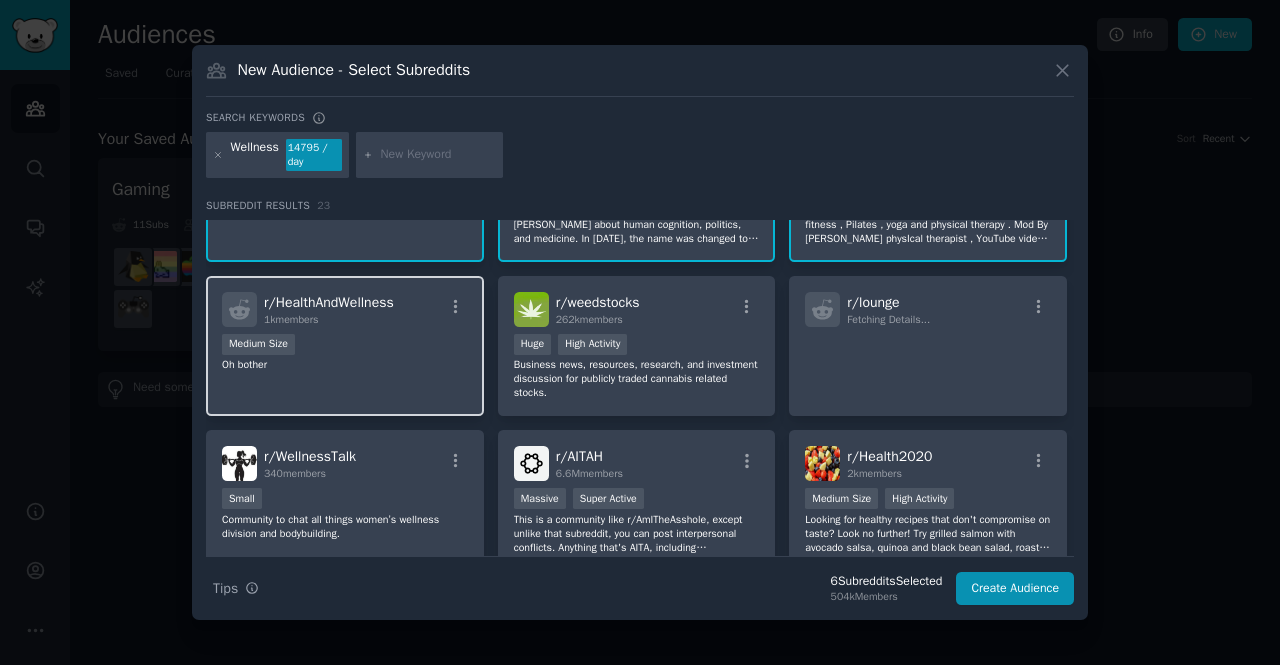 click on "r/ HealthAndWellness 1k  members Medium Size Oh bother" at bounding box center [345, 346] 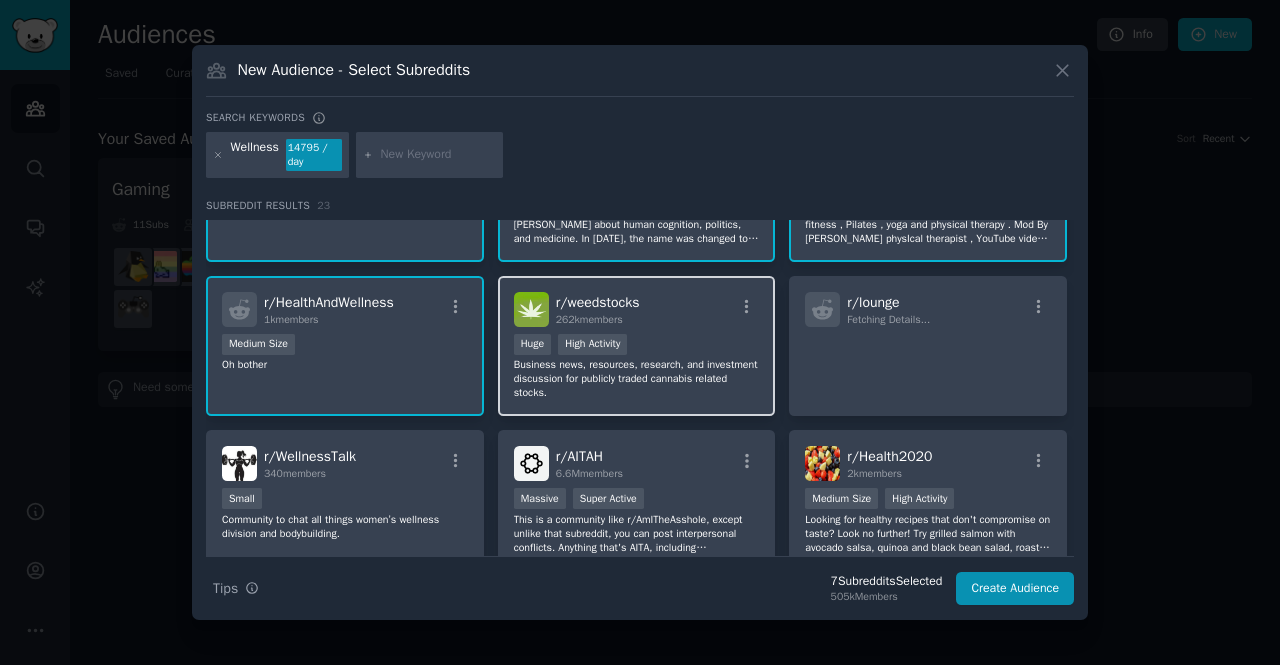 click on "Business news, resources, research, and investment discussion for publicly traded cannabis related stocks." at bounding box center (637, 379) 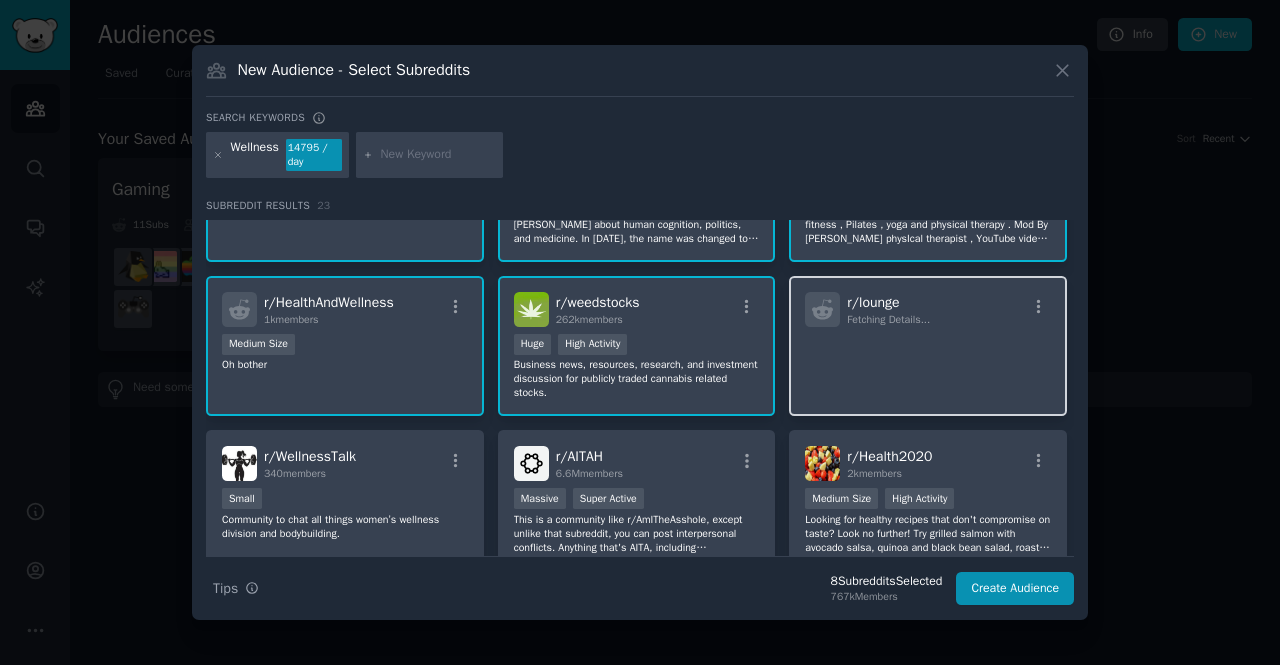 click on "r/ lounge Fetching Details..." at bounding box center (928, 346) 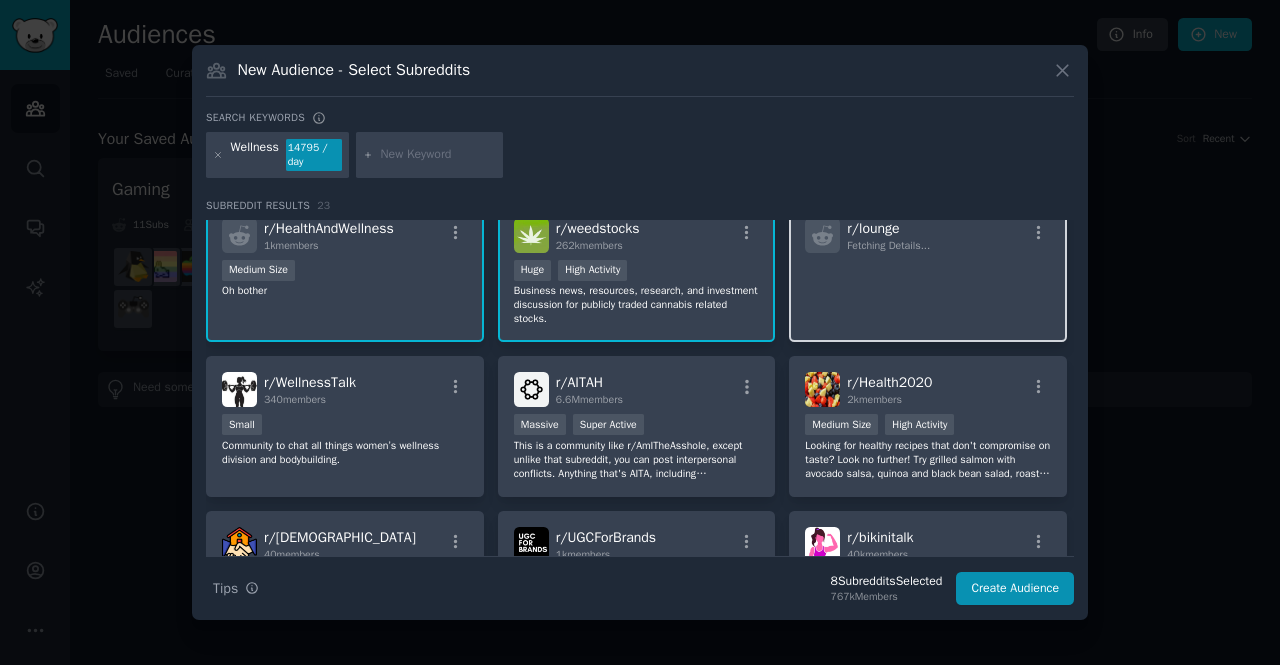 scroll, scrollTop: 329, scrollLeft: 0, axis: vertical 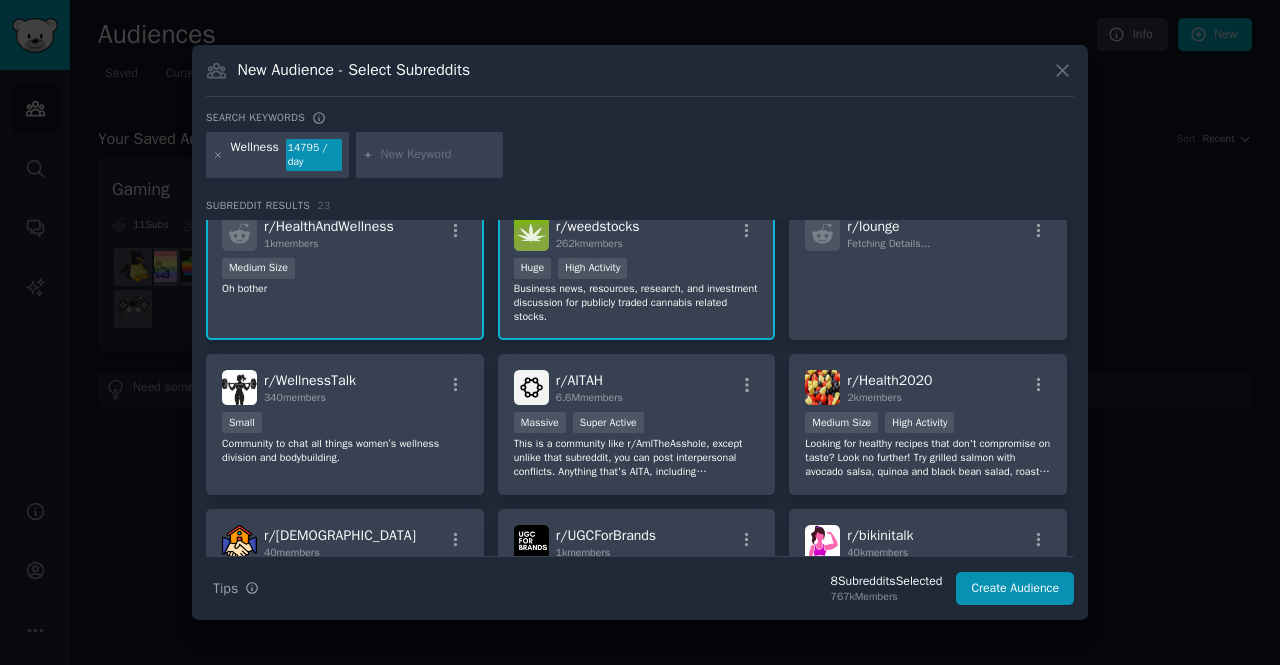 click on "r/ weedstocks 262k  members >= 80th percentile for submissions / day Huge High Activity Business news, resources, research, and investment discussion for publicly traded cannabis related stocks." at bounding box center [637, 270] 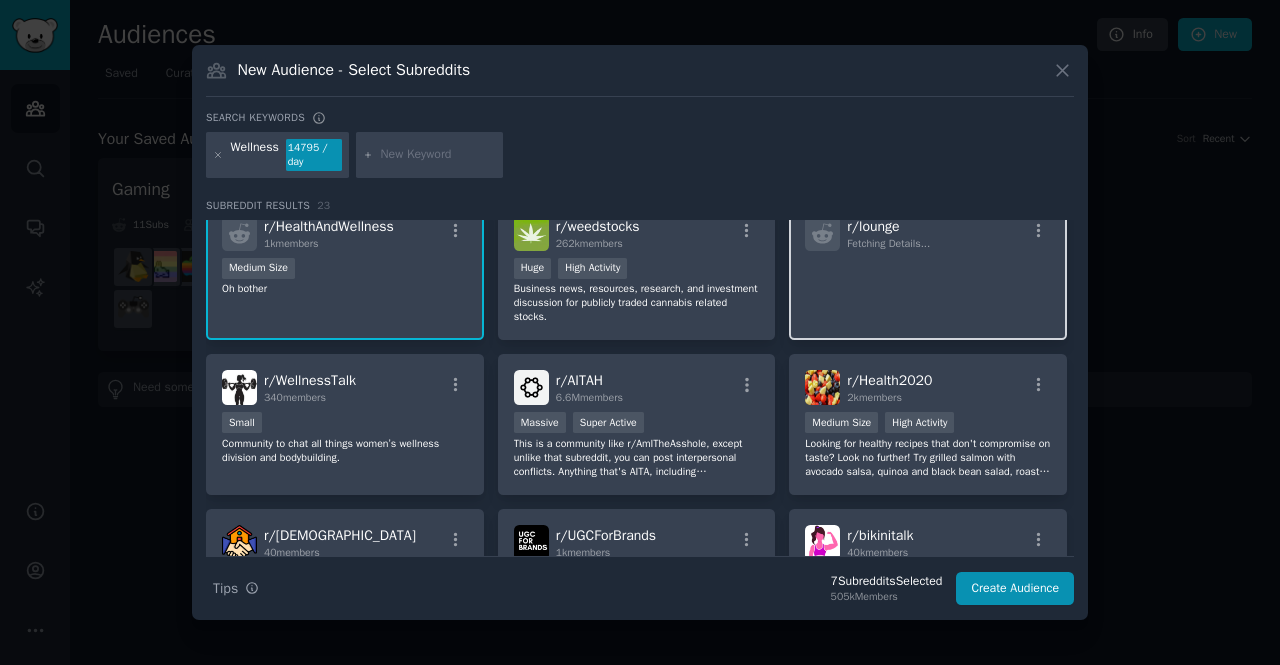 click on "r/ lounge Fetching Details..." at bounding box center [928, 270] 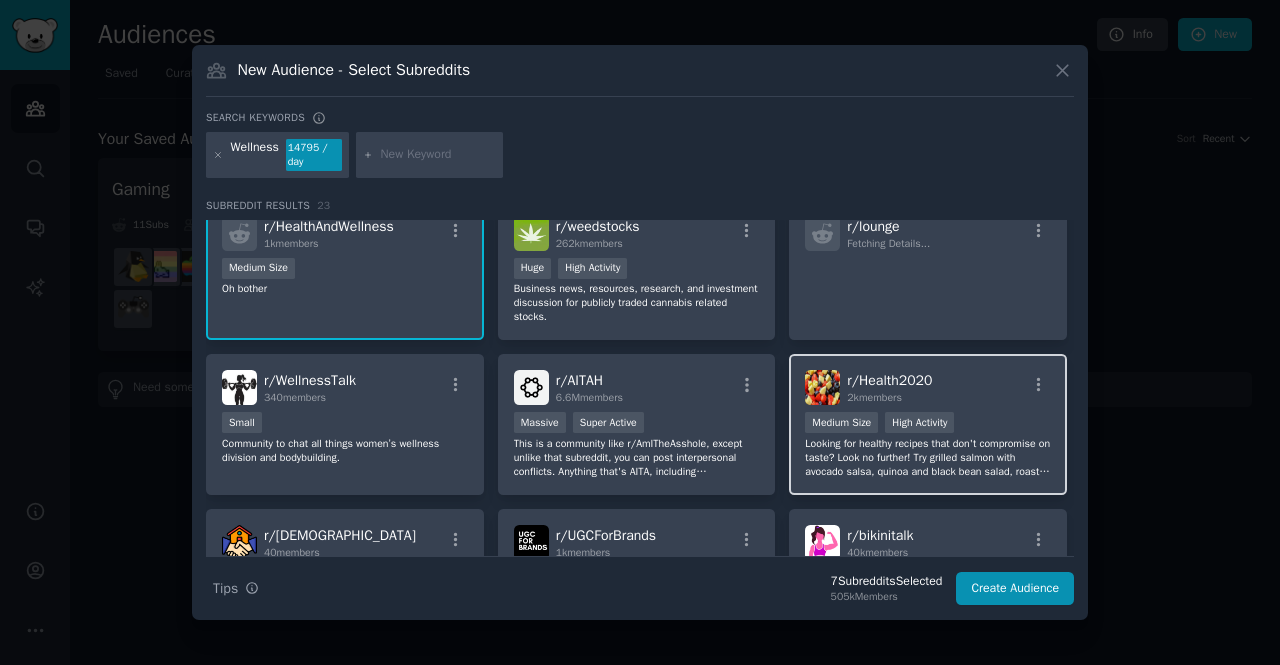 click on "r/ Health2020 2k  members 1000 - 10,000 members Medium Size High Activity Looking for healthy recipes that don't compromise on taste? Look no further! Try grilled salmon with avocado salsa, quinoa and black bean salad, roasted vegetable medley, Greek yogurt parfait, or turkey chili. These dishes are easy to make, packed with nutrients, and bursting with flavor. Enjoy a fresh salsa made with avocado, red onion, tomato, and lime juice with your grilled salmon, or a delicious quinoa and black bean salad tossed with bell peppers, corn, and a simple vinaigrette." at bounding box center (928, 424) 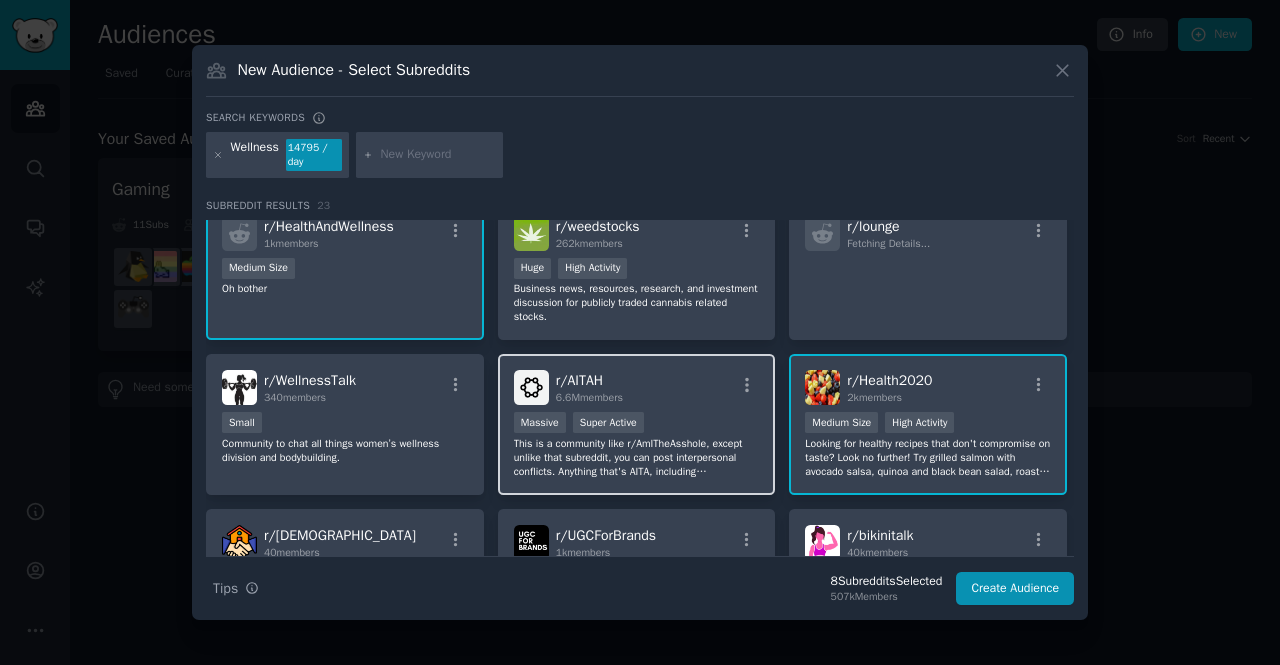 click on "This is a community like r/AmITheAsshole, except unlike that subreddit, you can post interpersonal conflicts. Anything that's AITA, including relationships, hypotheticals, and would I be the asshole (wibta) posts are allowed. AI scenarios/posts are not welcome or tolerated. An elaboration on our rules can be found here: [URL][DOMAIN_NAME]" at bounding box center [637, 458] 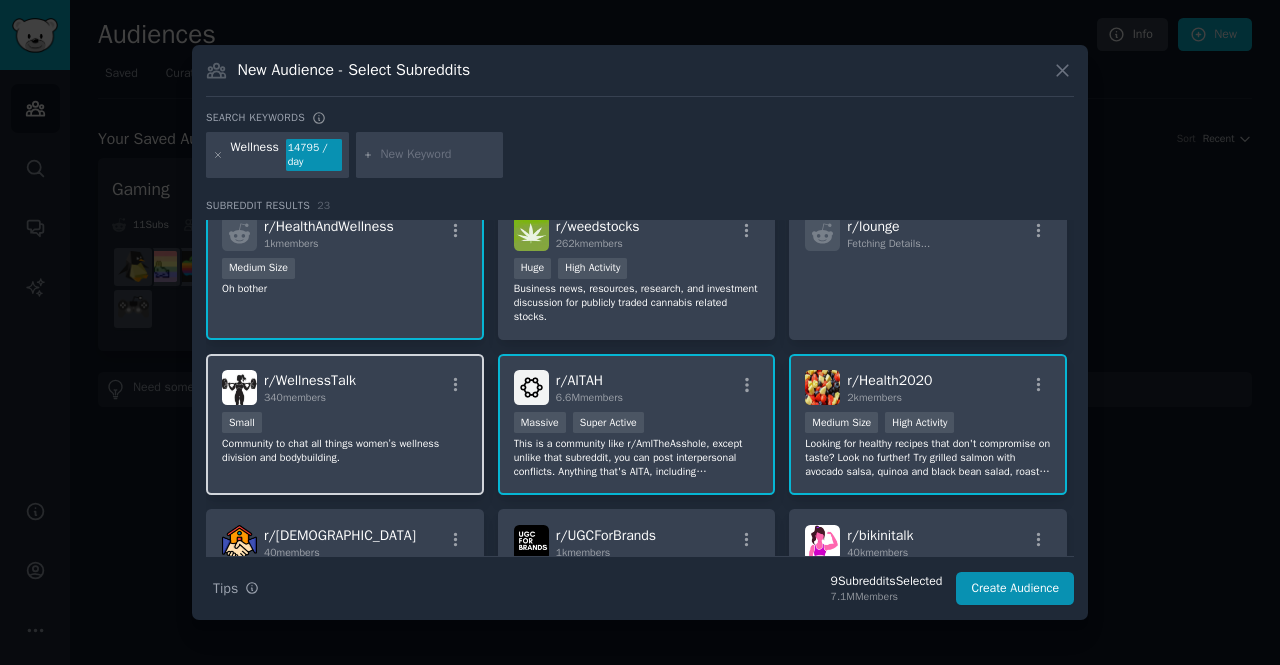 click on "Community to chat all things women’s wellness division and bodybuilding." at bounding box center (345, 451) 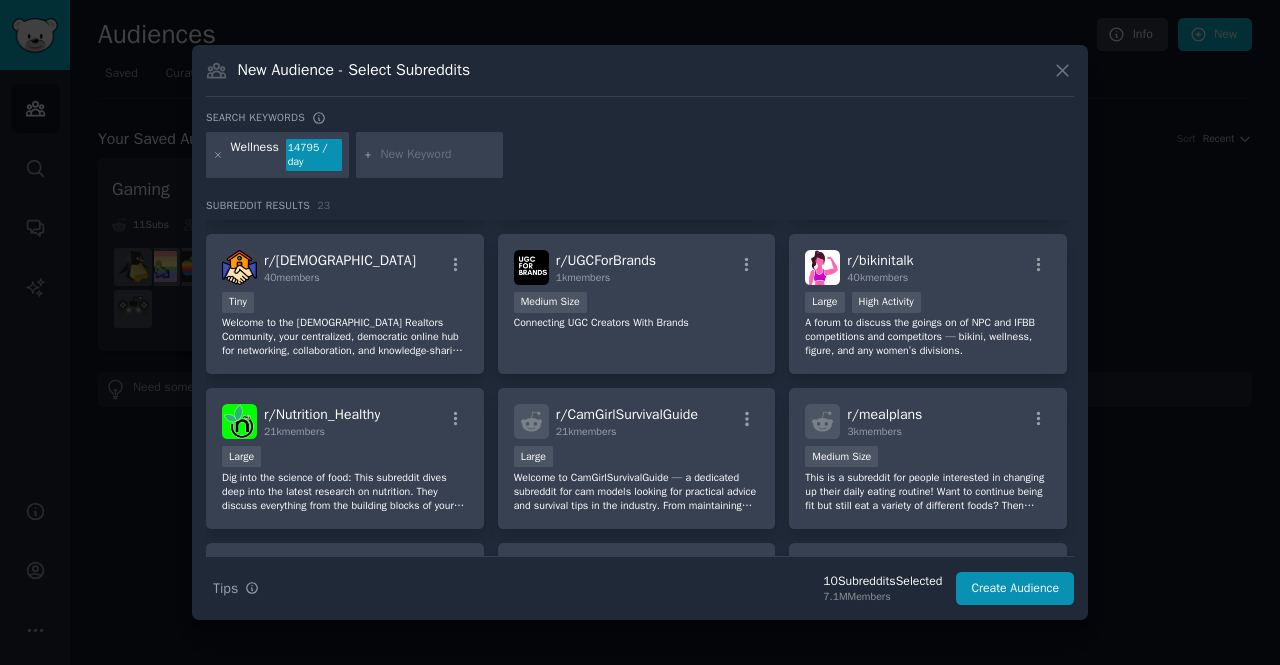 scroll, scrollTop: 605, scrollLeft: 0, axis: vertical 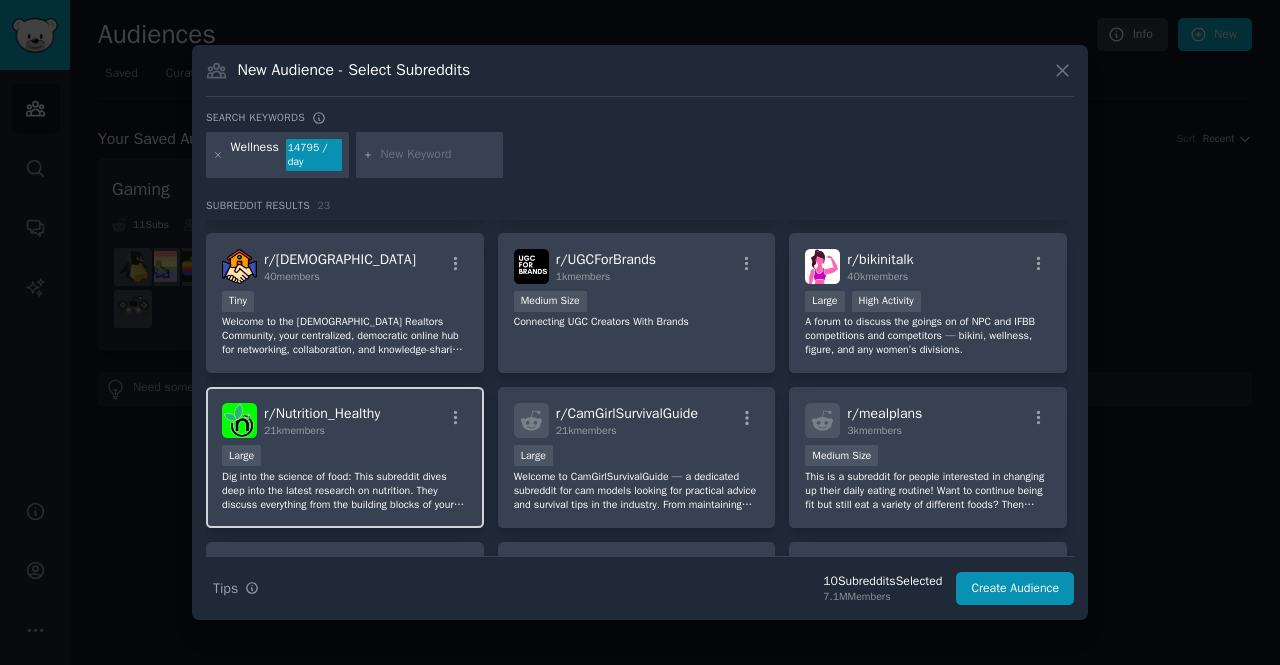 click on "Large" at bounding box center (345, 457) 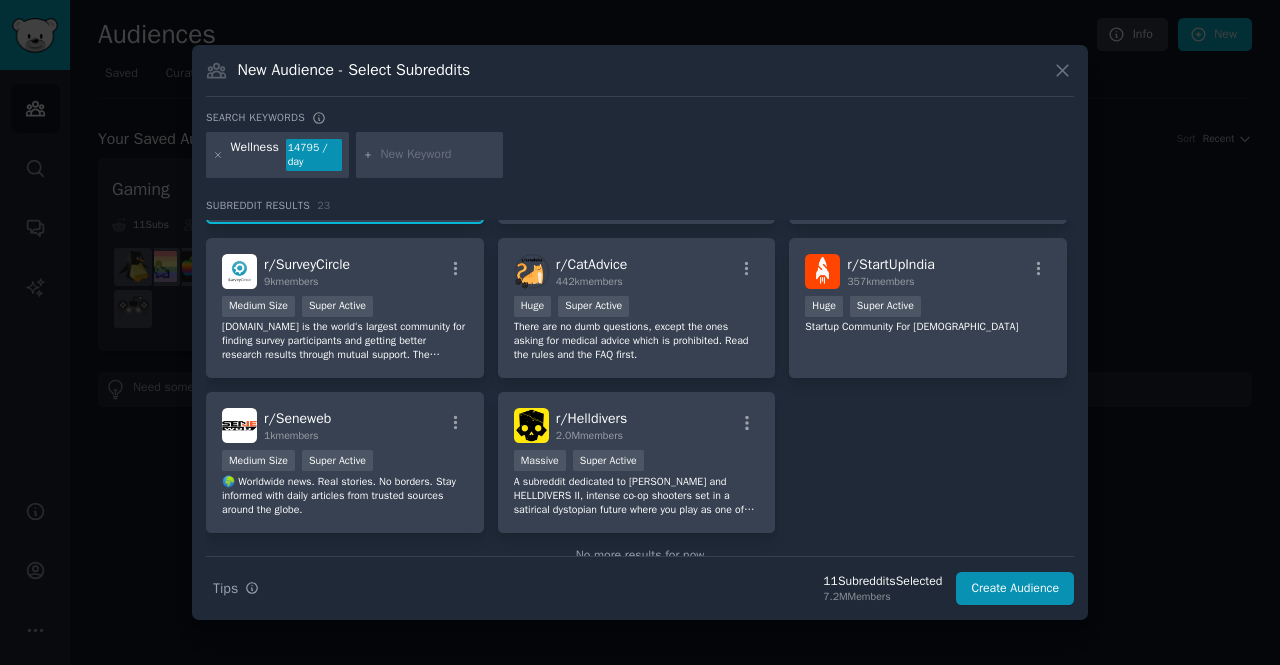 scroll, scrollTop: 956, scrollLeft: 0, axis: vertical 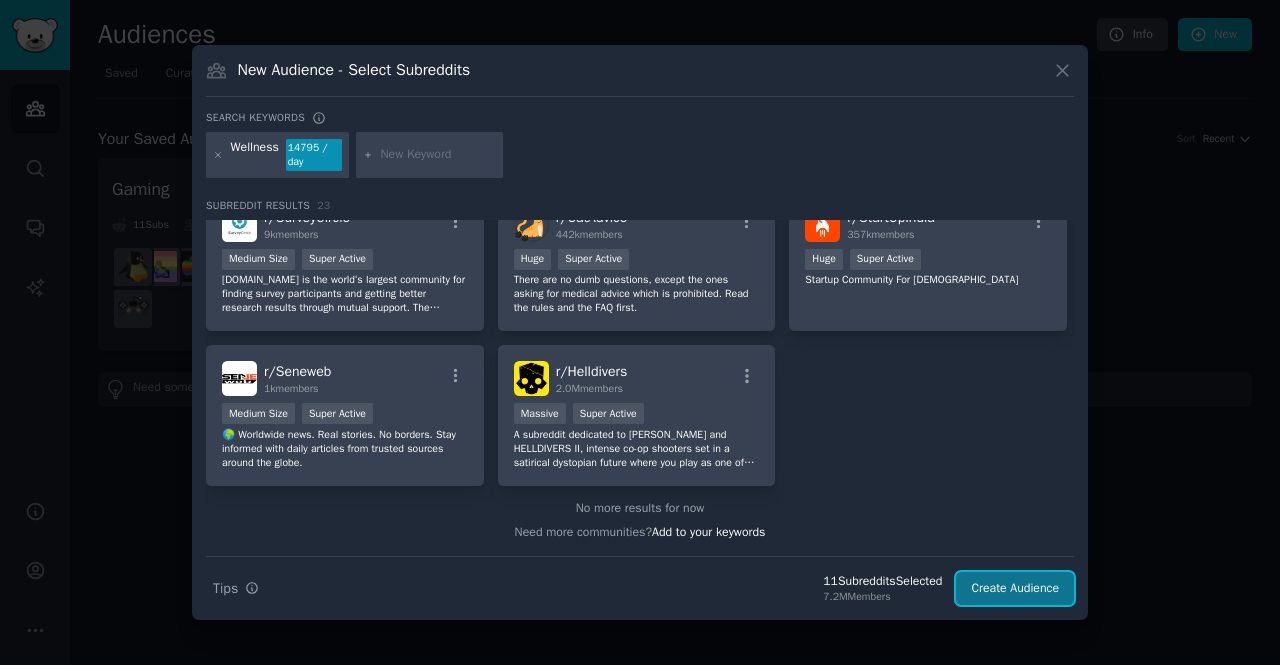 click on "Create Audience" at bounding box center (1015, 589) 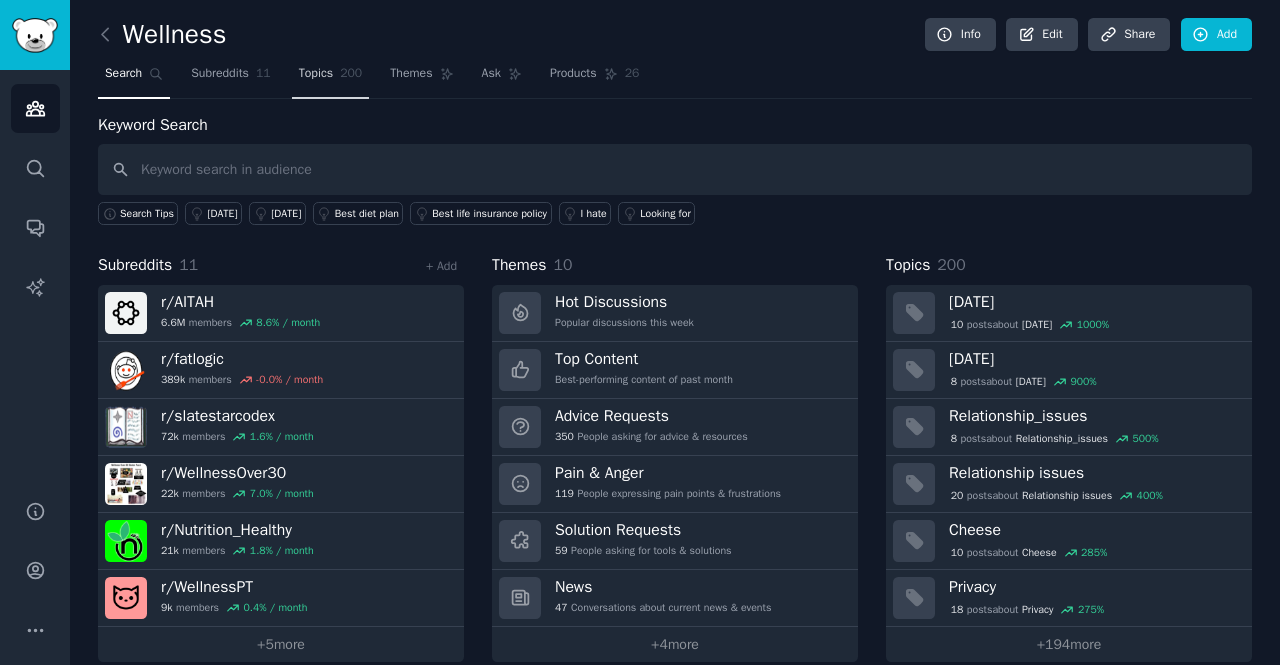 click on "Topics" at bounding box center [316, 74] 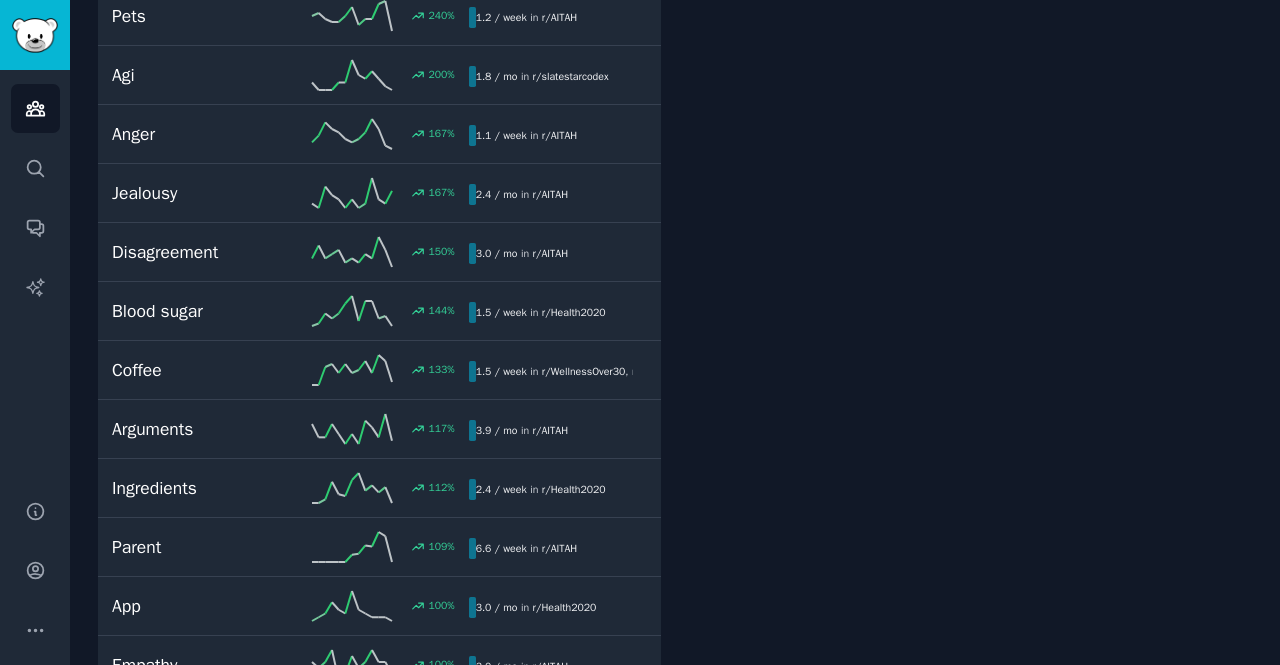 scroll, scrollTop: 0, scrollLeft: 0, axis: both 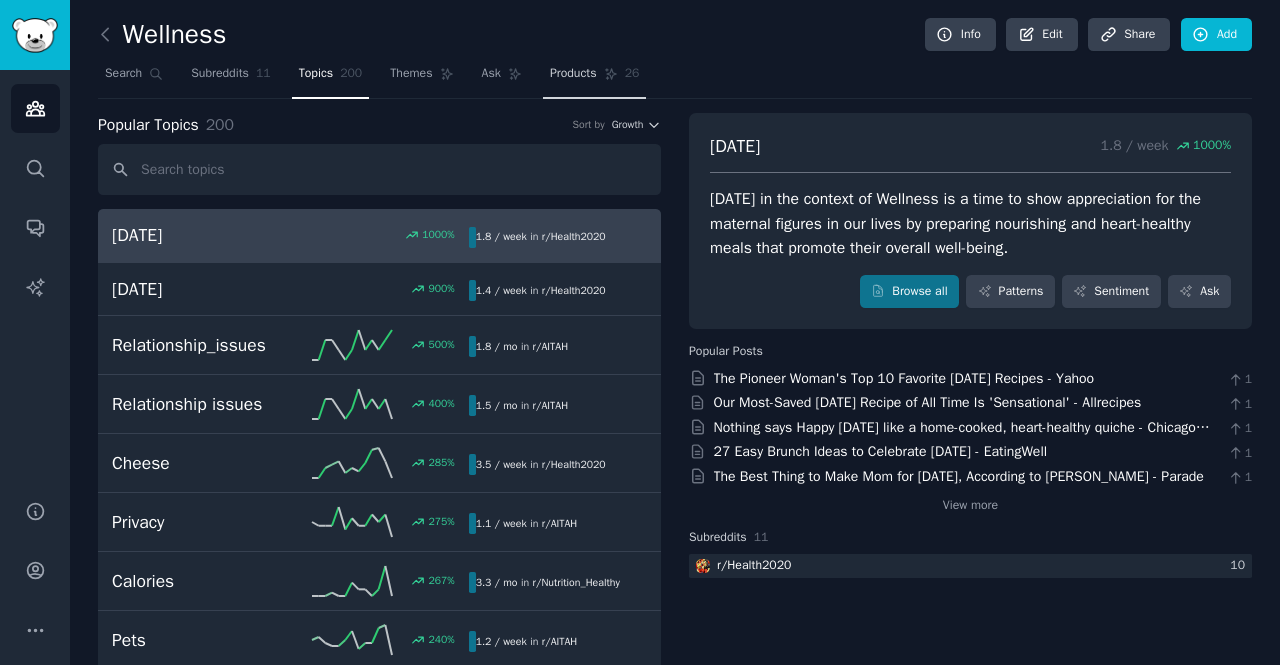 click on "Products" at bounding box center [573, 74] 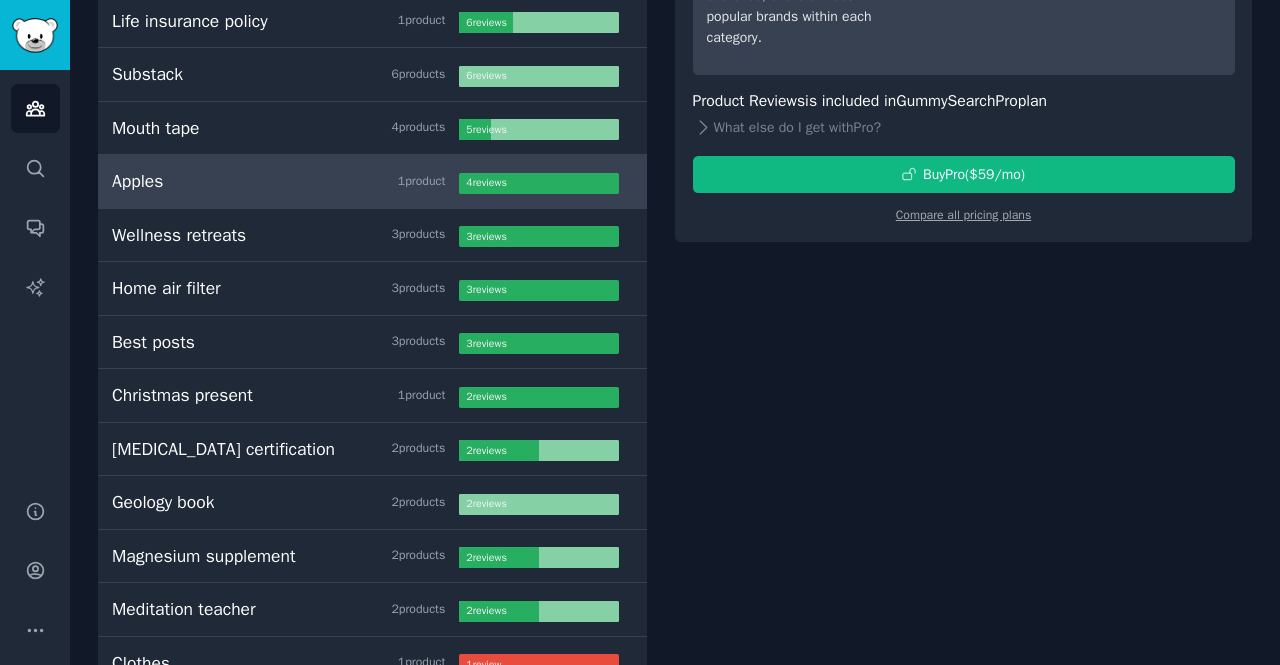 scroll, scrollTop: 0, scrollLeft: 0, axis: both 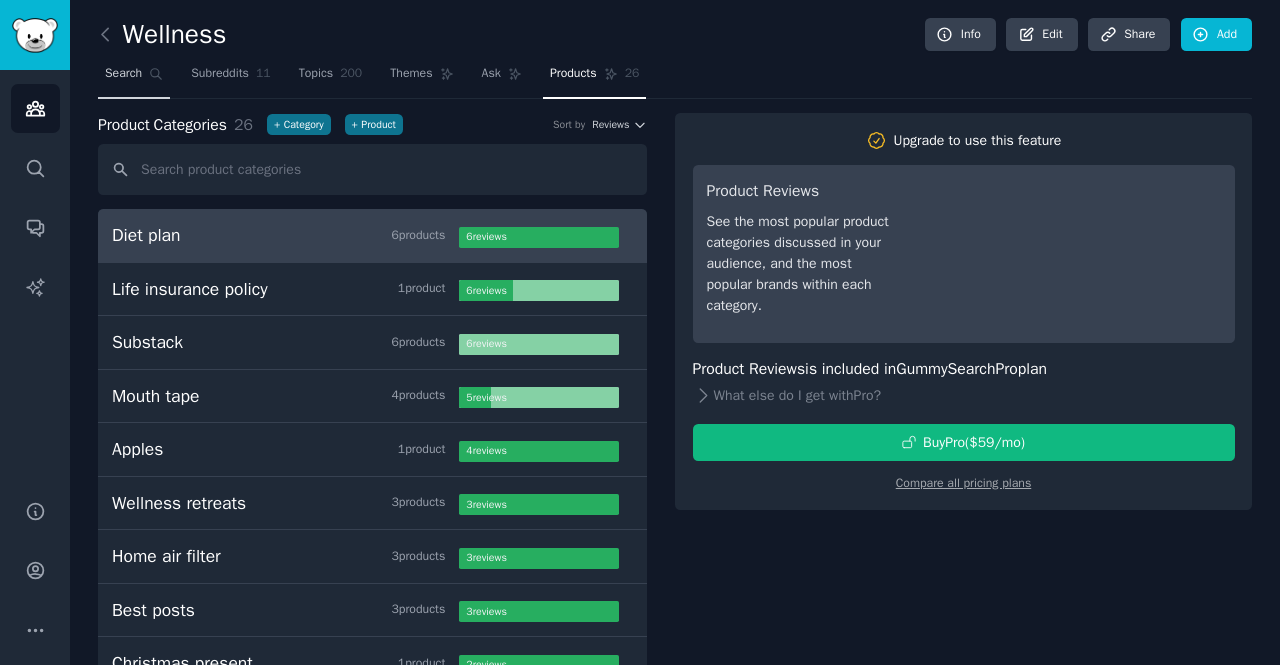 click on "Search" at bounding box center [123, 74] 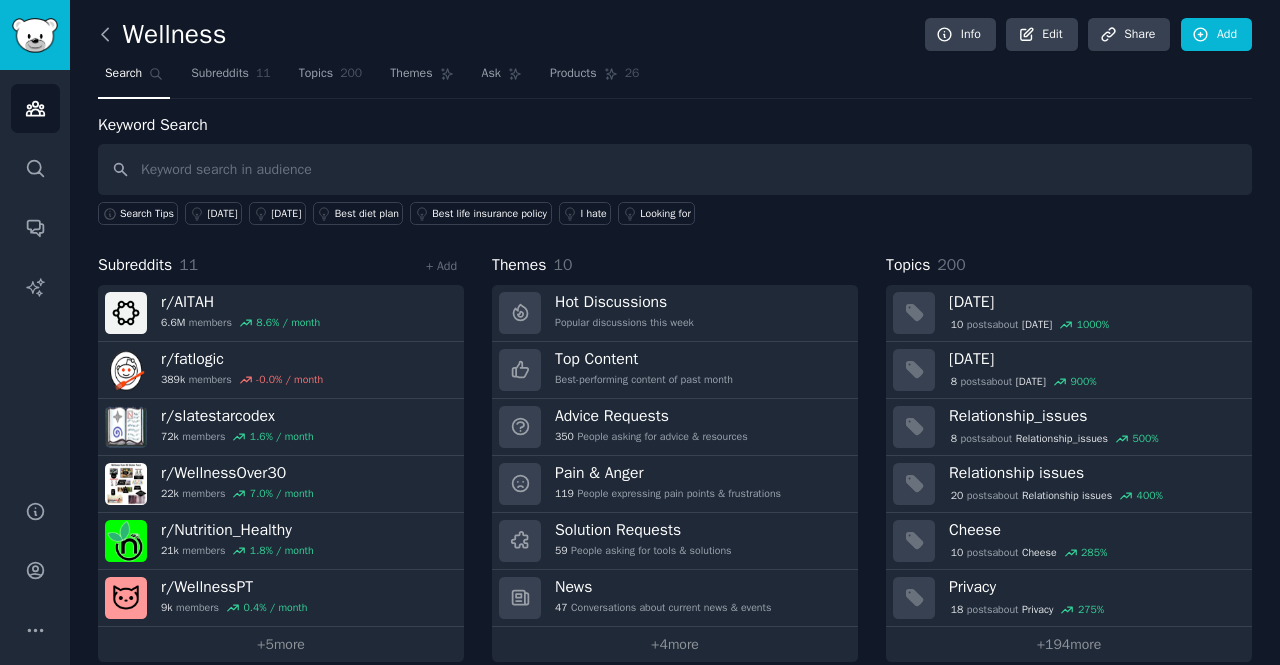 click 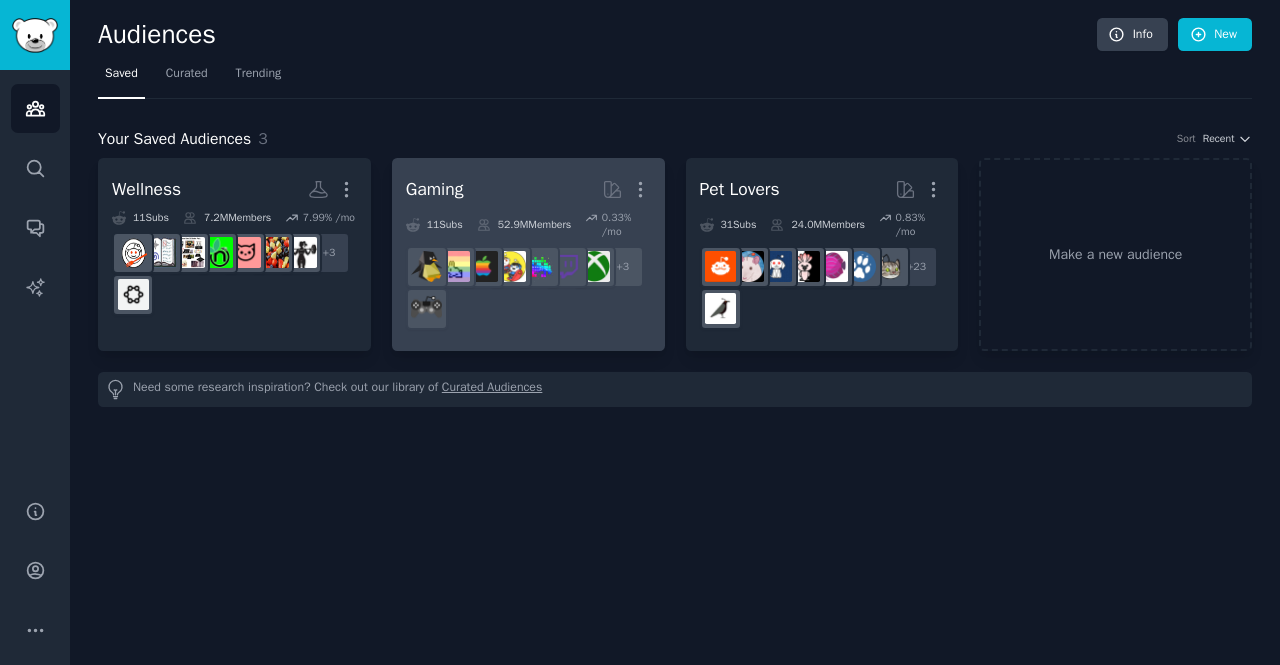 click on "Gaming More" at bounding box center [528, 189] 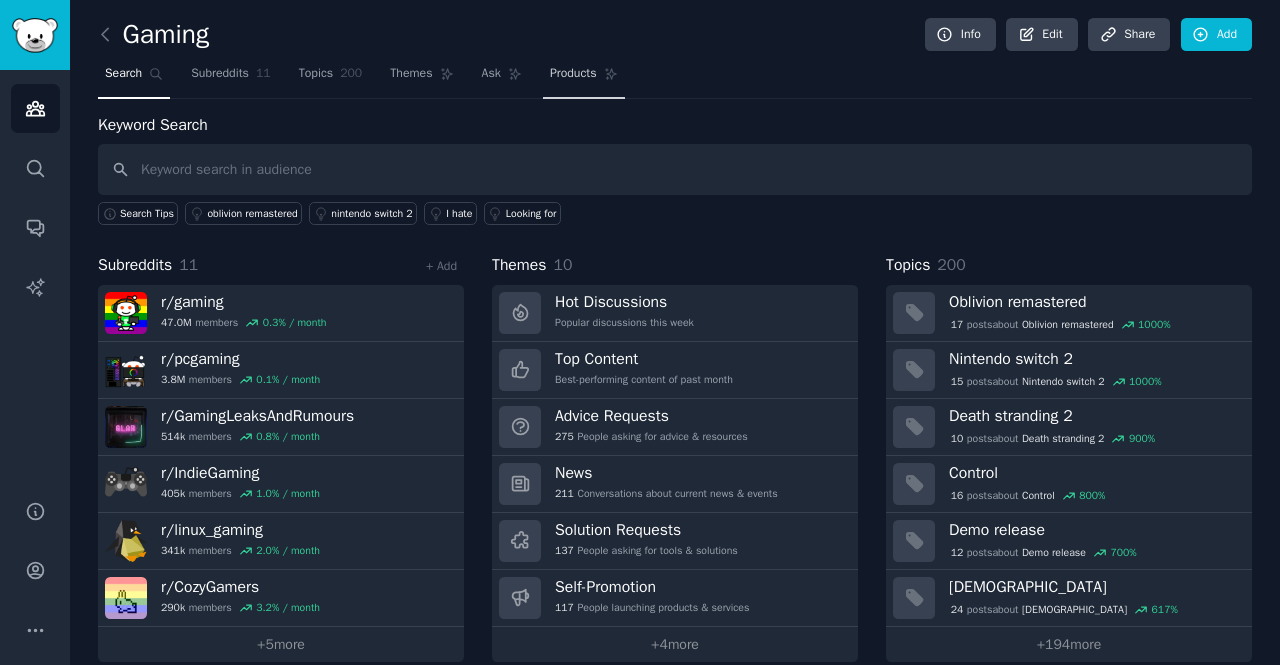 click on "Search Subreddits 11 Topics 200 Themes Ask Products" at bounding box center (675, 78) 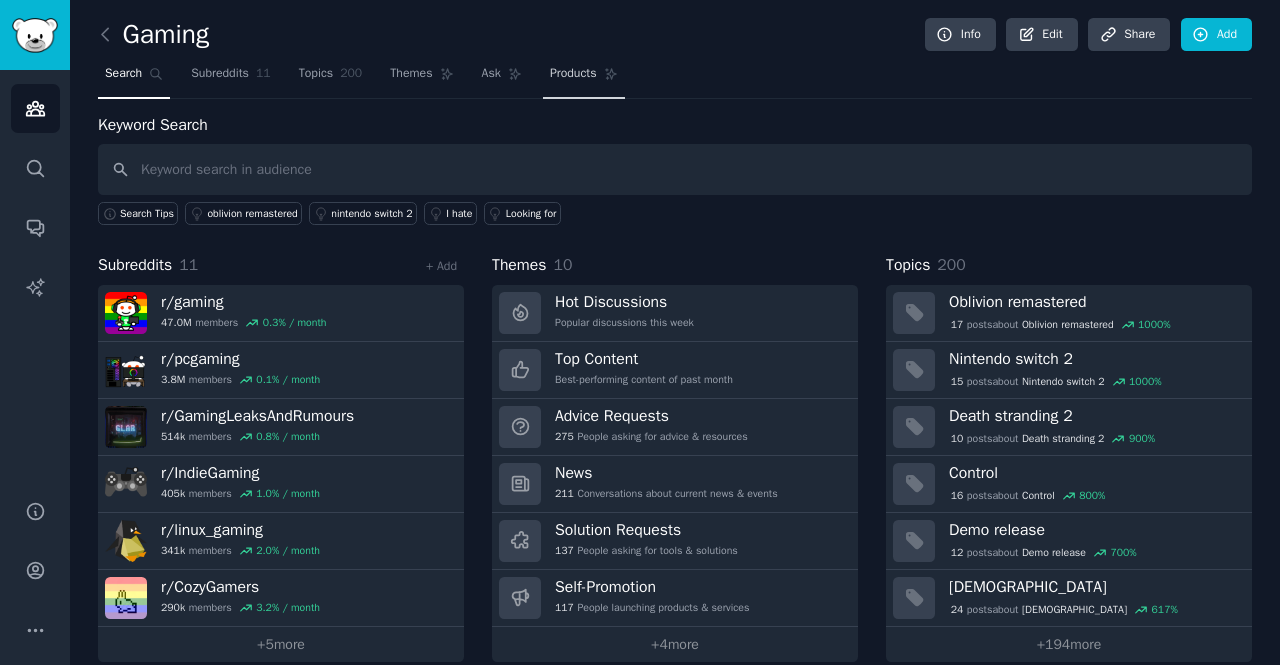 click on "Products" at bounding box center (573, 74) 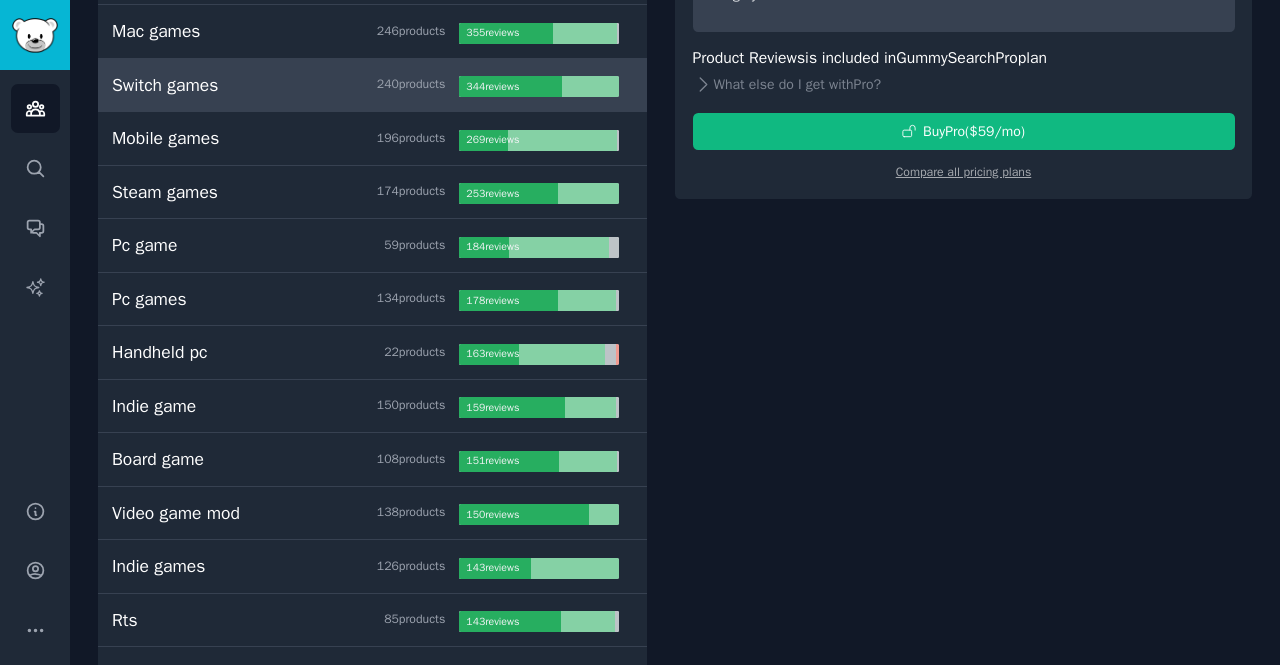 scroll, scrollTop: 0, scrollLeft: 0, axis: both 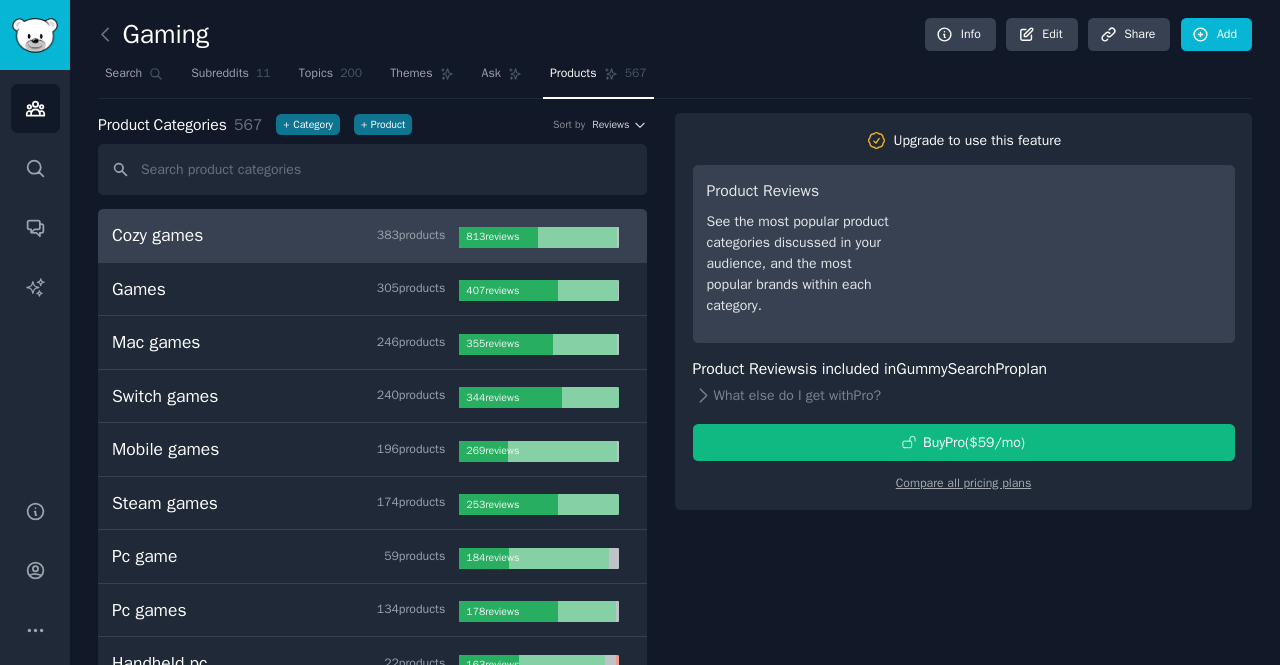 click on "Cozy games 383  product s 813  review s" at bounding box center (372, 236) 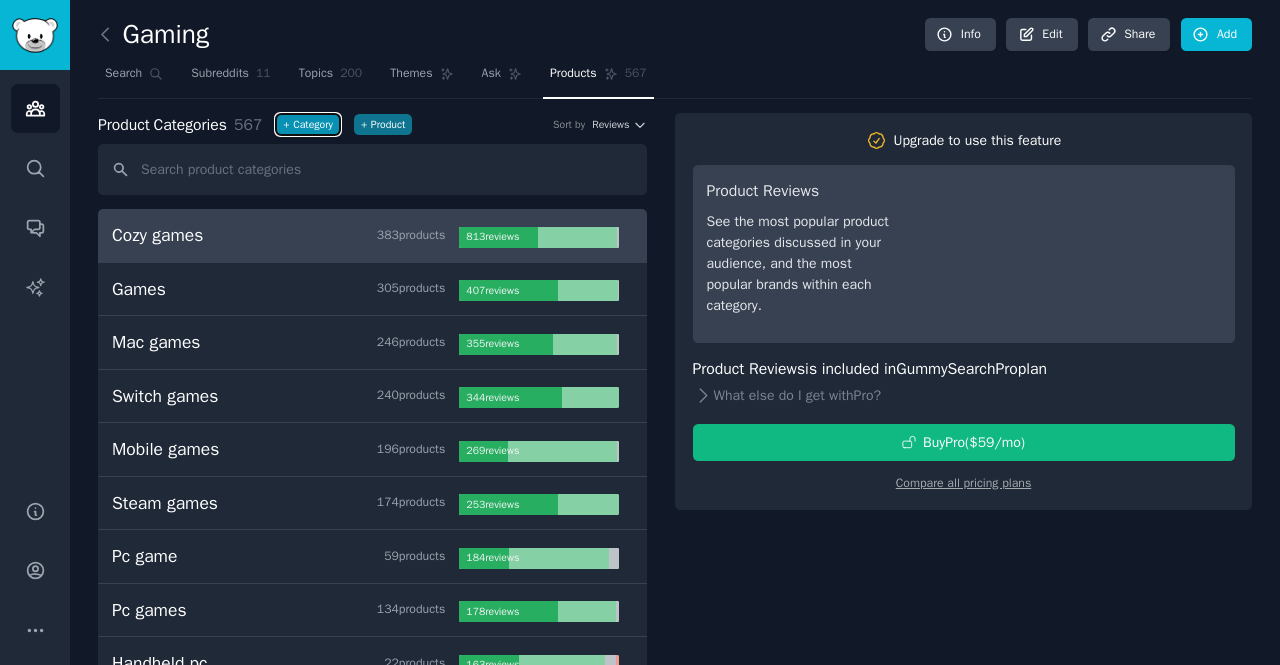 click on "+  Category" at bounding box center (308, 124) 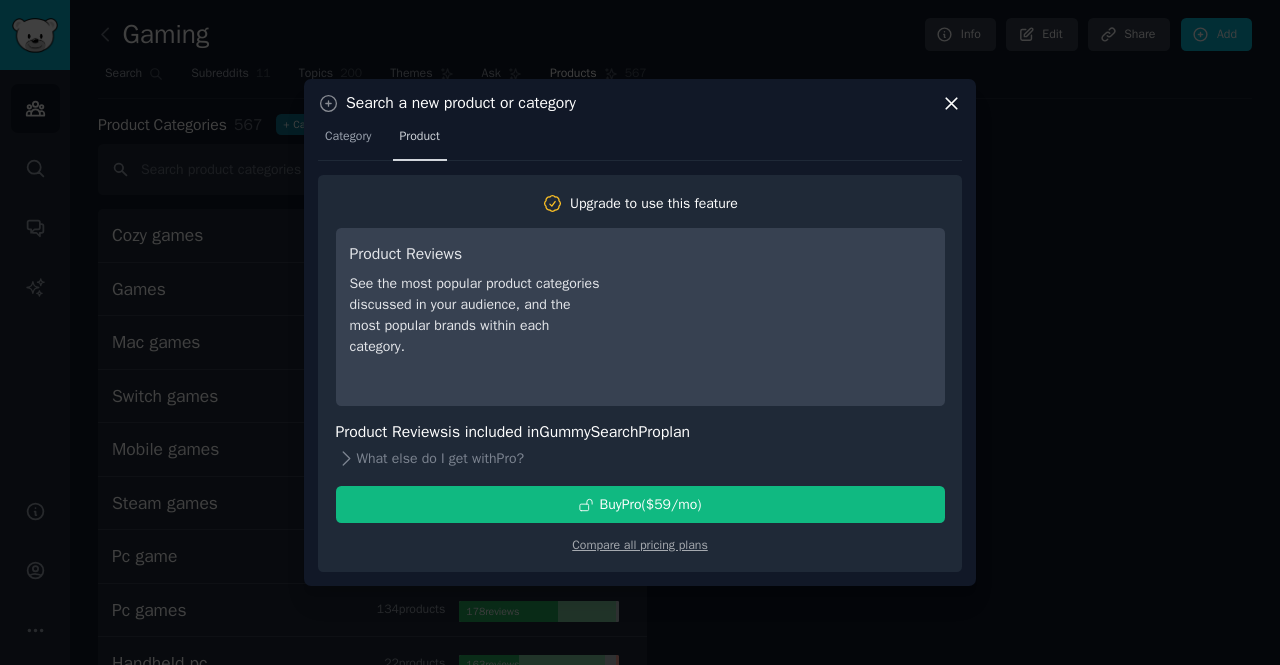 click on "Product" at bounding box center (420, 137) 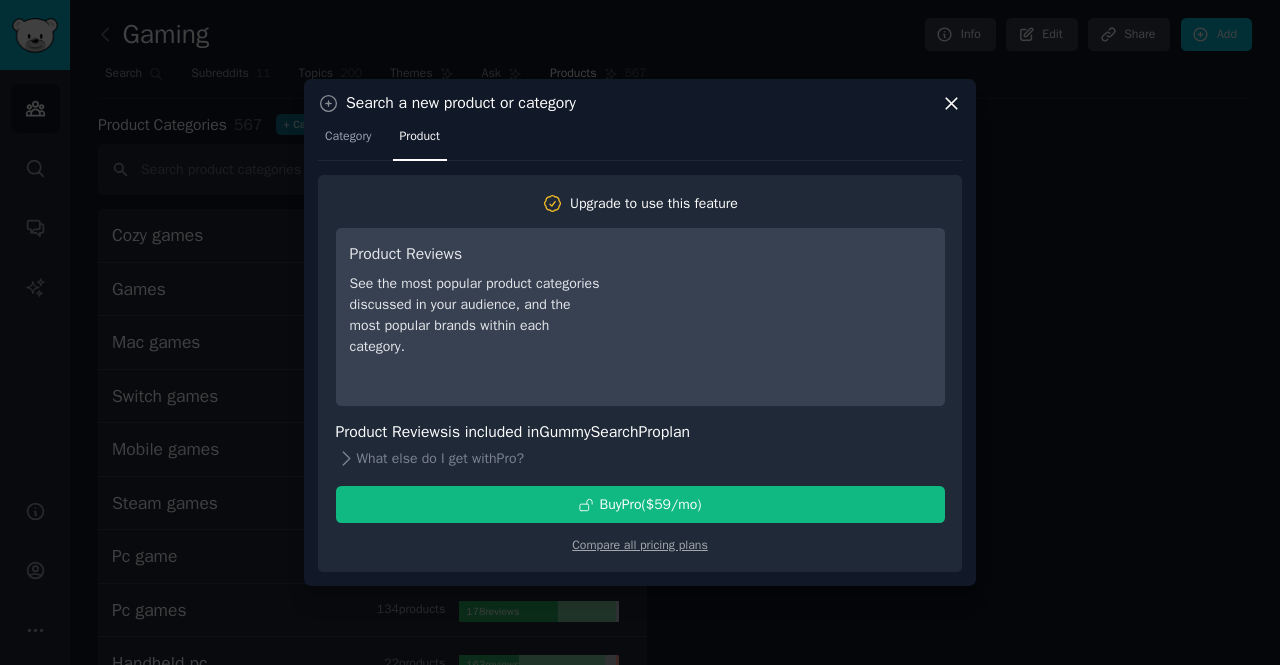 click 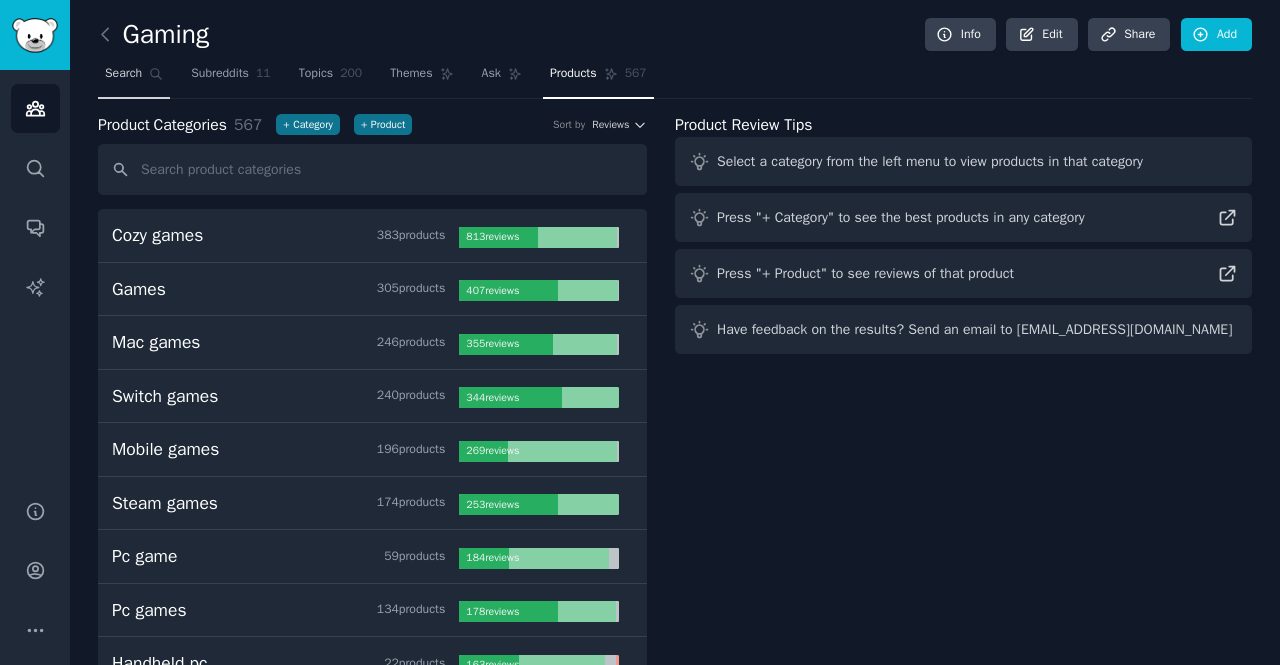 click on "Search" at bounding box center (123, 74) 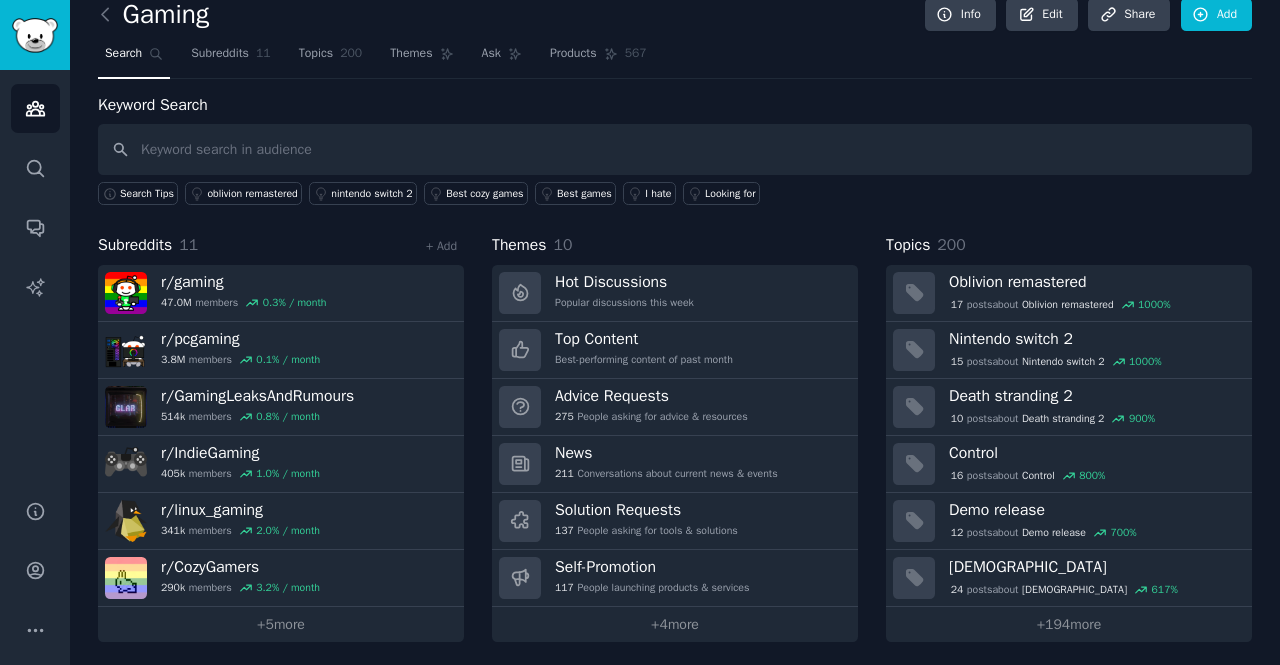 scroll, scrollTop: 0, scrollLeft: 0, axis: both 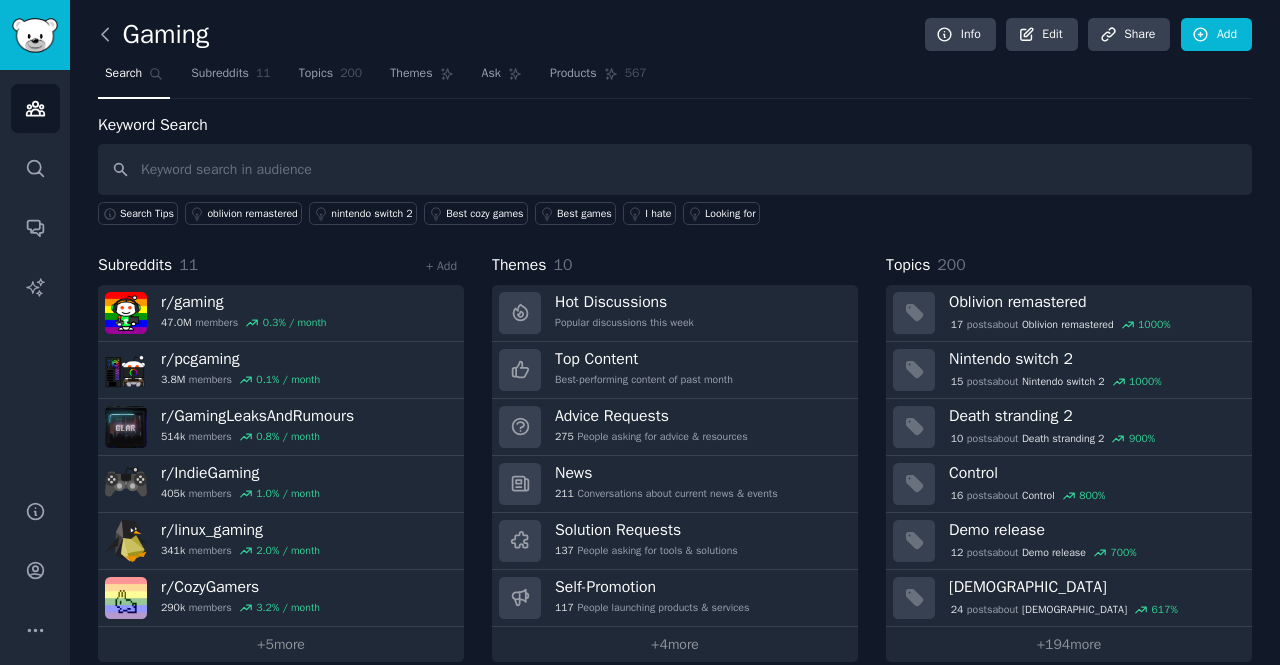 drag, startPoint x: 95, startPoint y: 31, endPoint x: 110, endPoint y: 33, distance: 15.132746 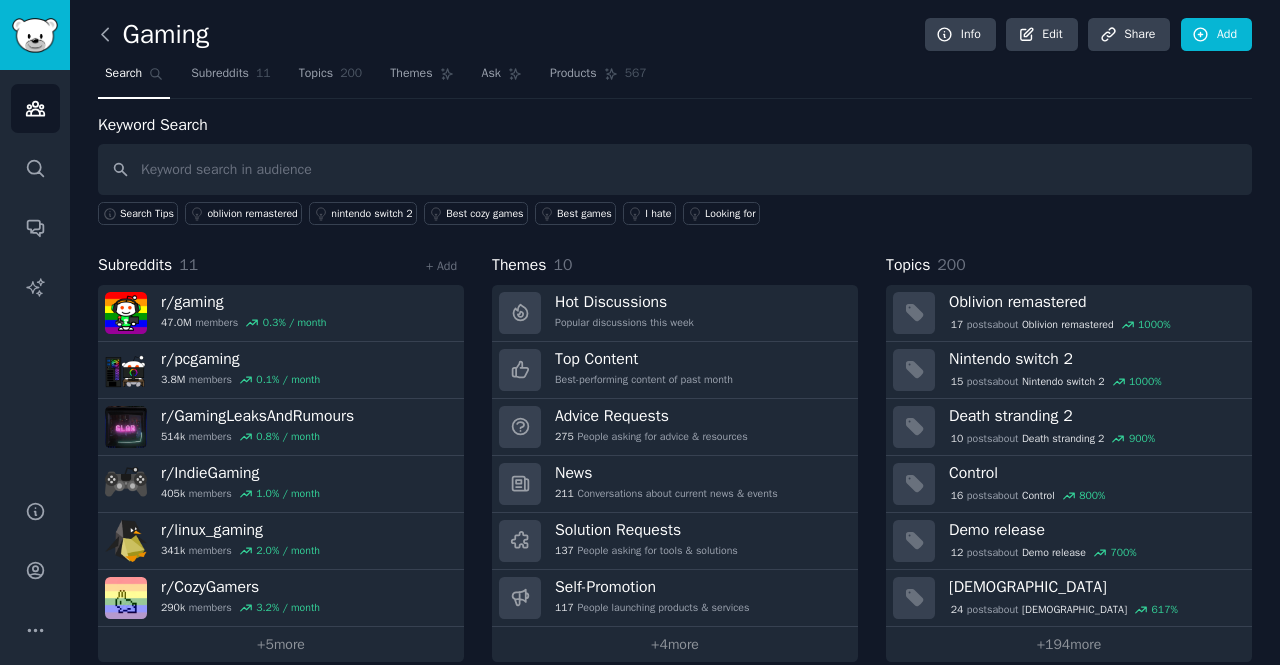 click on "Gaming Info Edit Share Add Search Subreddits 11 Topics 200 Themes Ask Products 567 Keyword Search Search Tips oblivion remastered nintendo switch 2 Best cozy games Best games I hate Looking for Subreddits 11 + Add r/ gaming 47.0M  members 0.3 % / month r/ pcgaming 3.8M  members 0.1 % / month r/ GamingLeaksAndRumours 514k  members 0.8 % / month r/ IndieGaming 405k  members 1.0 % / month r/ linux_gaming 341k  members 2.0 % / month r/ CozyGamers 290k  members 3.2 % / month +  5  more Themes 10 Hot Discussions Popular discussions this week Top Content Best-performing content of past month Advice Requests 275 People asking for advice & resources News 211 Conversations about current news & events Solution Requests 137 People asking for tools & solutions Self-Promotion 117 People launching products & services +  4  more Topics 200 Oblivion remastered 17  post s  about  Oblivion remastered 1000 % Nintendo switch 2 15  post s  about  Nintendo switch 2 1000 % Death stranding 2 10  post s  about  Death stranding 2 900 %" 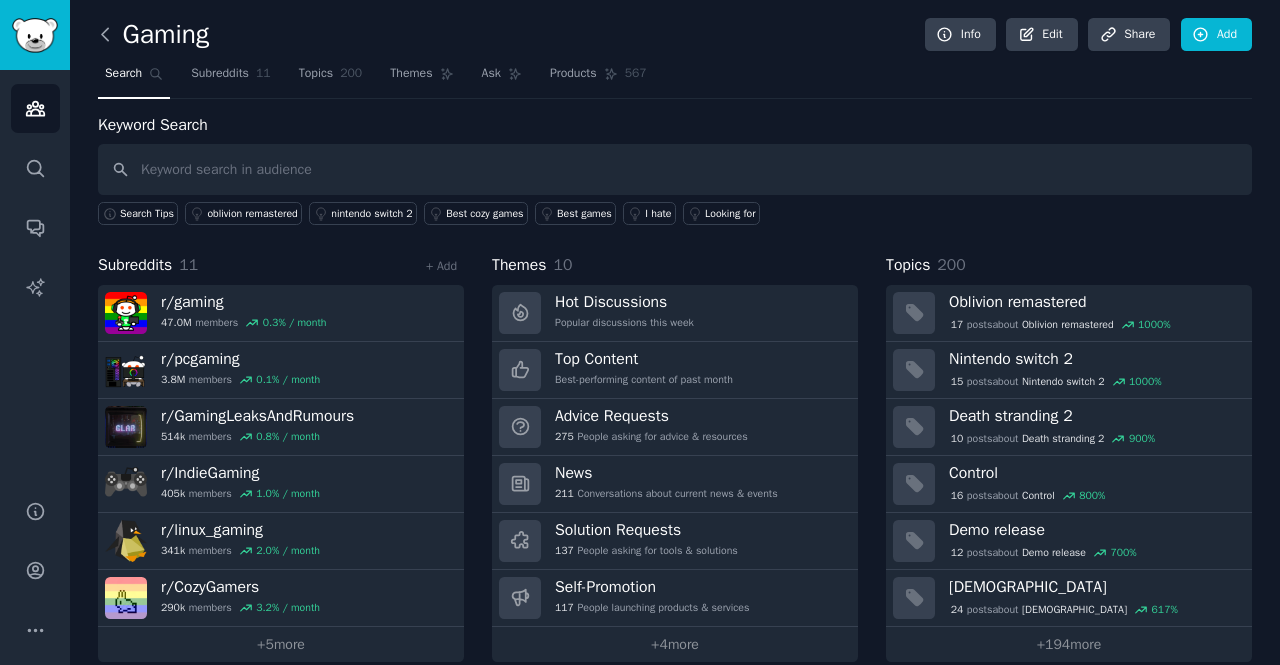 click 